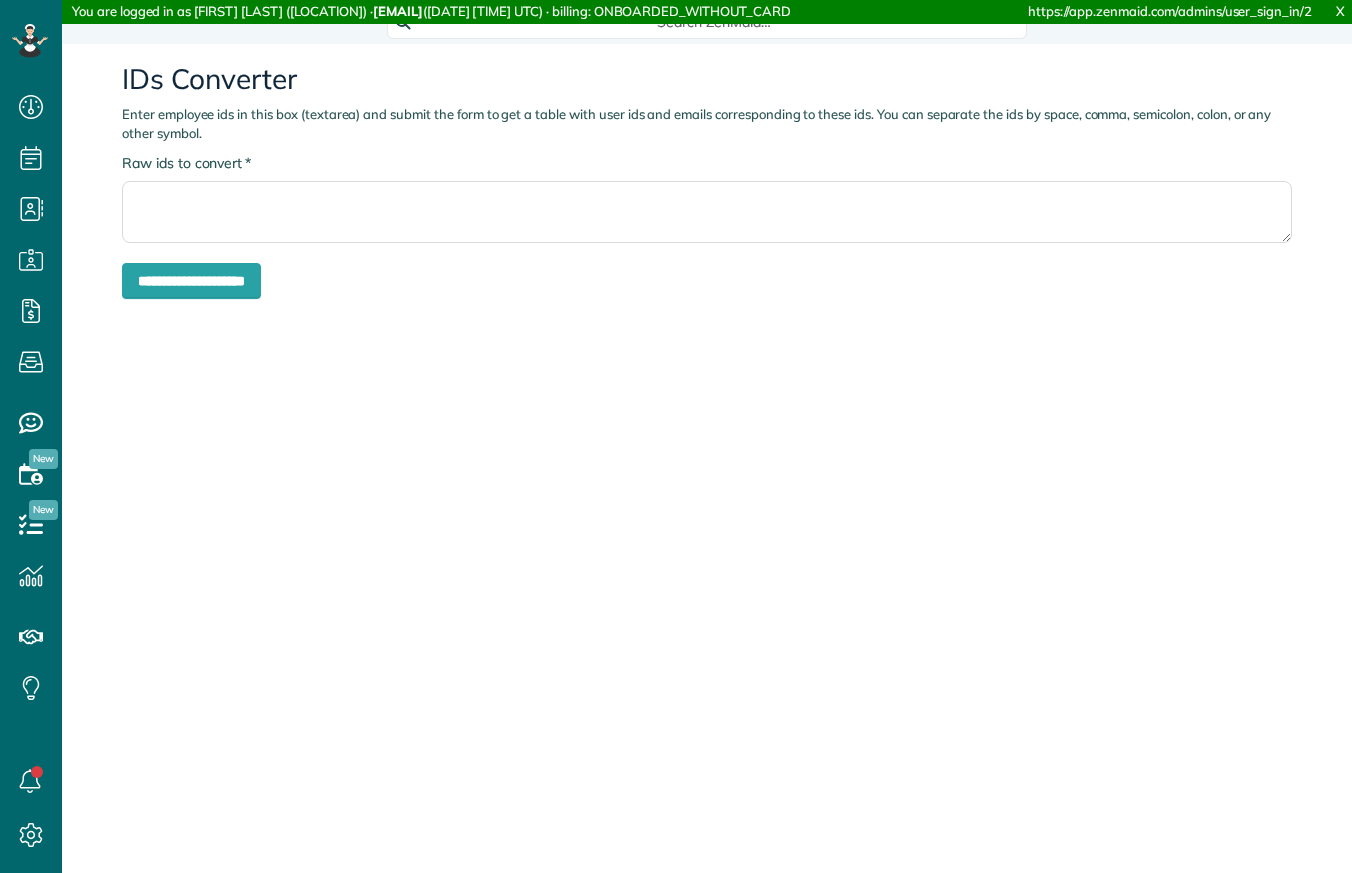 scroll, scrollTop: 0, scrollLeft: 0, axis: both 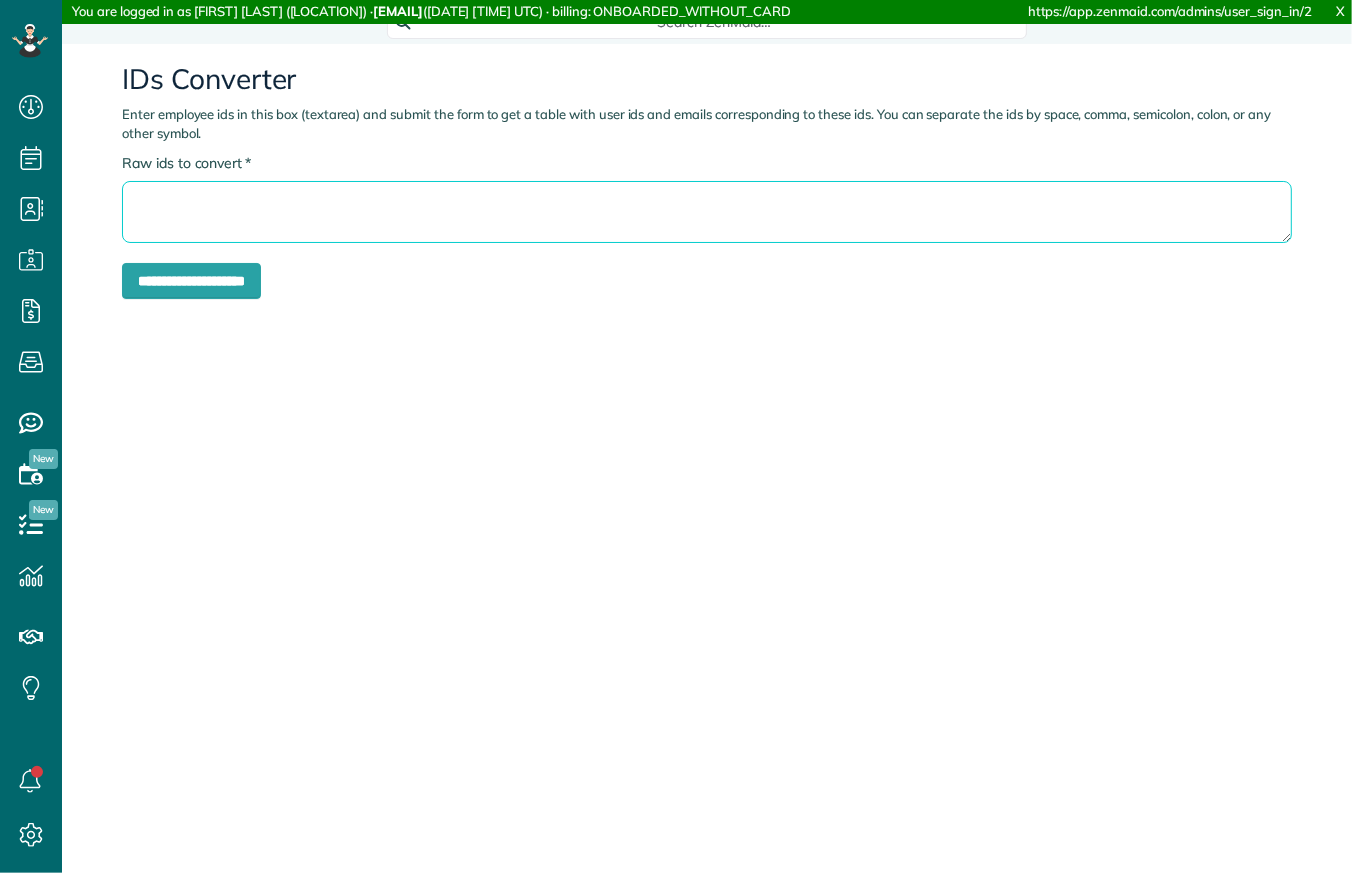 click on "*  Raw ids to convert" at bounding box center [707, 212] 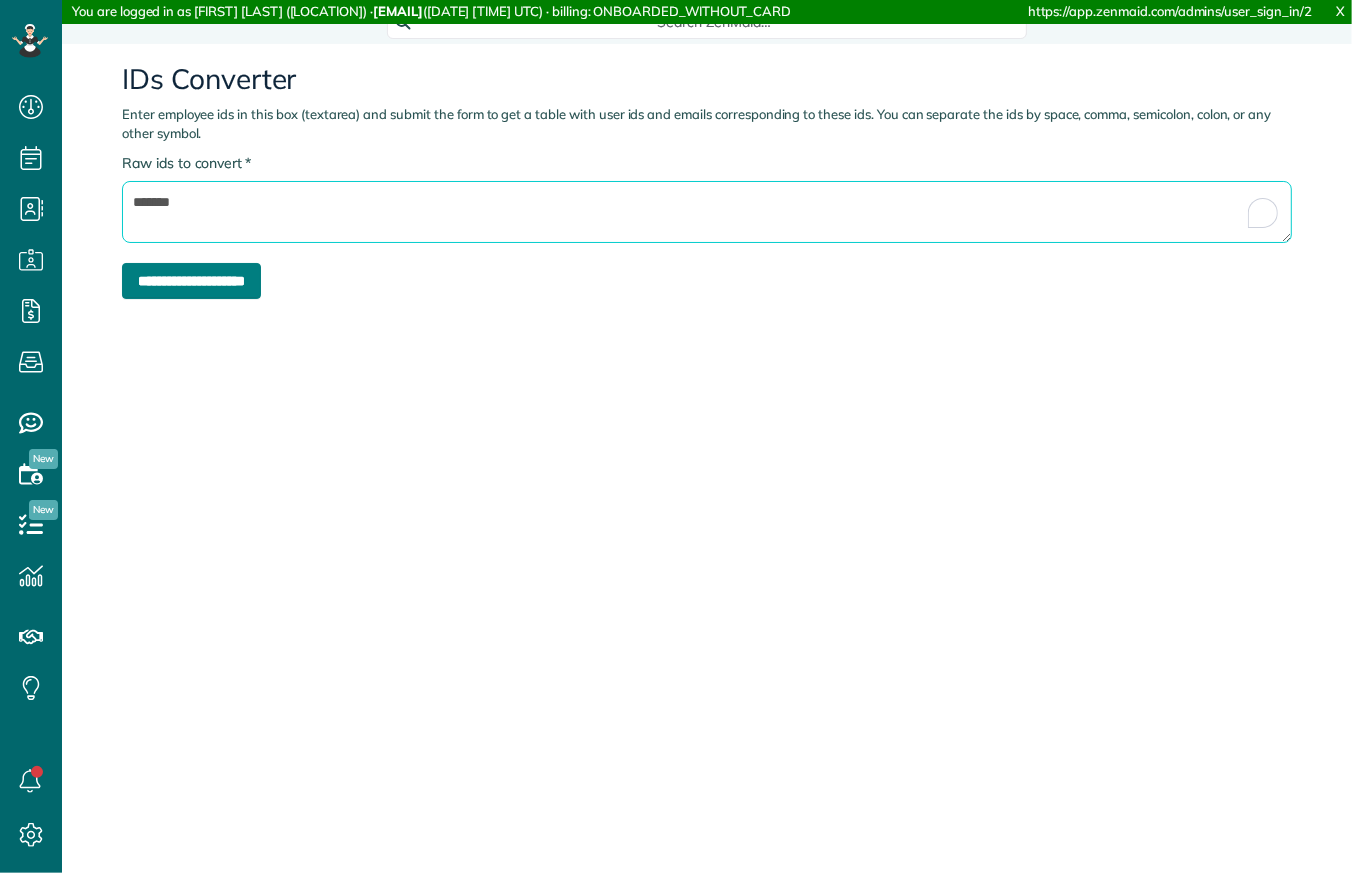 type on "******" 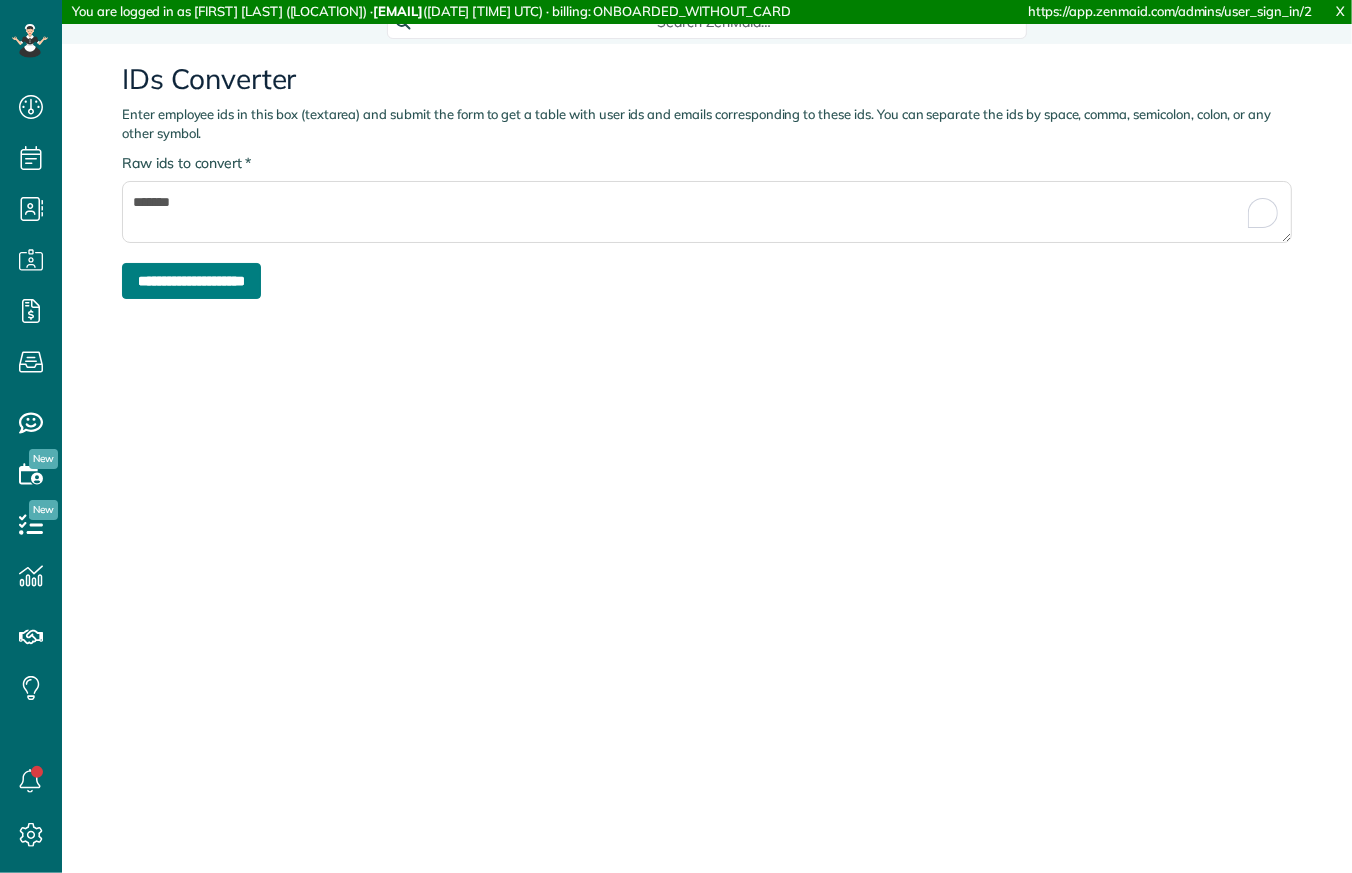 click on "**********" at bounding box center [191, 281] 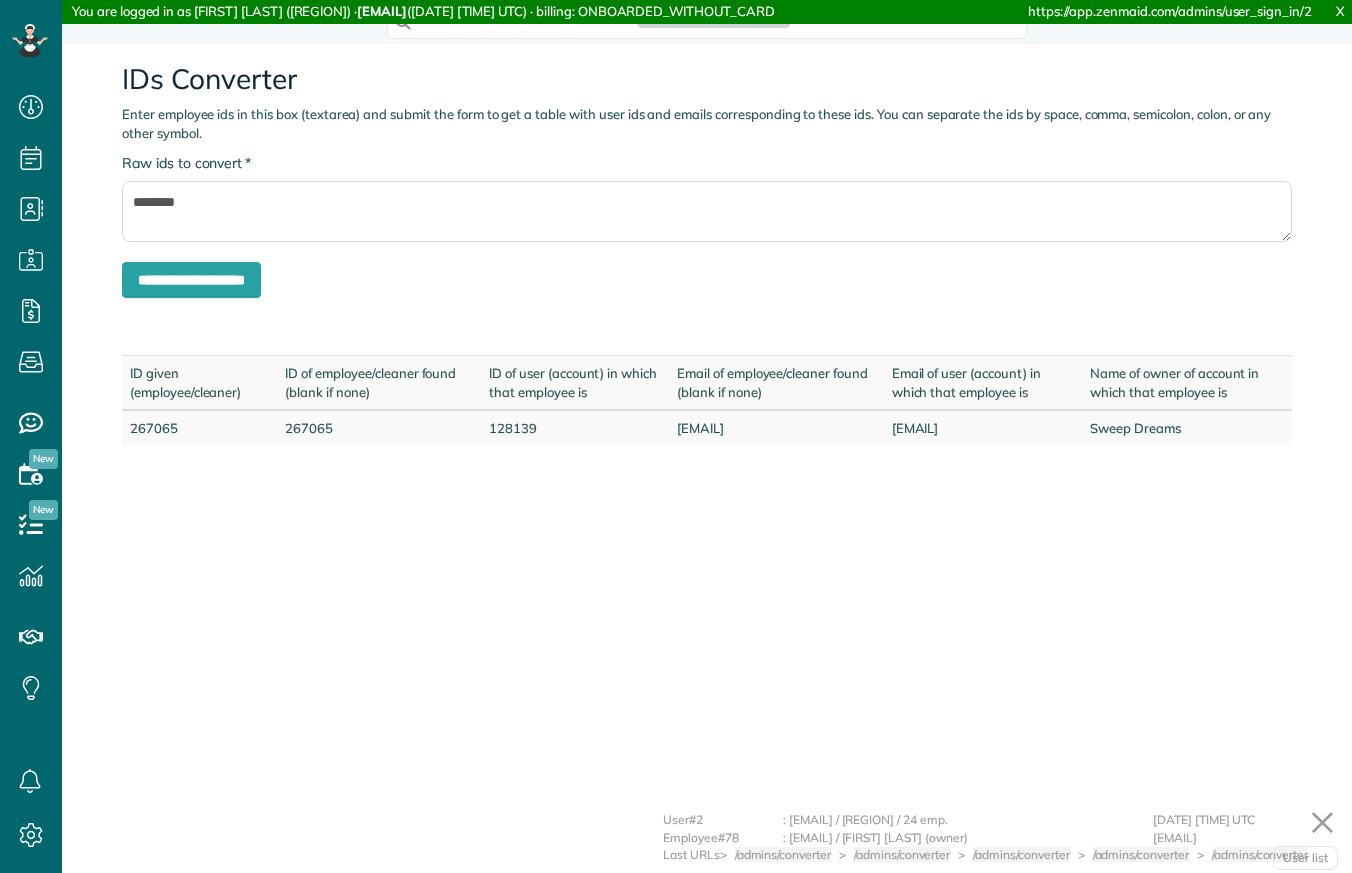 scroll, scrollTop: 0, scrollLeft: 0, axis: both 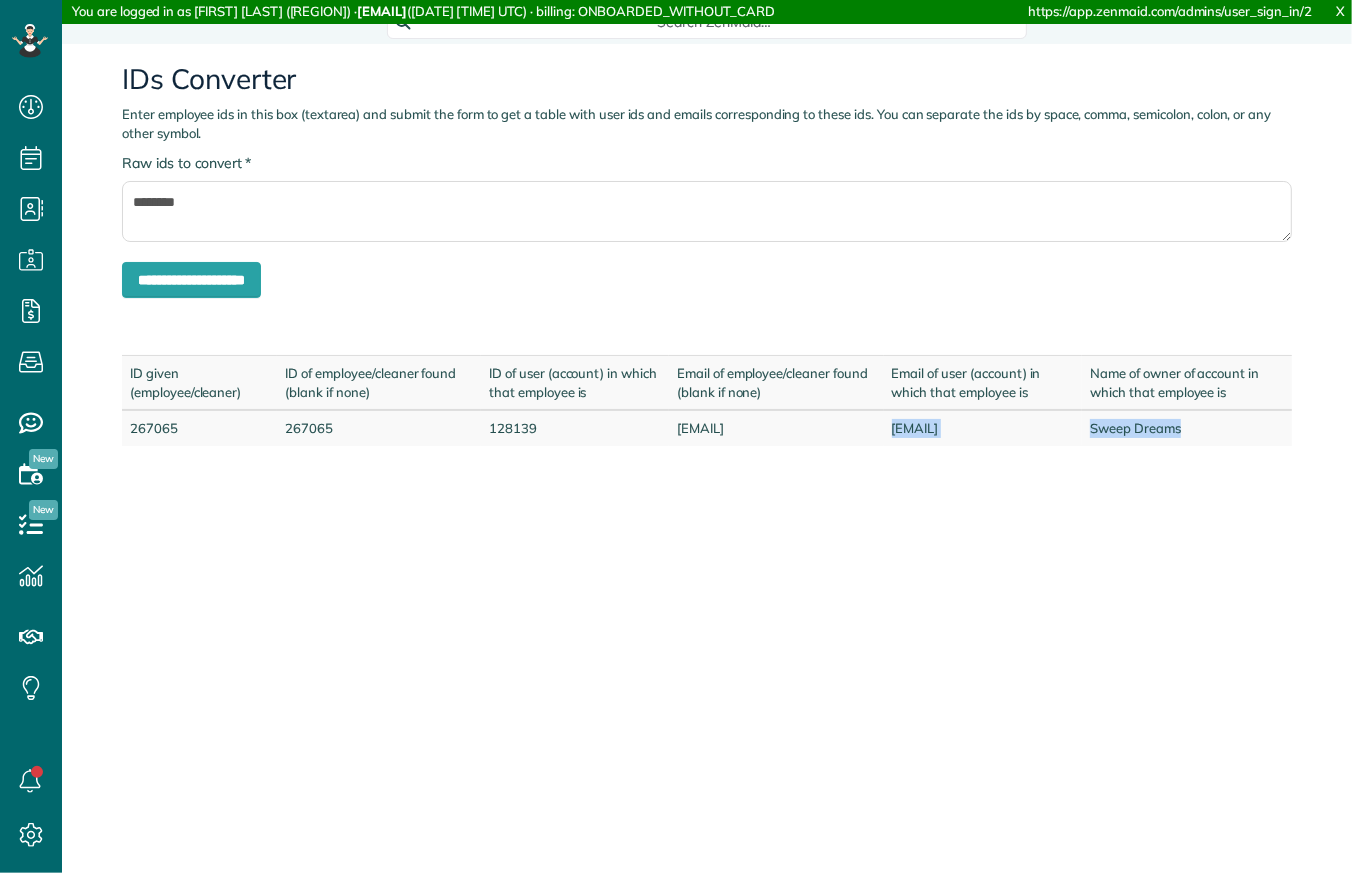 drag, startPoint x: 873, startPoint y: 428, endPoint x: 1255, endPoint y: 422, distance: 382.04712 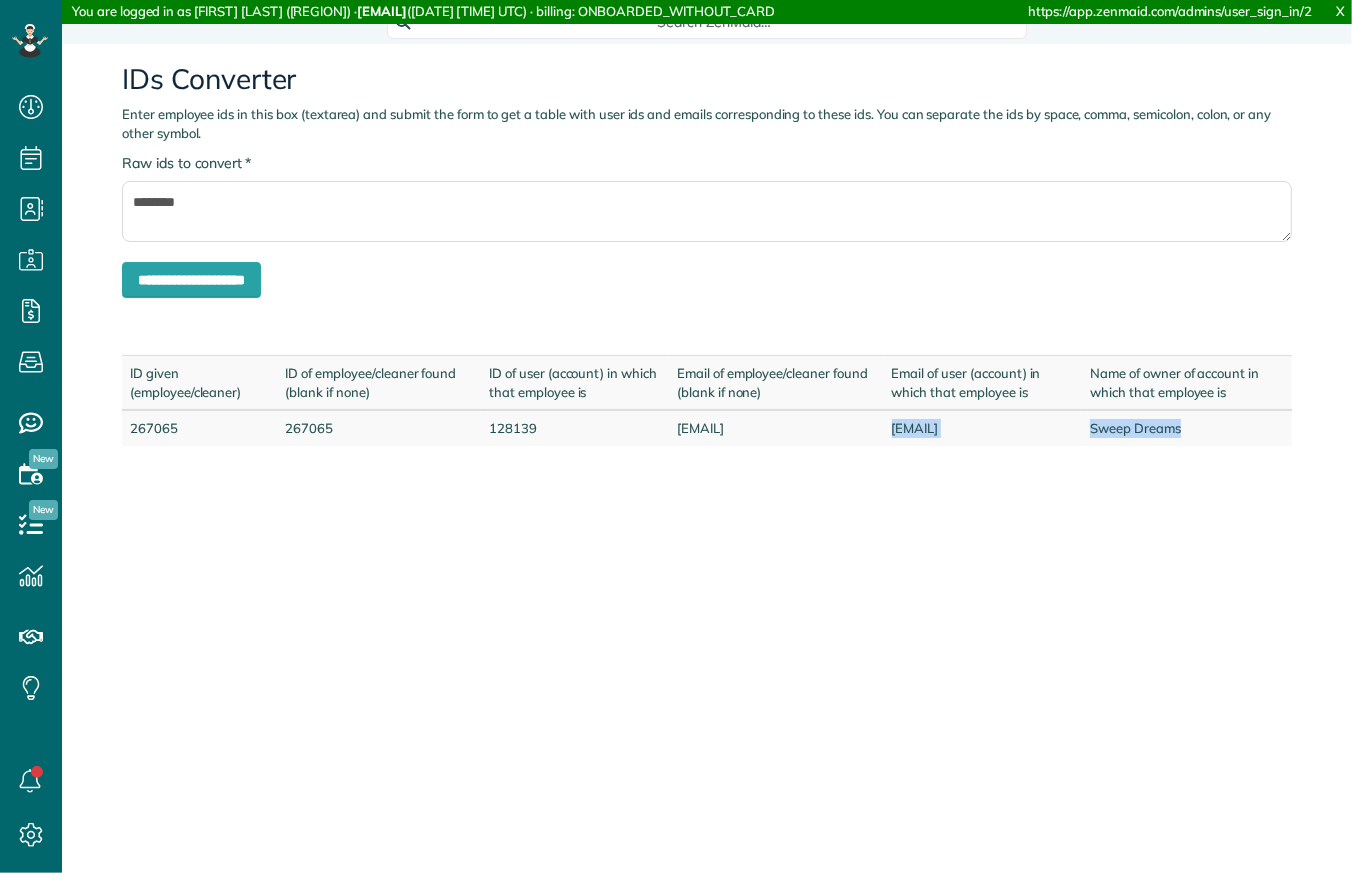 click on "267065
267065
128139
sweepdreamsstl@gmail.com
sweepdreamsstl@gmail.com
Sweep Dreams" at bounding box center (707, 428) 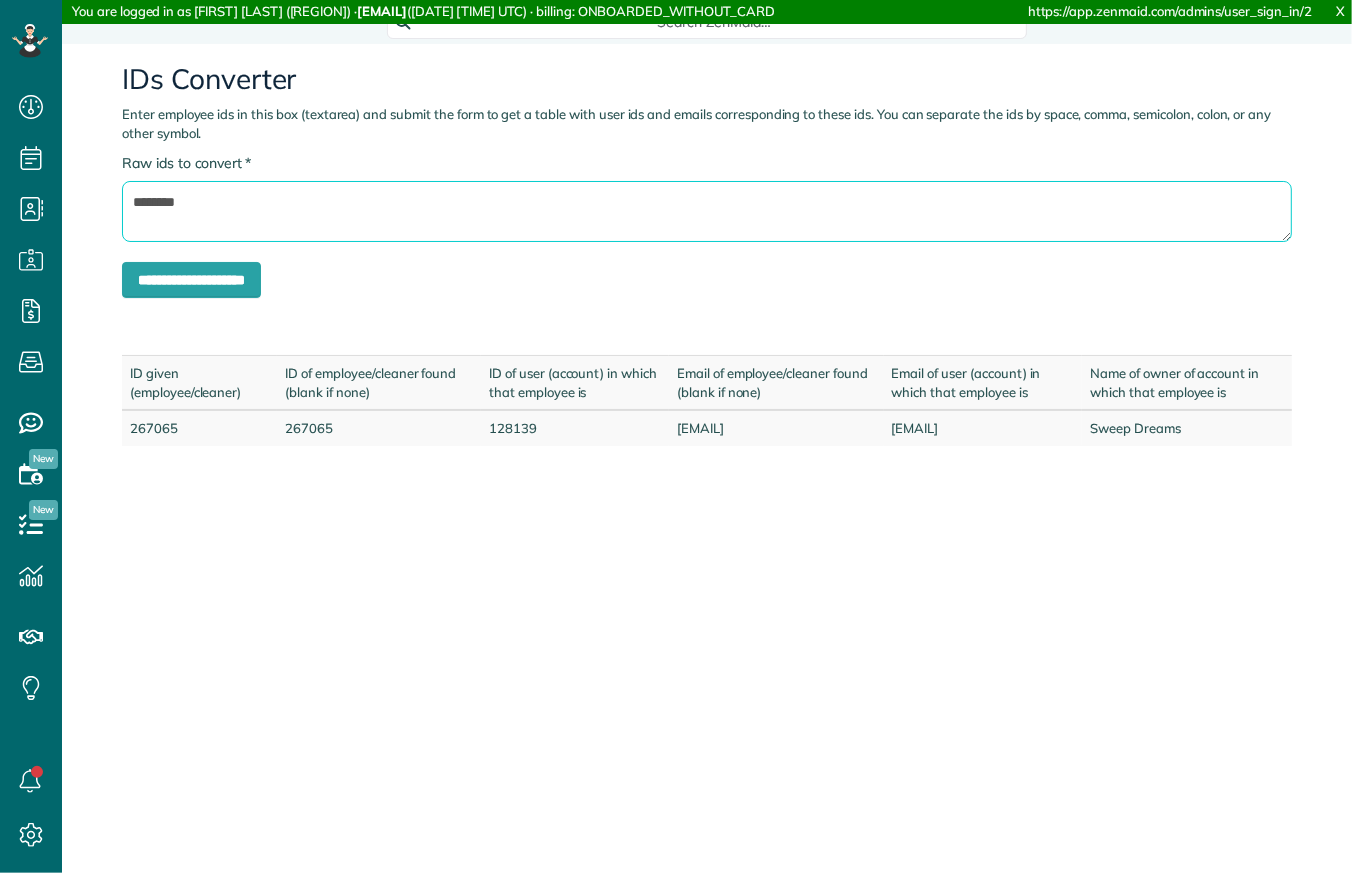 click on "********" at bounding box center [707, 211] 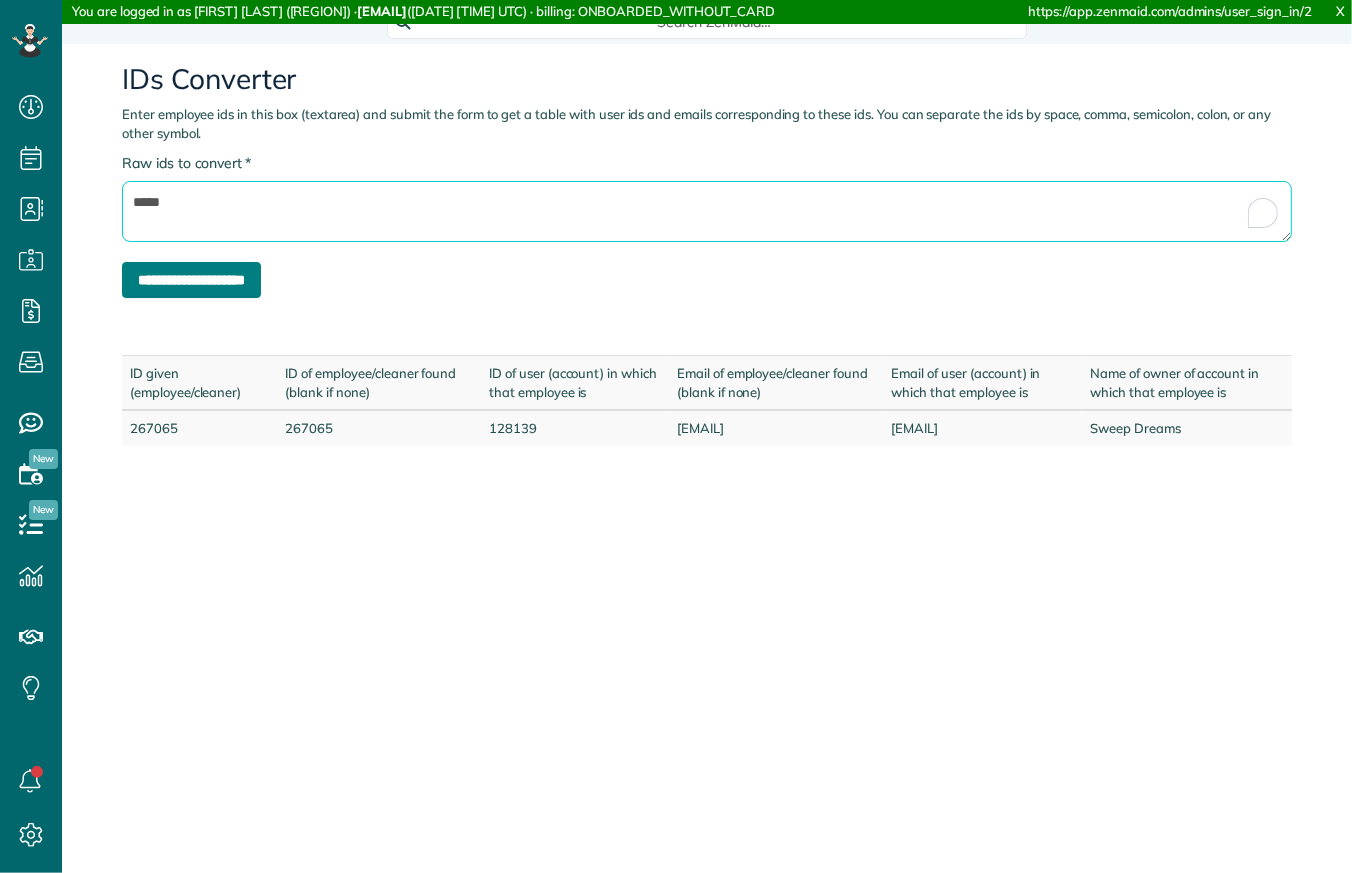 type on "*****" 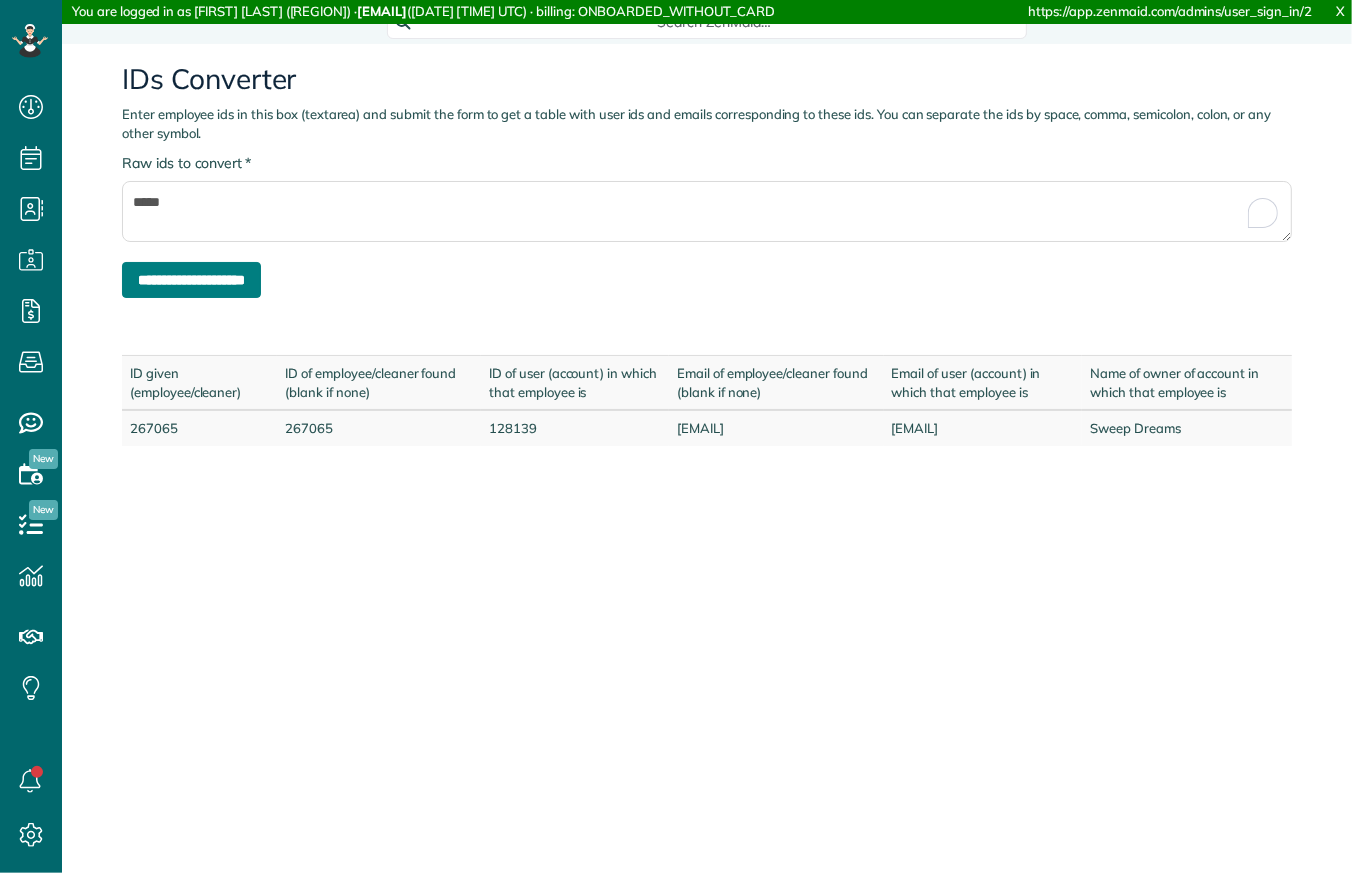 click on "**********" at bounding box center (191, 280) 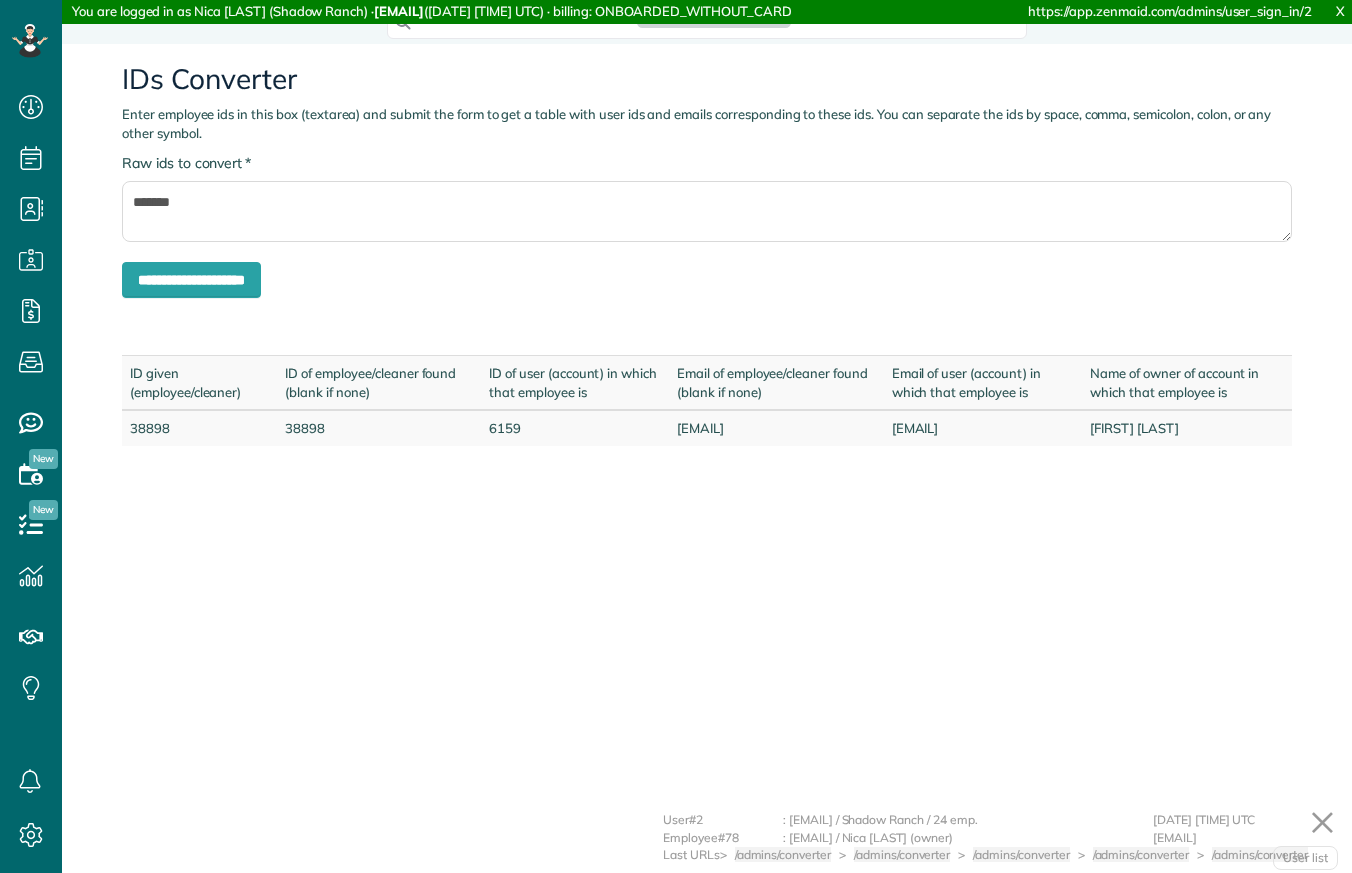 scroll, scrollTop: 0, scrollLeft: 0, axis: both 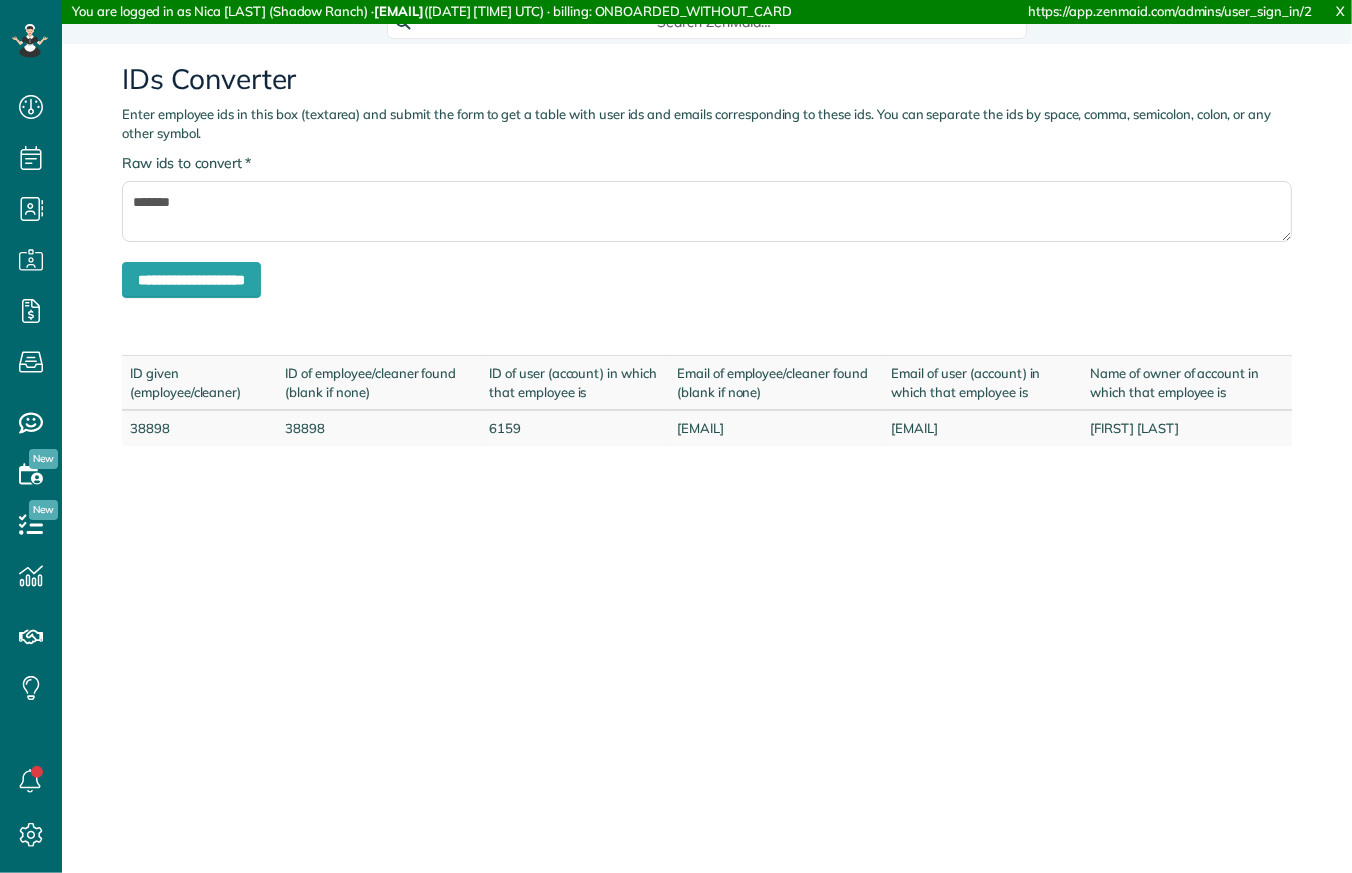 drag, startPoint x: 868, startPoint y: 449, endPoint x: 1250, endPoint y: 443, distance: 382.04712 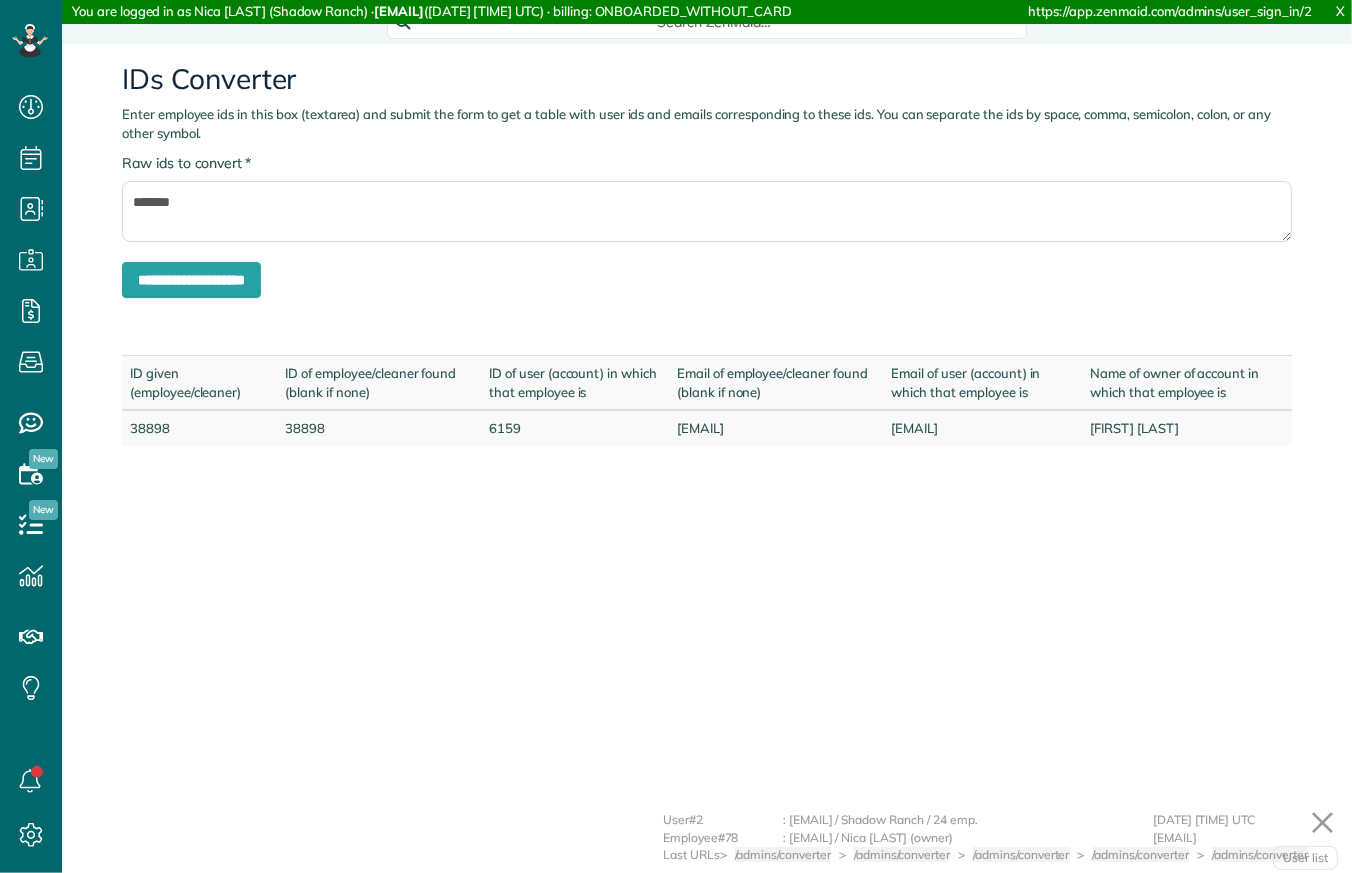 copy on "[EMAIL]
[FIRST] [LAST]" 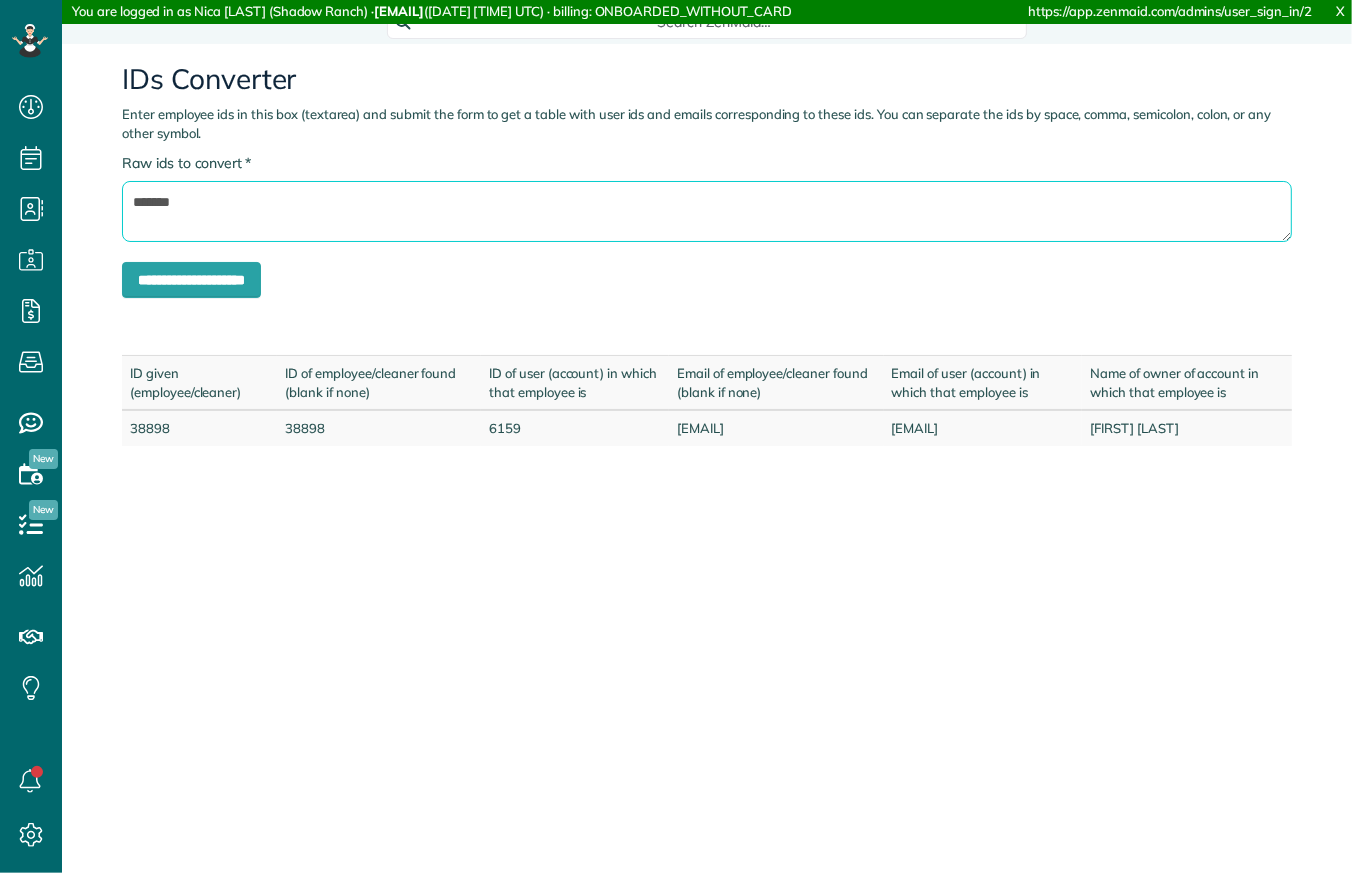 click on "*******" at bounding box center (707, 211) 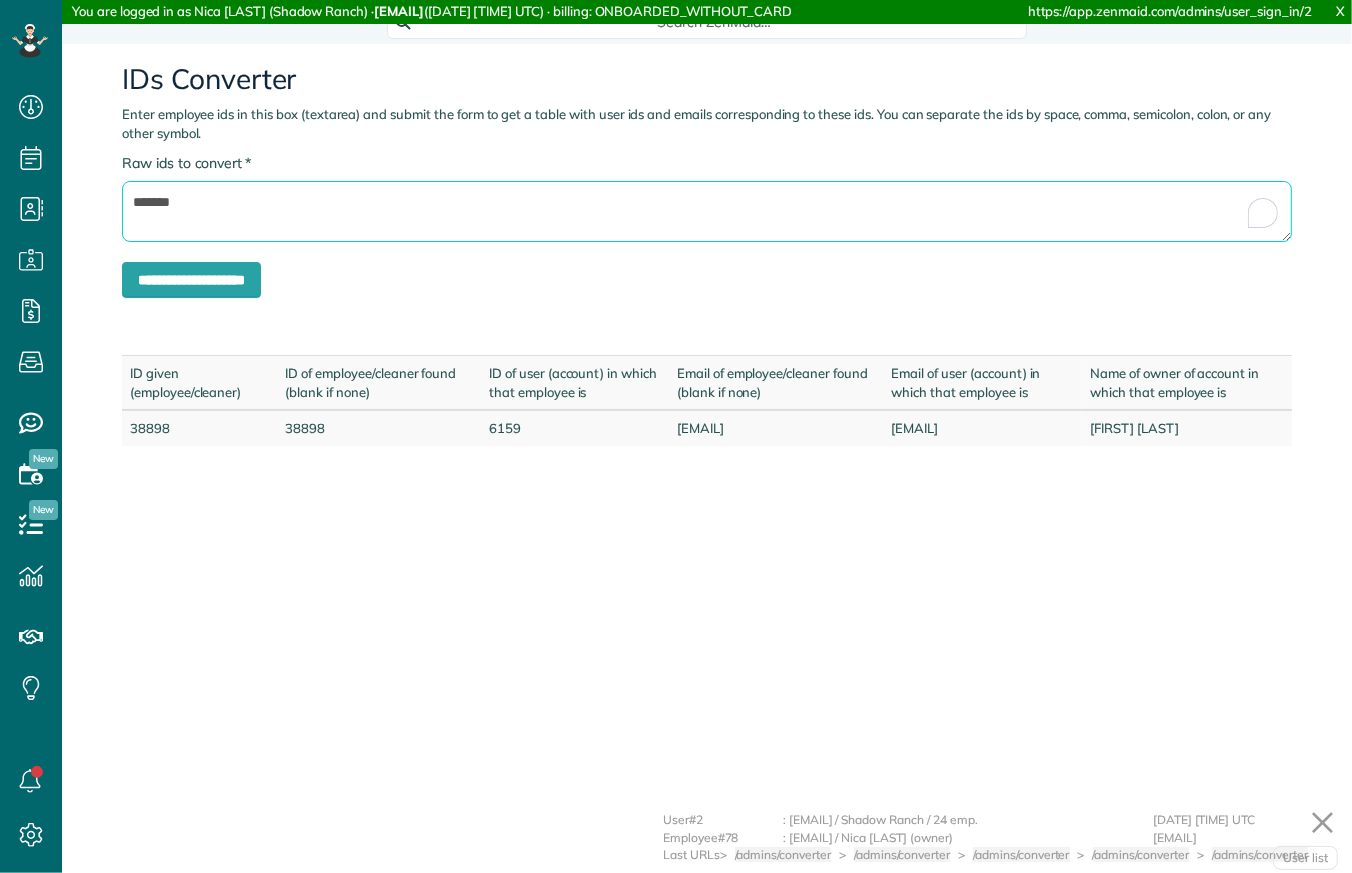 paste 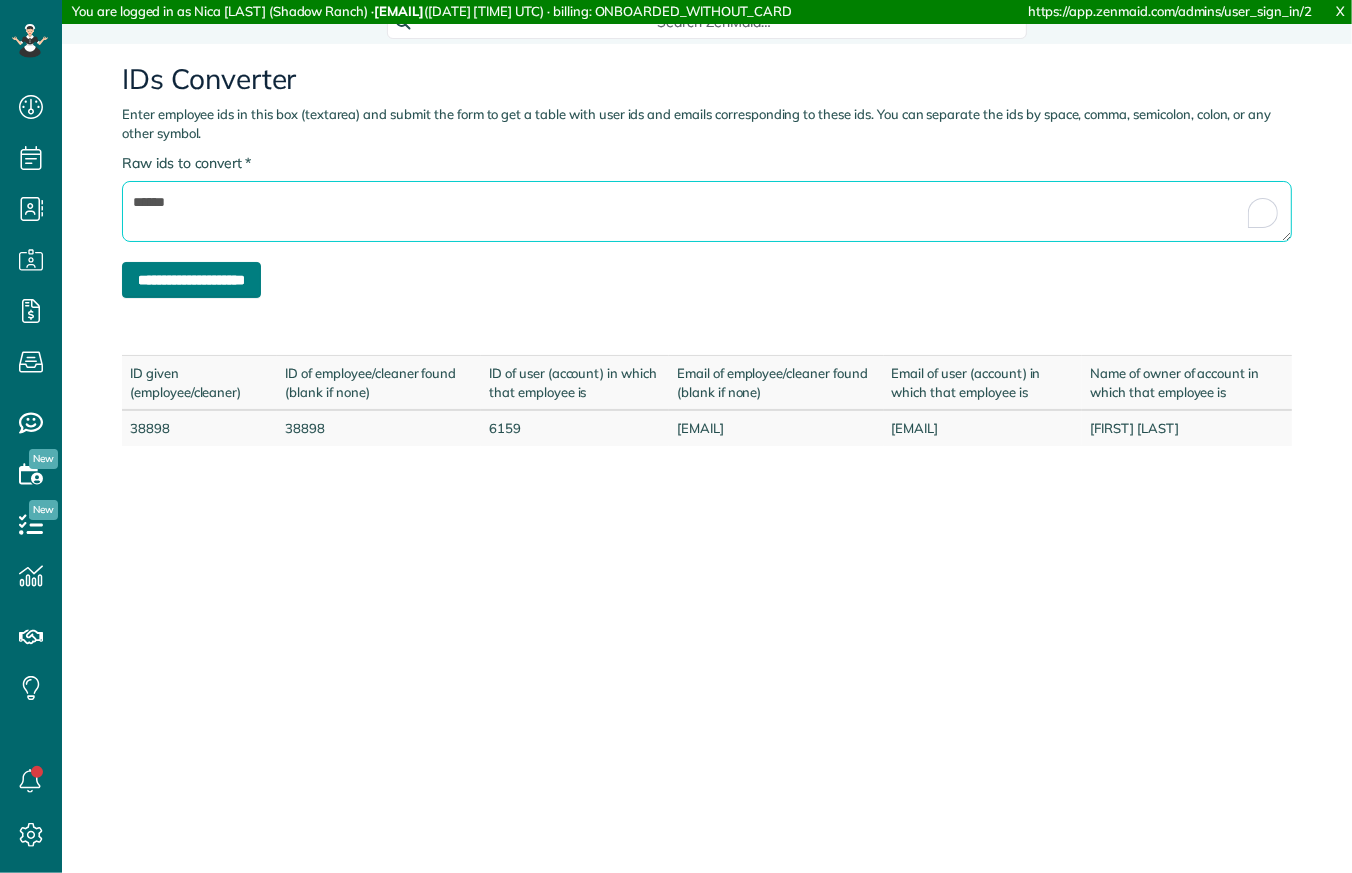 type on "******" 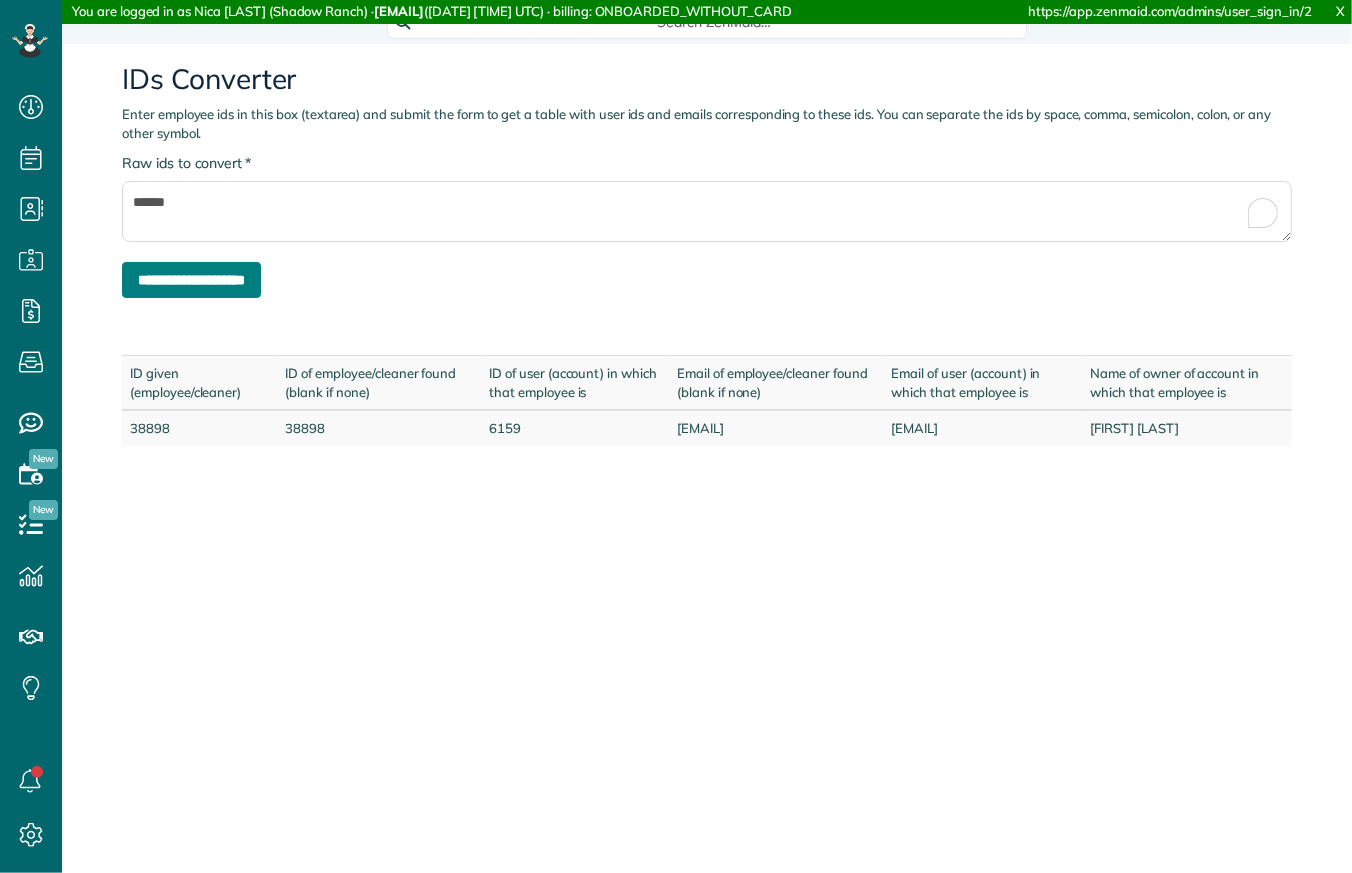 click on "**********" at bounding box center (191, 280) 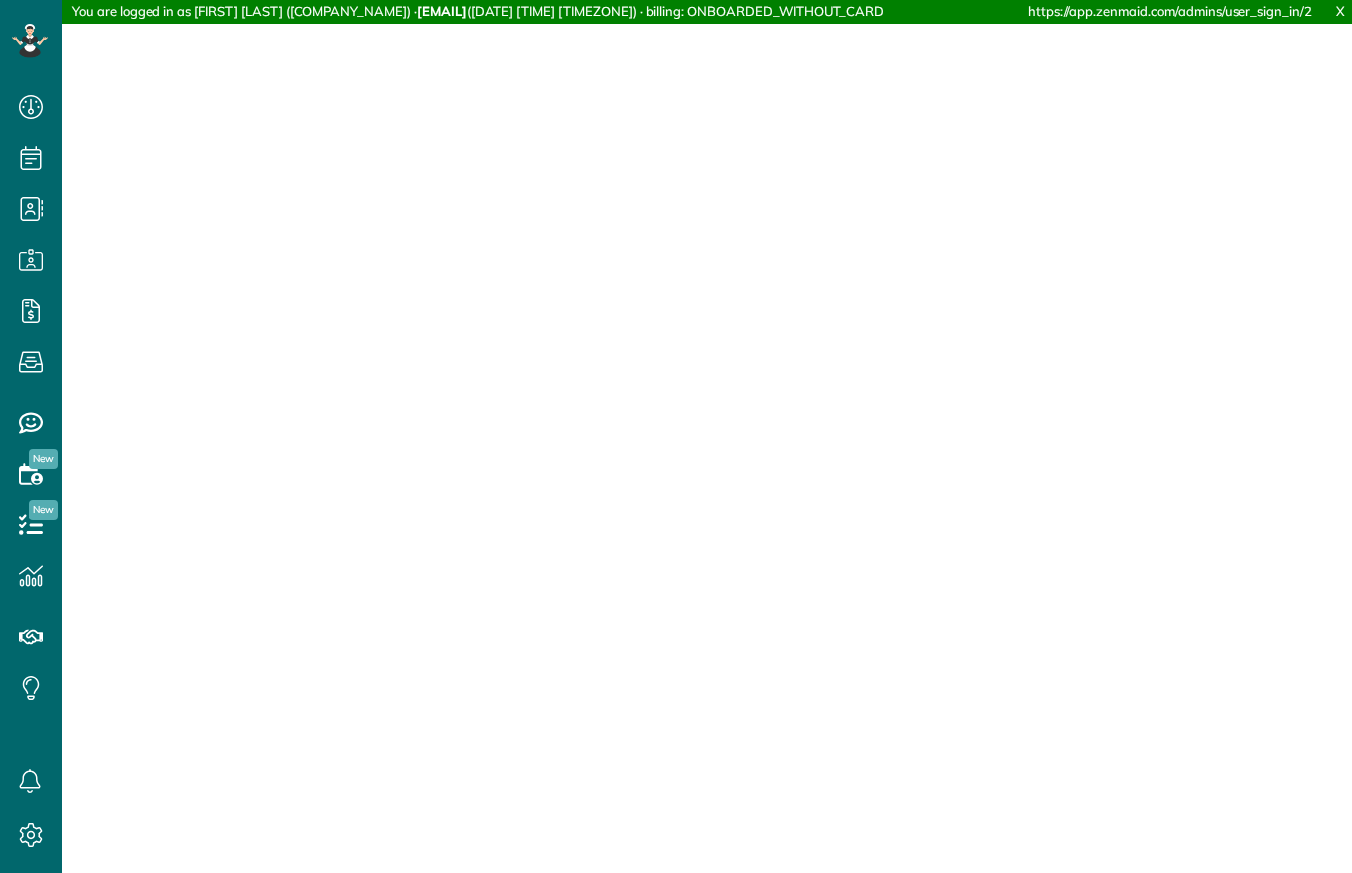 scroll, scrollTop: 0, scrollLeft: 0, axis: both 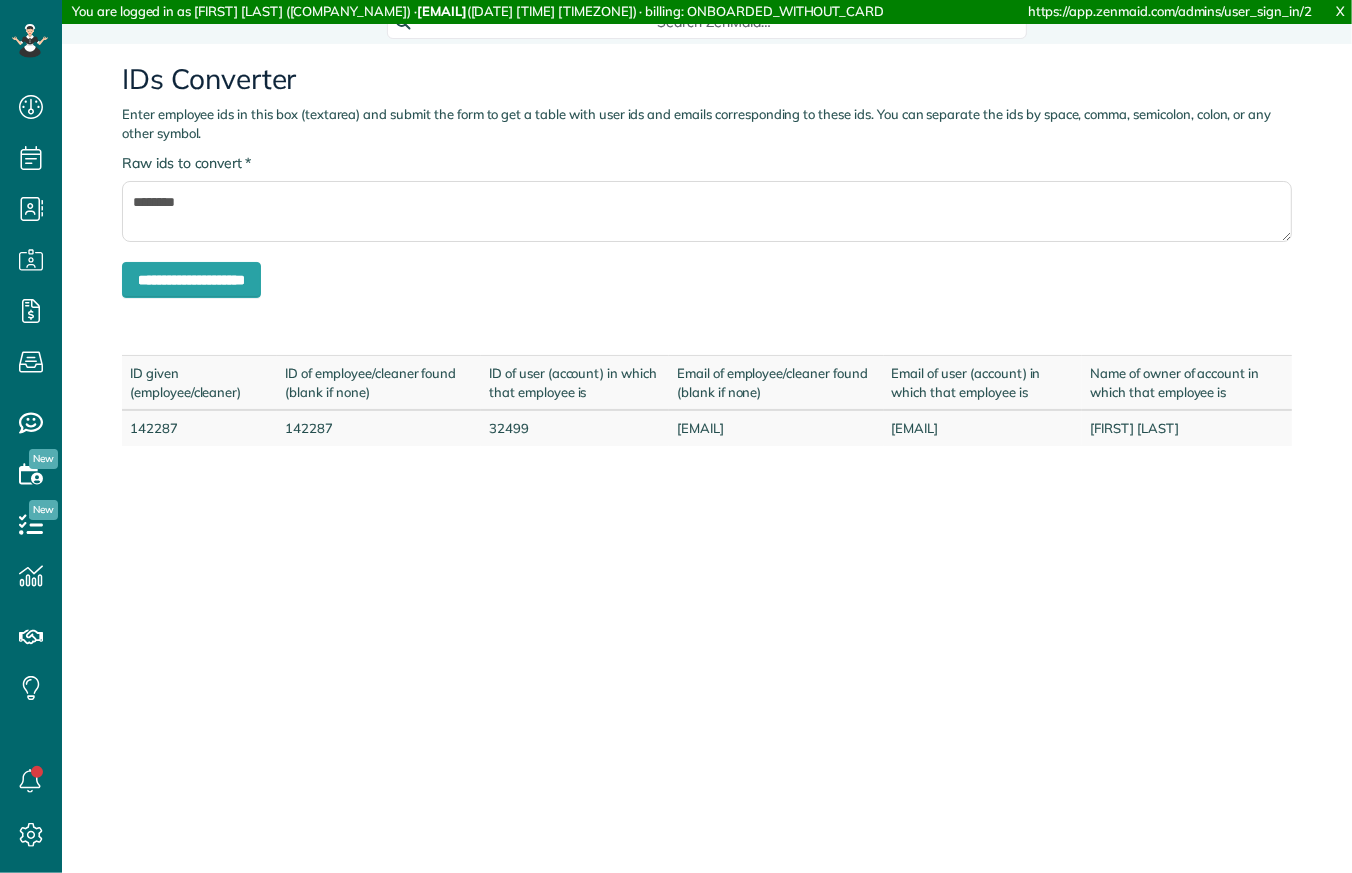 drag, startPoint x: 872, startPoint y: 429, endPoint x: 1256, endPoint y: 422, distance: 384.06378 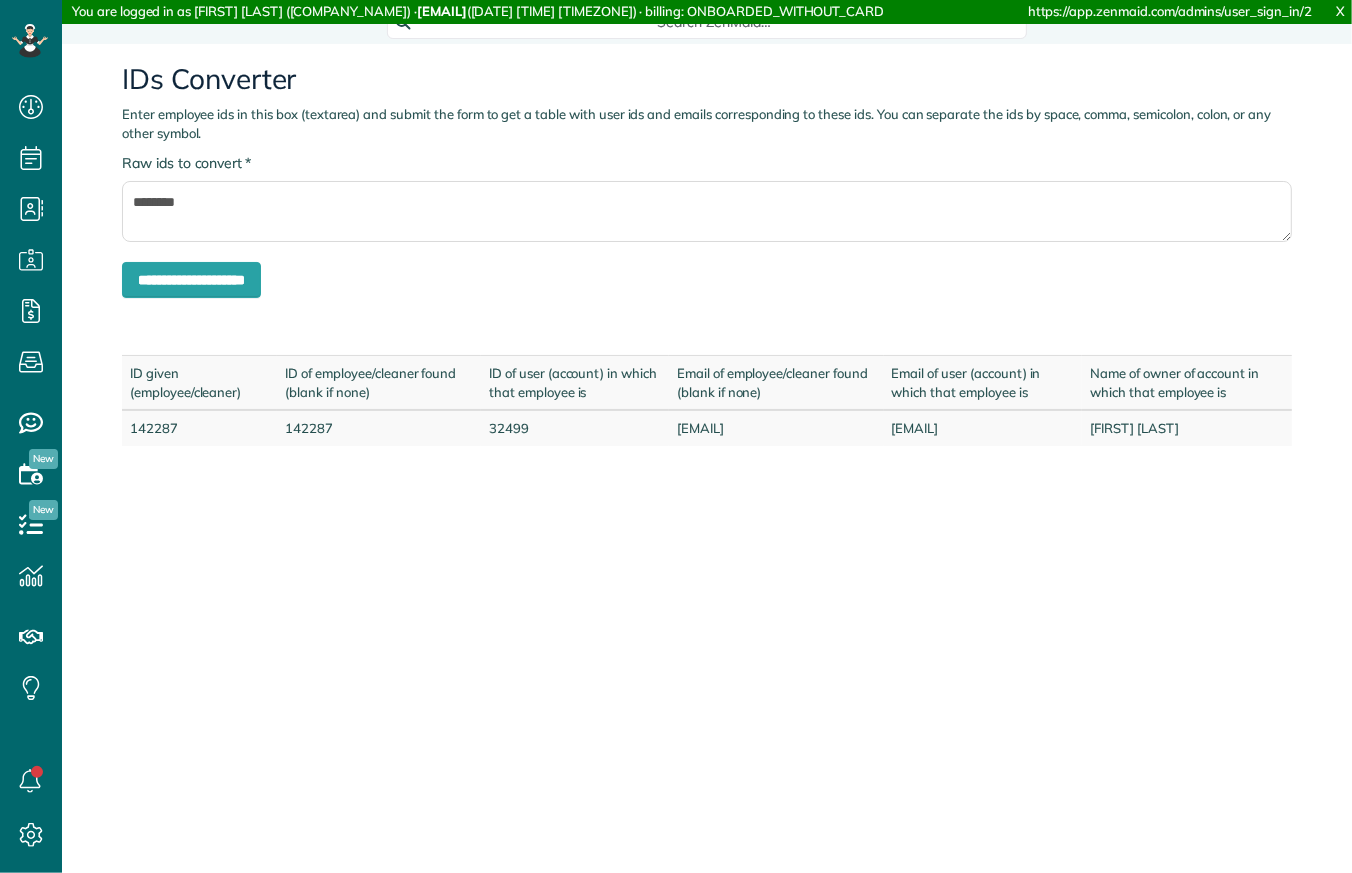 copy on "info@spotlesssisters.com.au
Sabrina Nascimento" 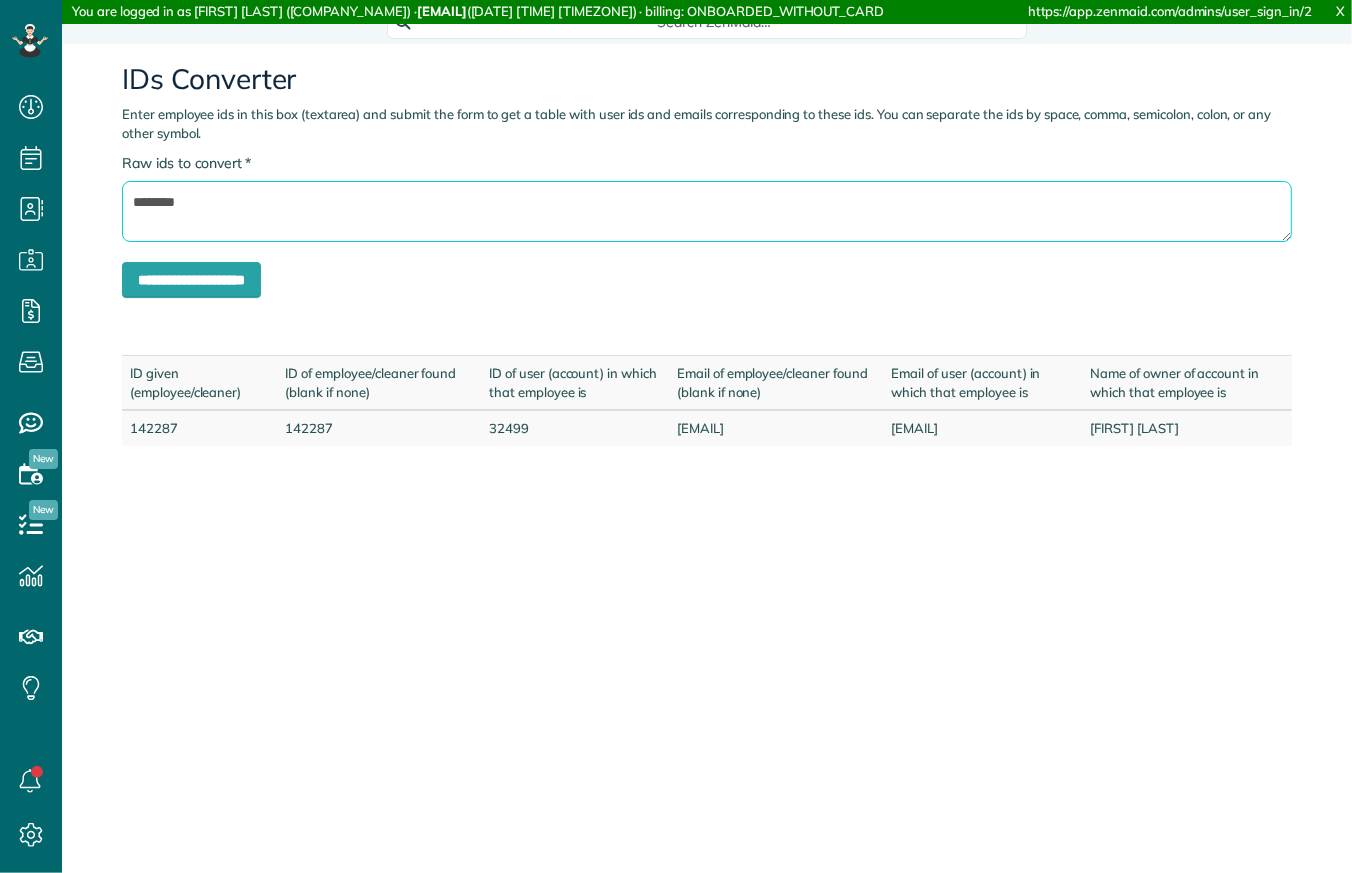click on "********" at bounding box center [707, 211] 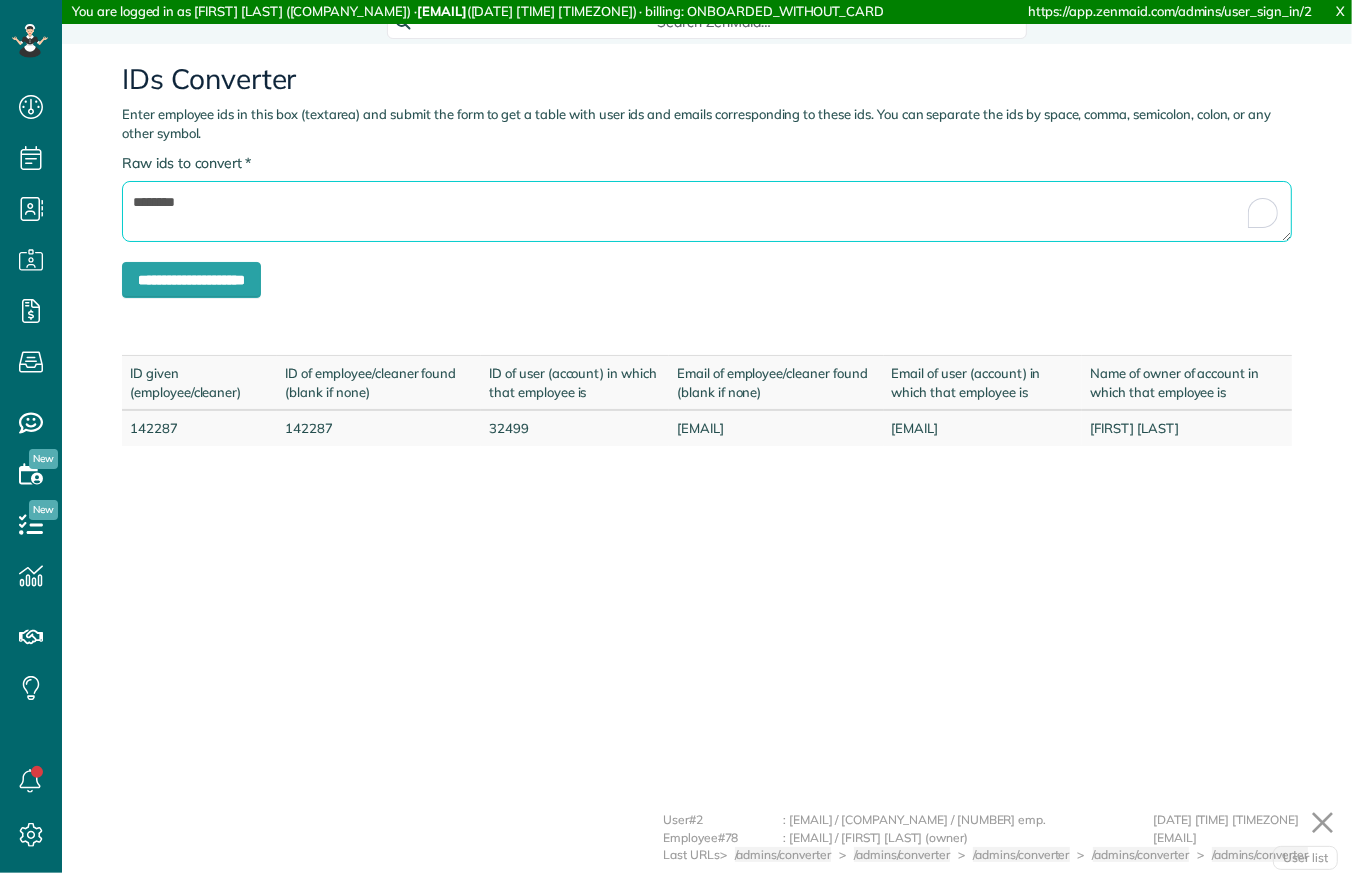 paste 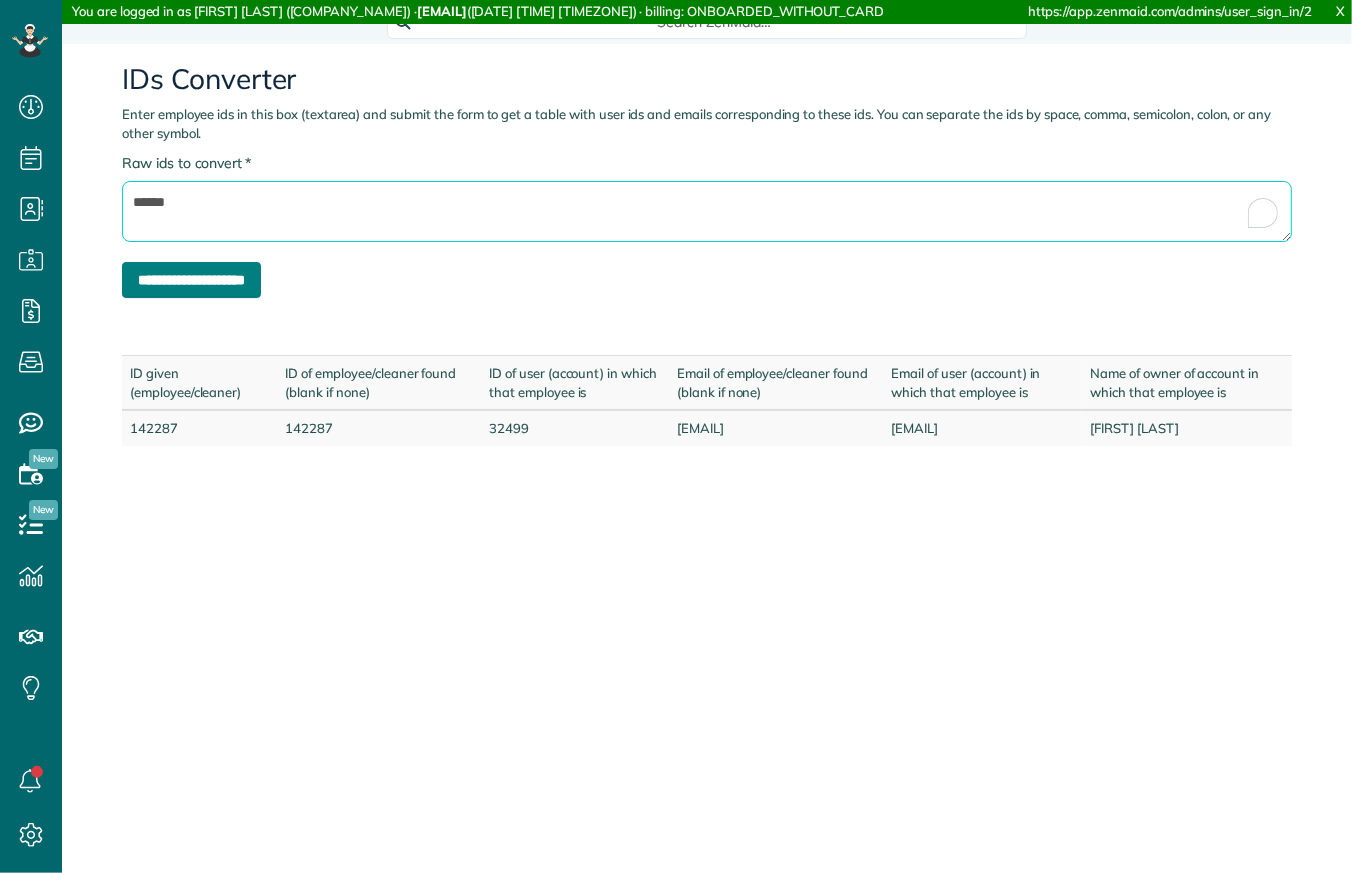 type on "******" 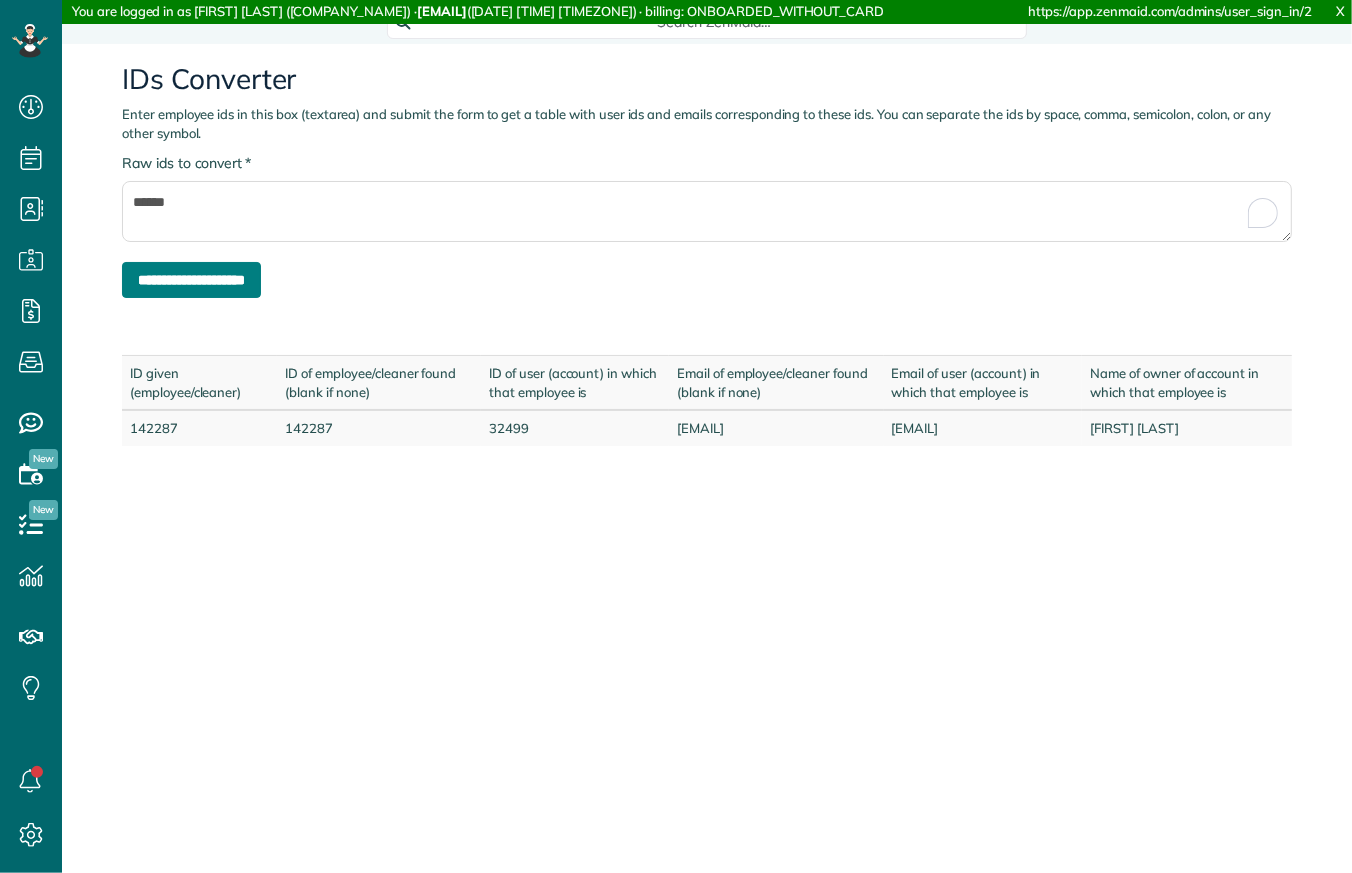 click on "**********" at bounding box center [191, 280] 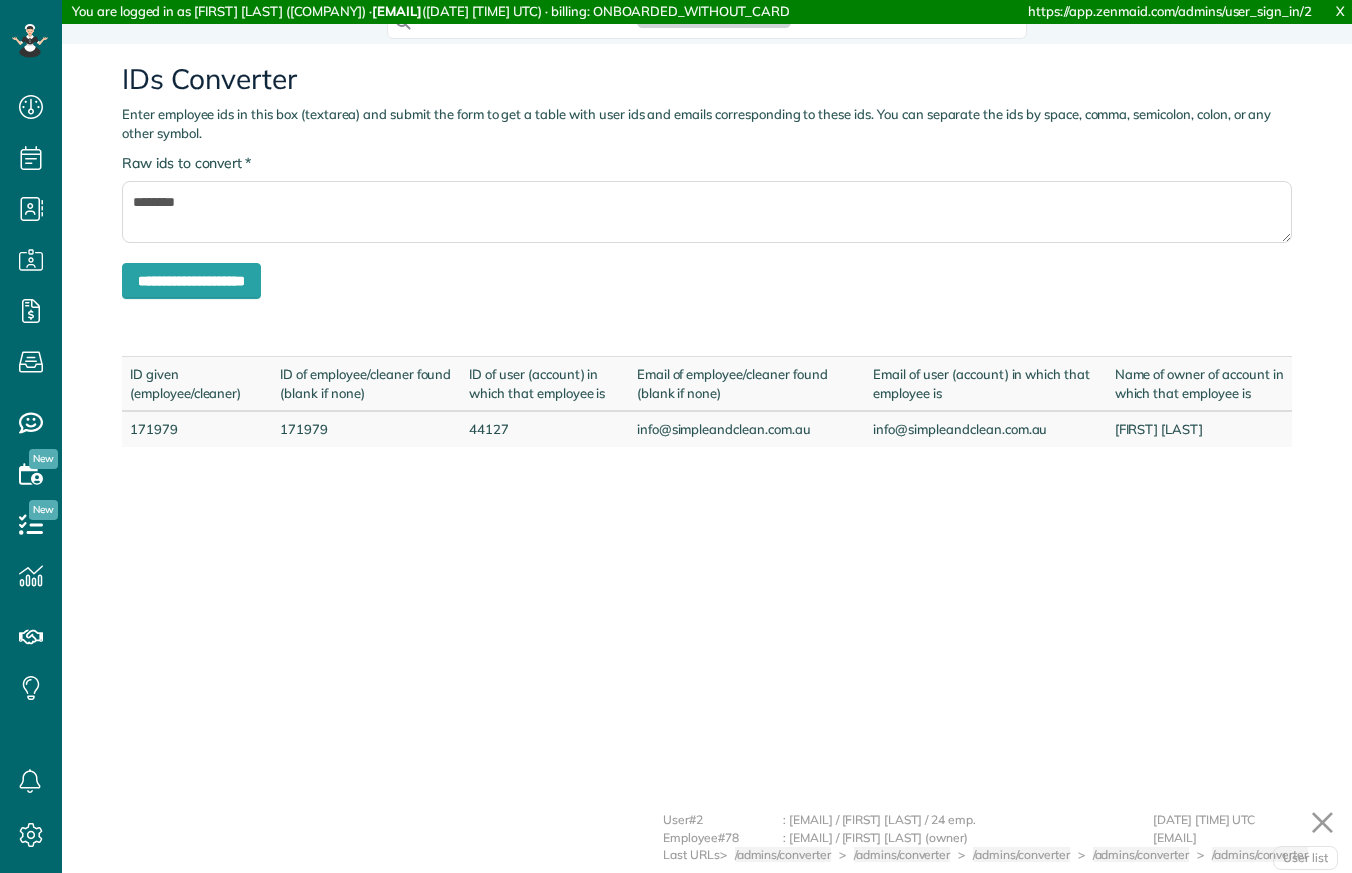 scroll, scrollTop: 0, scrollLeft: 0, axis: both 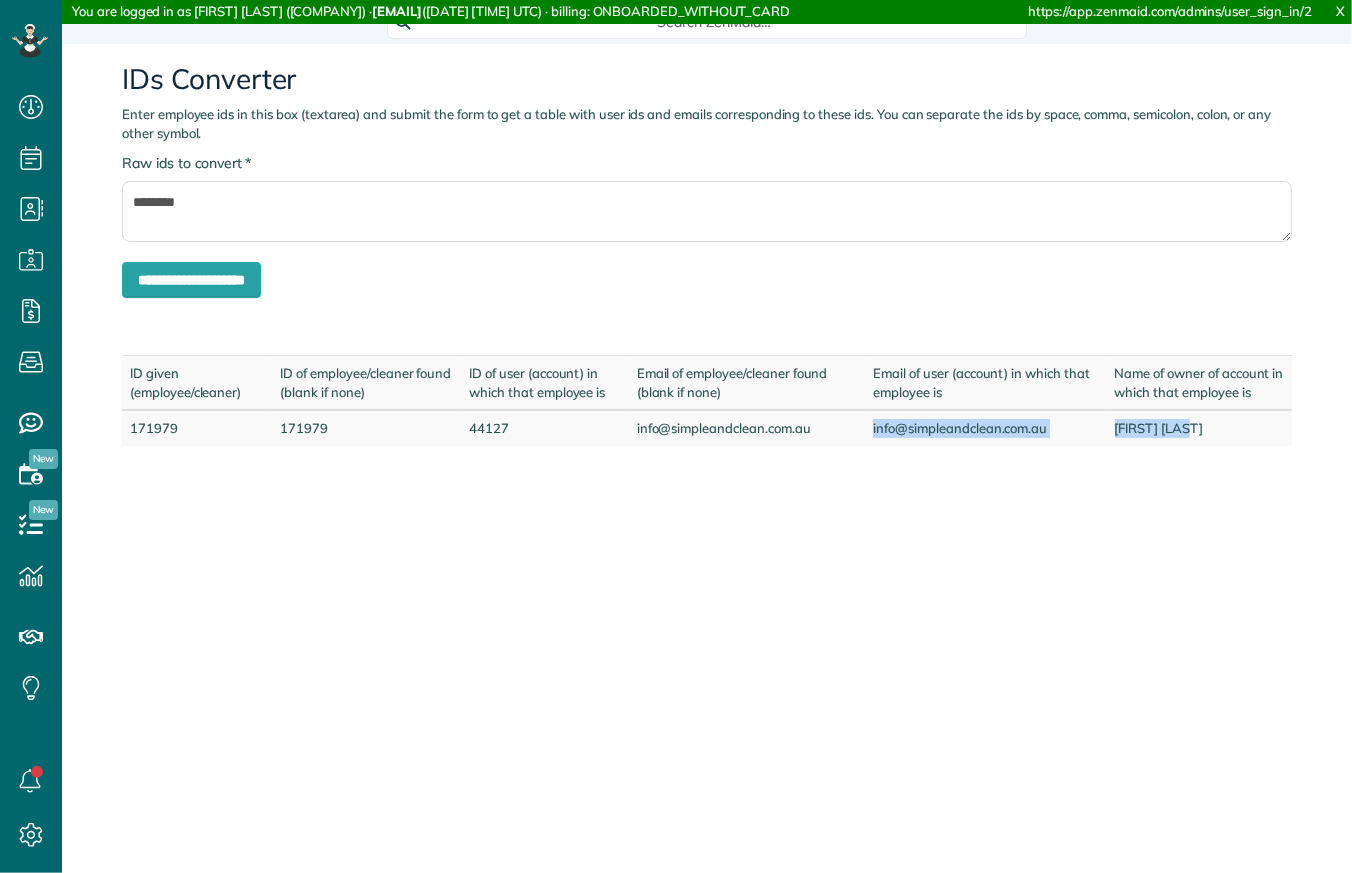drag, startPoint x: 872, startPoint y: 426, endPoint x: 1285, endPoint y: 426, distance: 413 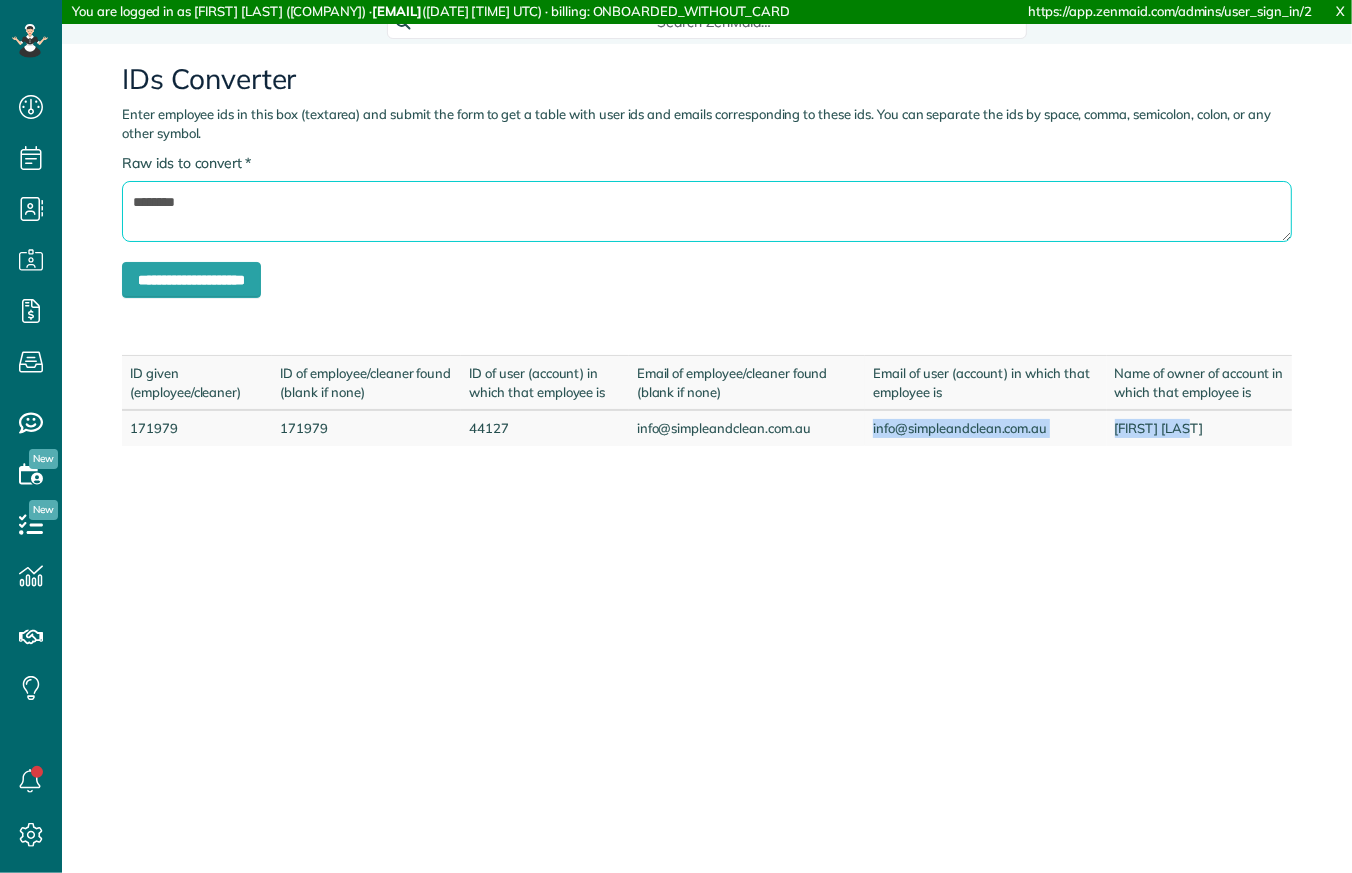 click on "********" at bounding box center [707, 211] 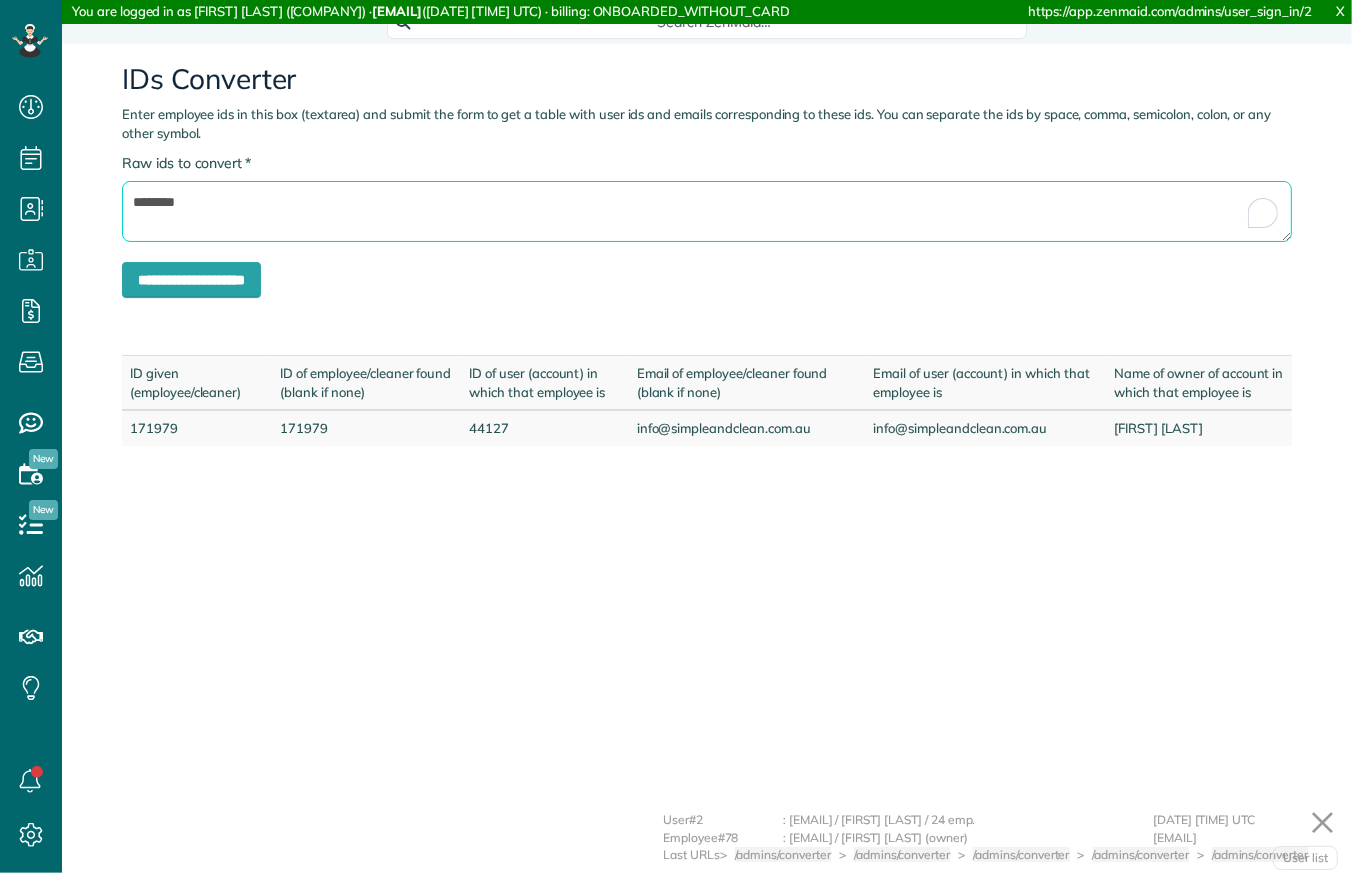 paste 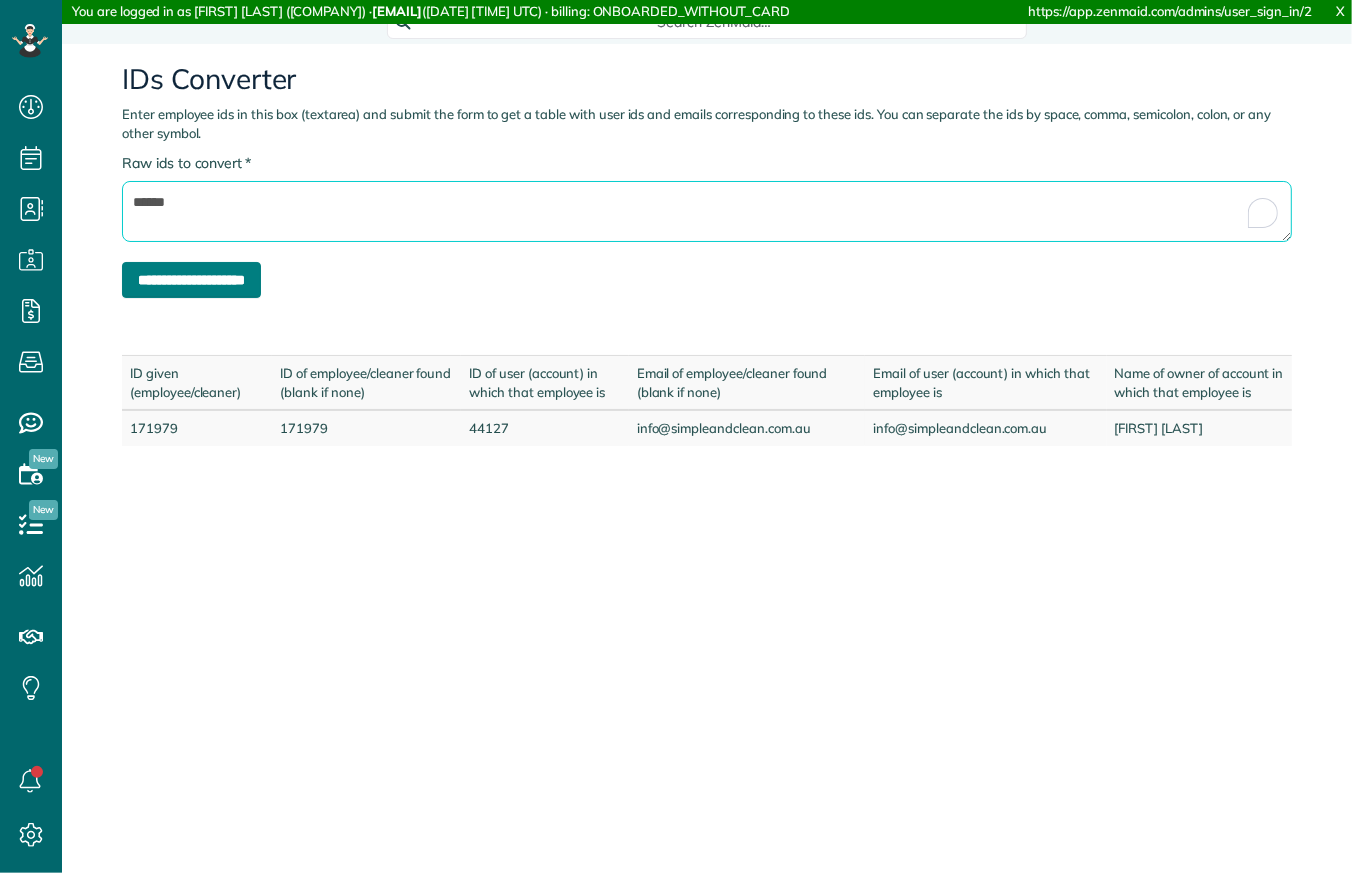 type on "******" 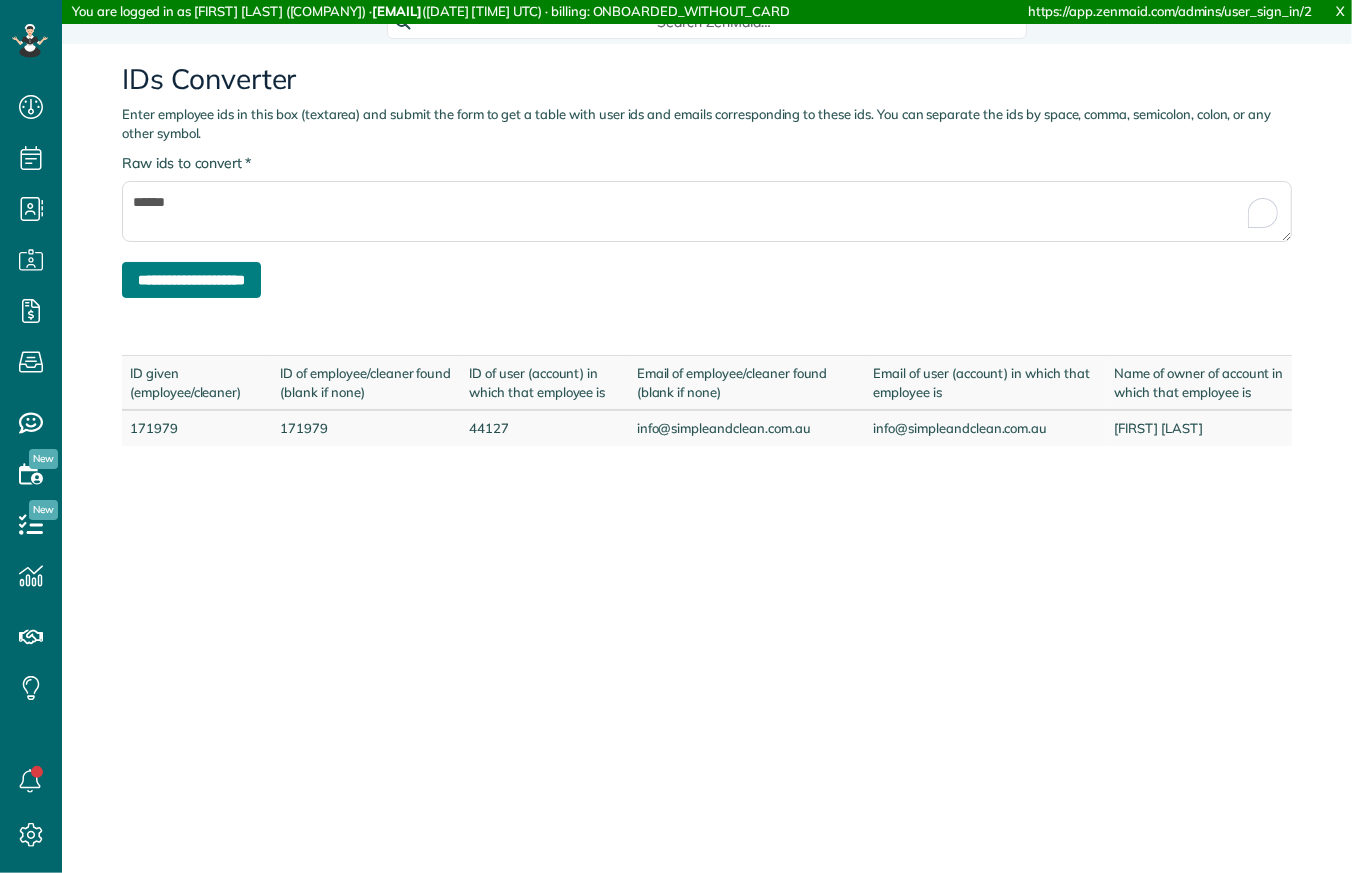 click on "**********" at bounding box center [191, 280] 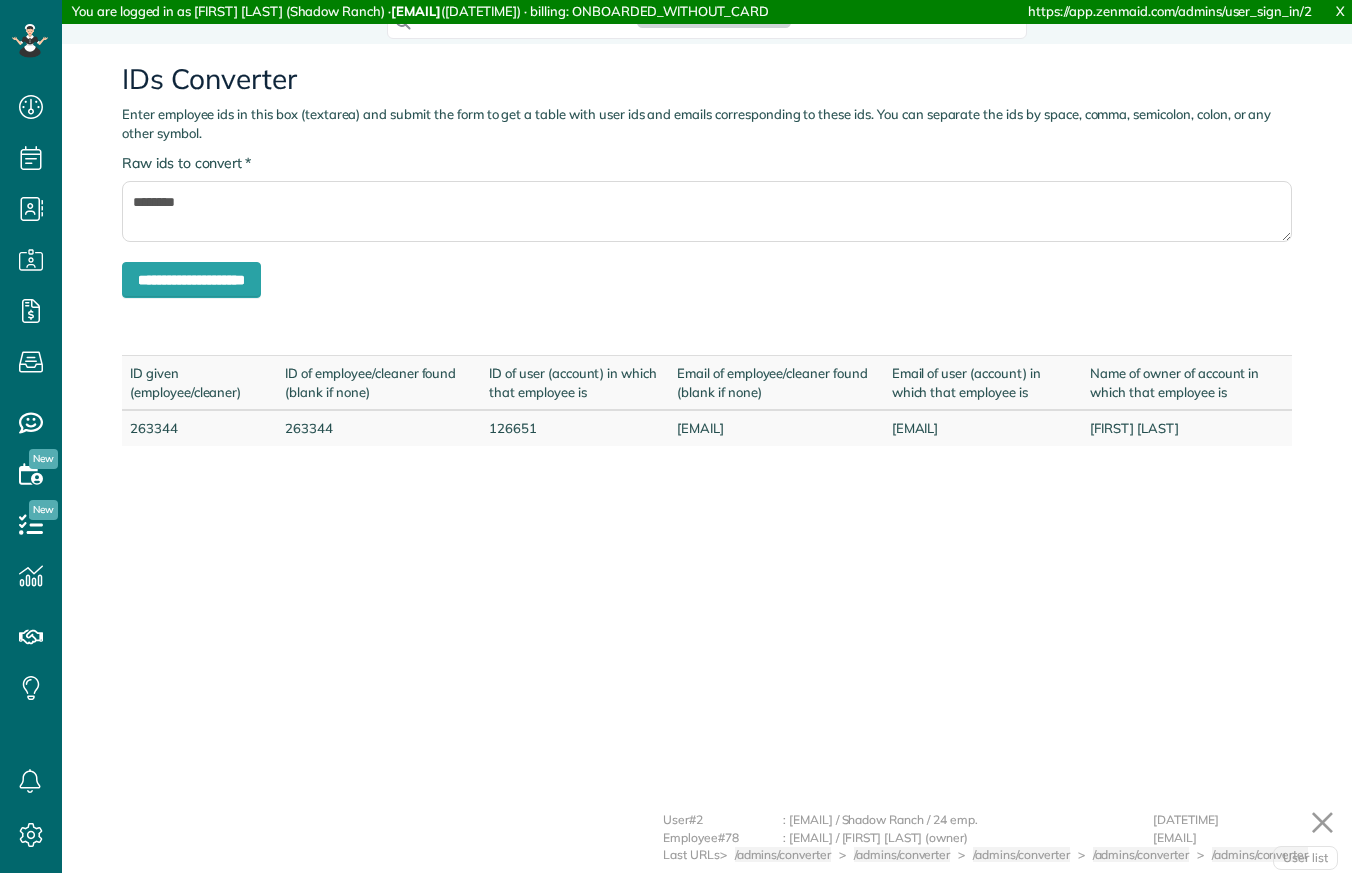 scroll, scrollTop: 0, scrollLeft: 0, axis: both 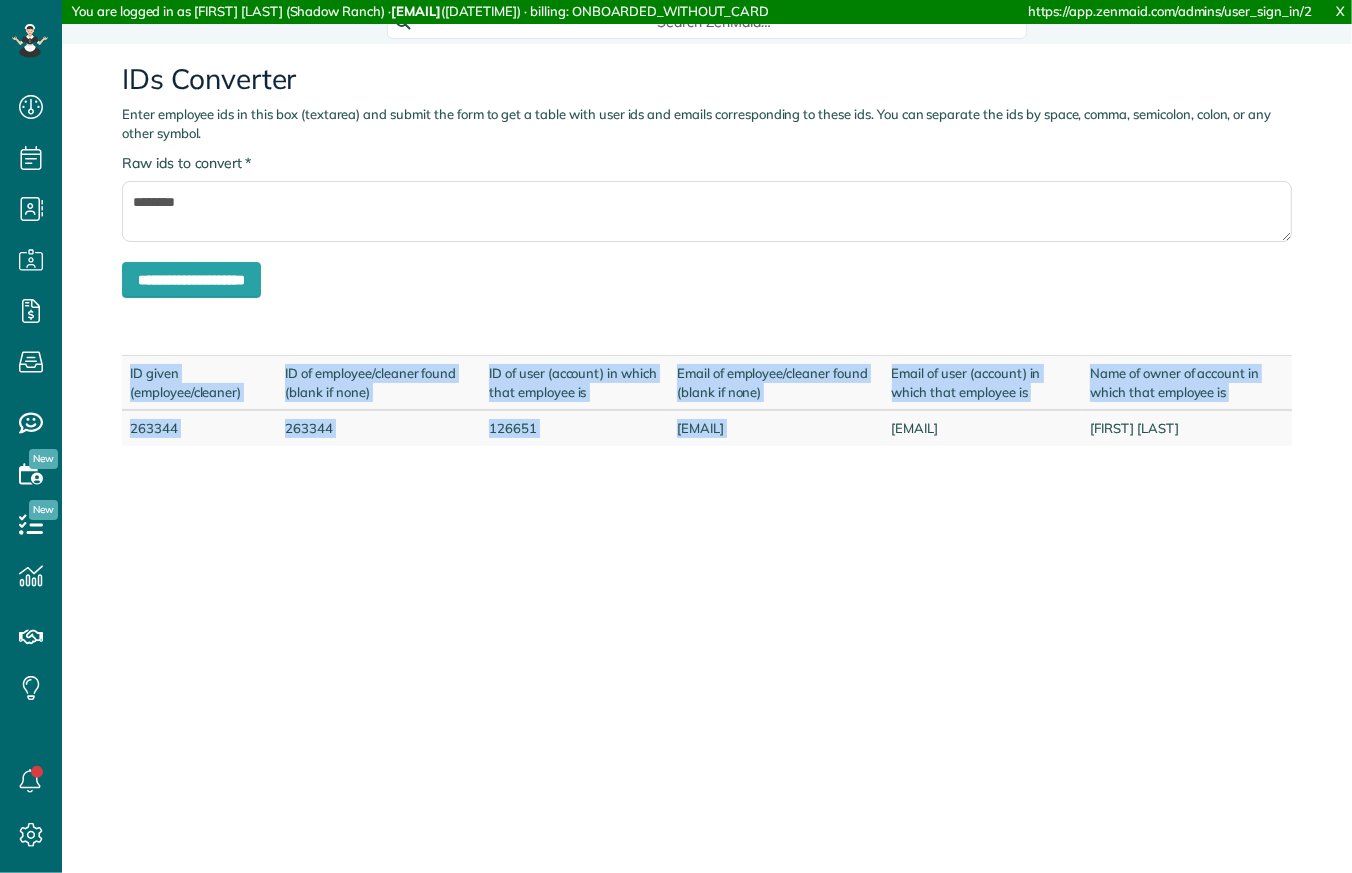 drag, startPoint x: 879, startPoint y: 426, endPoint x: 1298, endPoint y: 426, distance: 419 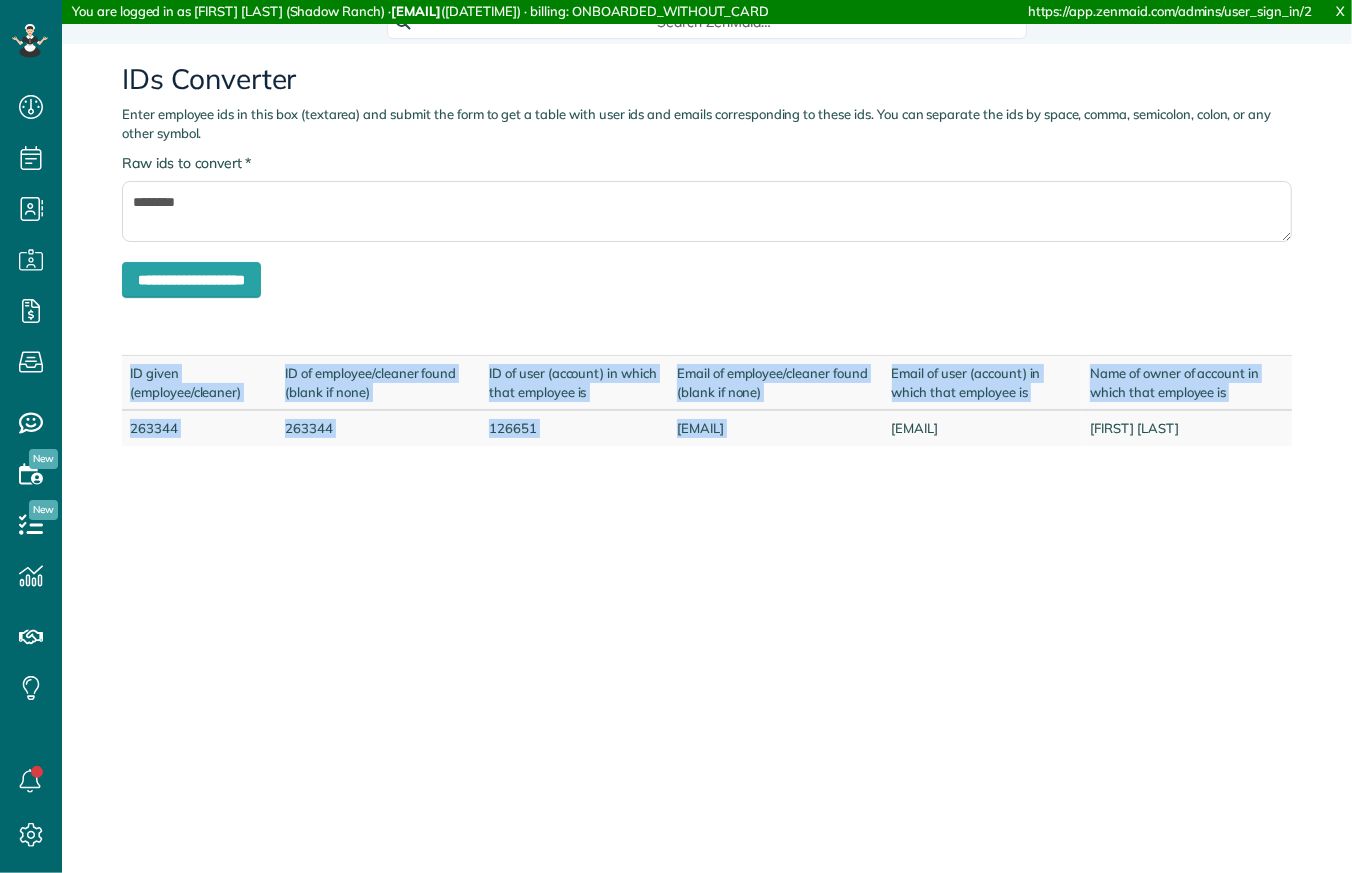 click on "**********" at bounding box center (707, 255) 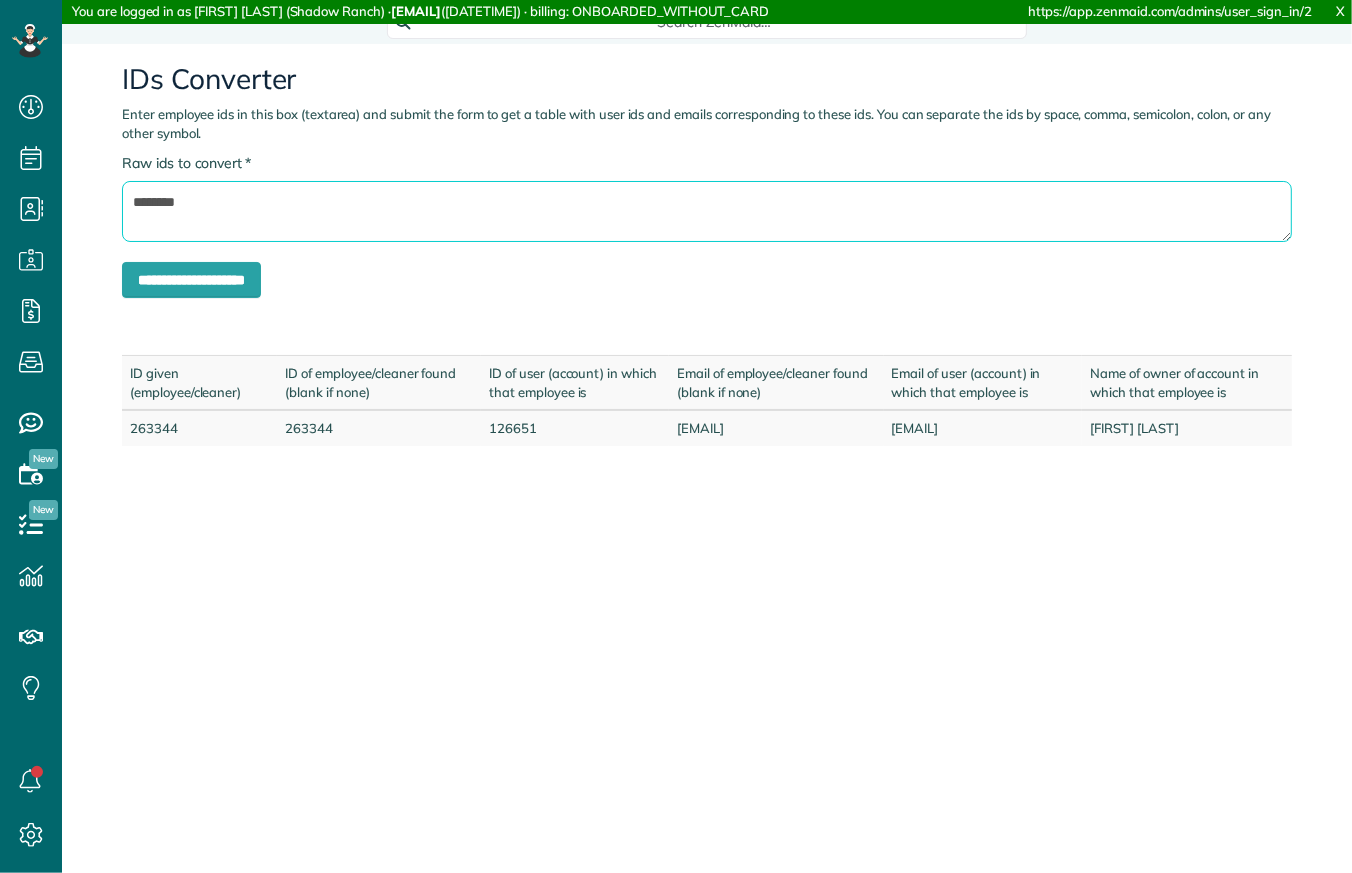 click on "********" at bounding box center (707, 211) 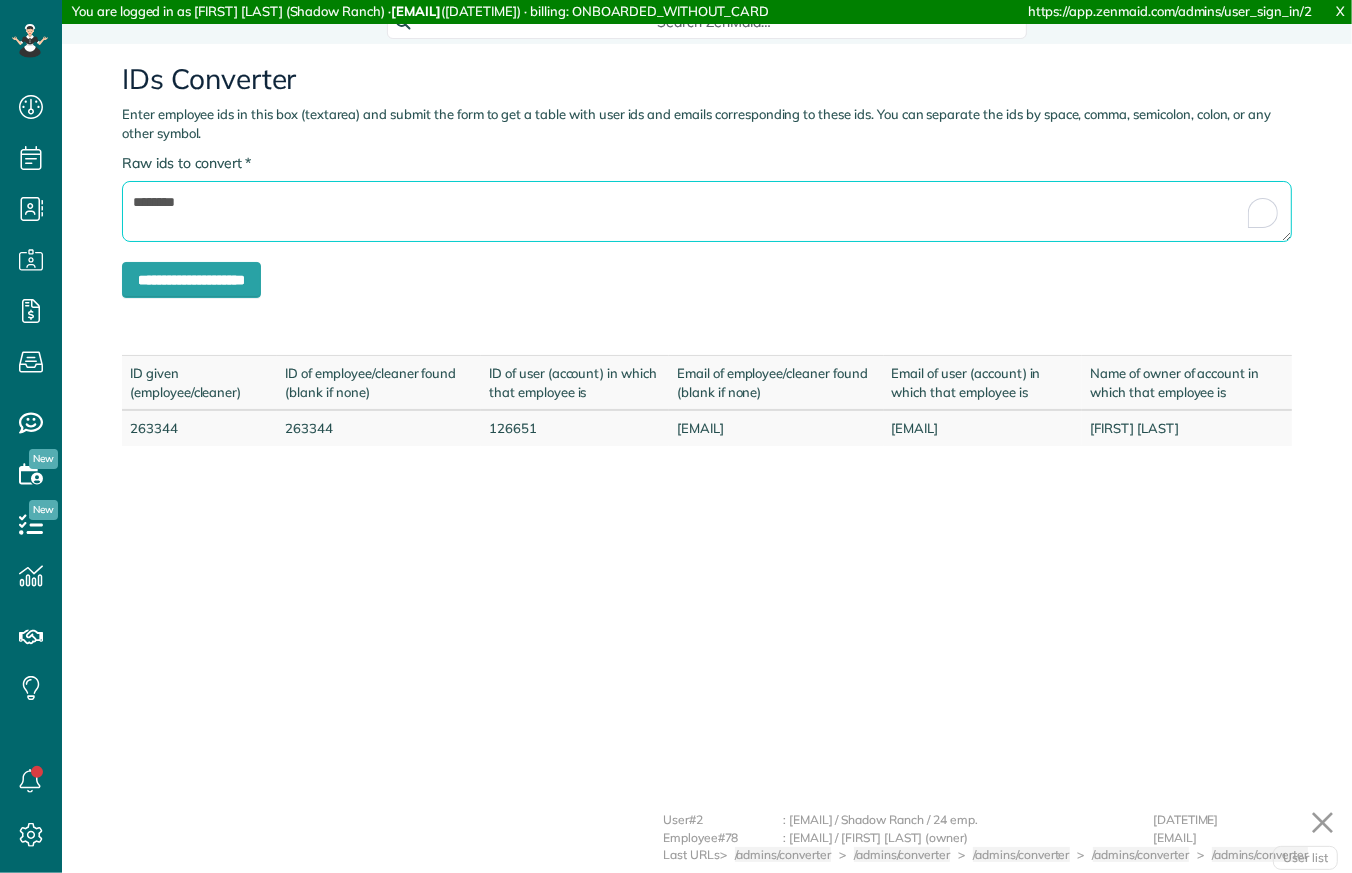 paste 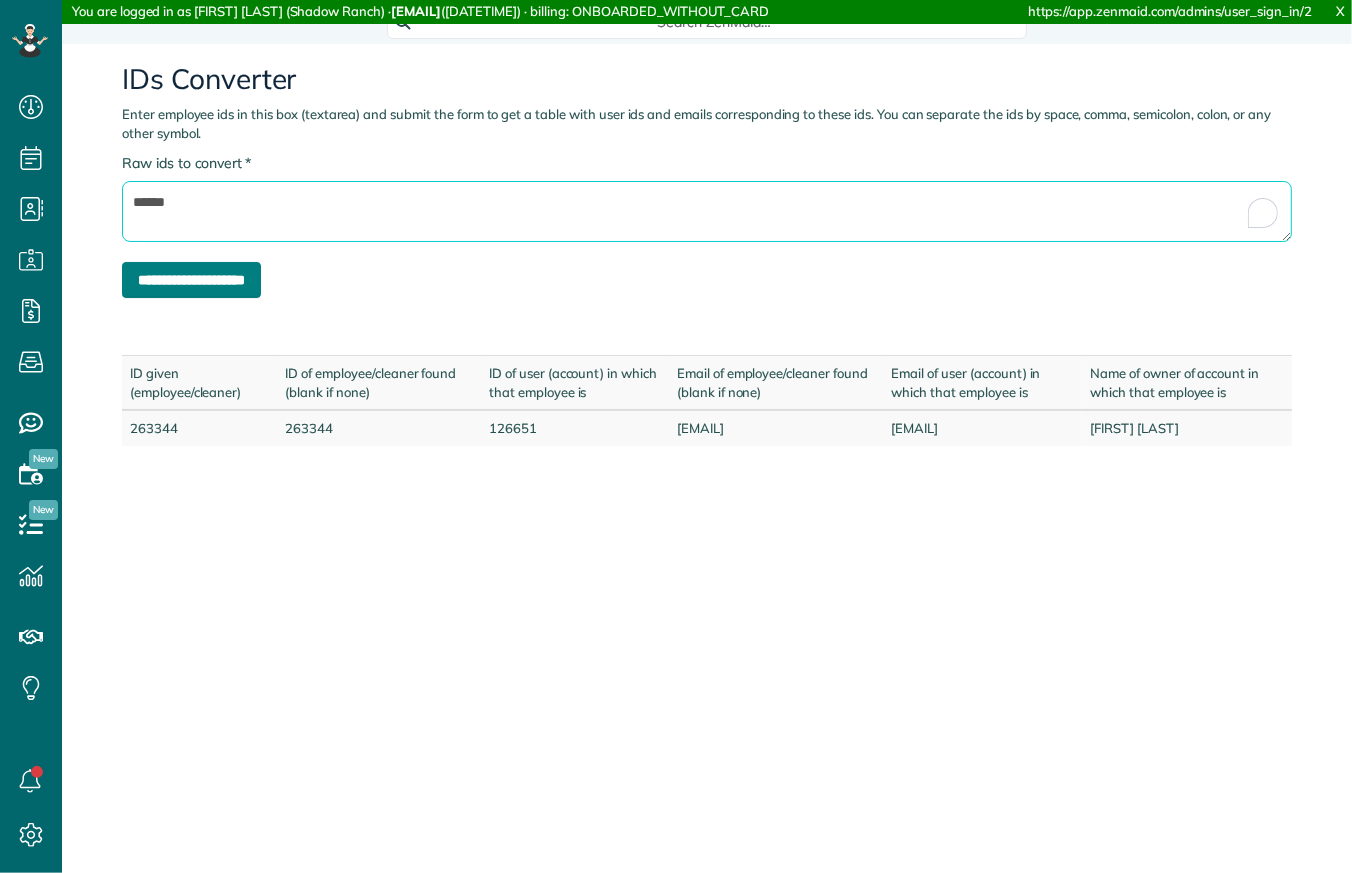 type on "******" 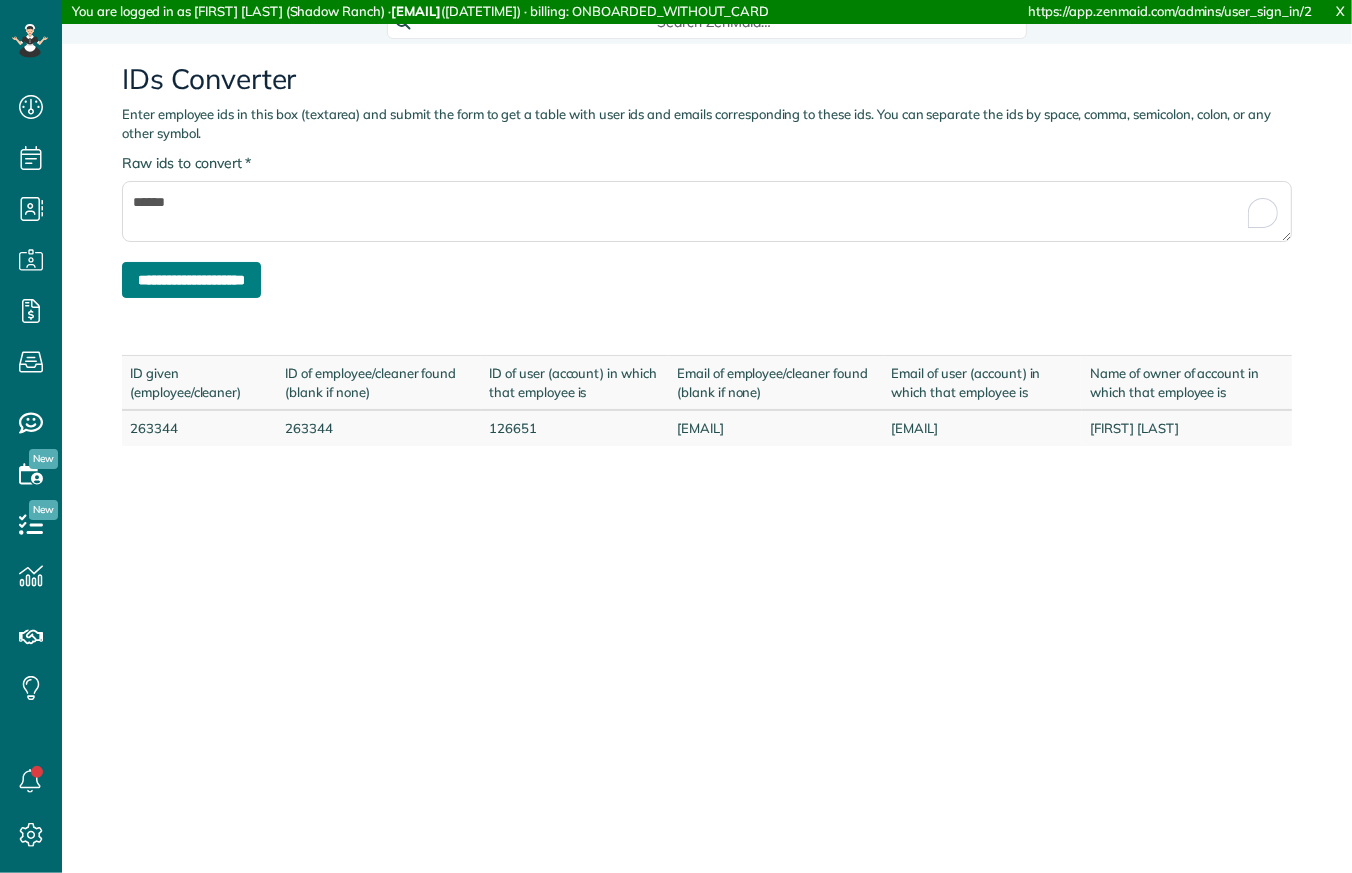 click on "**********" at bounding box center (191, 280) 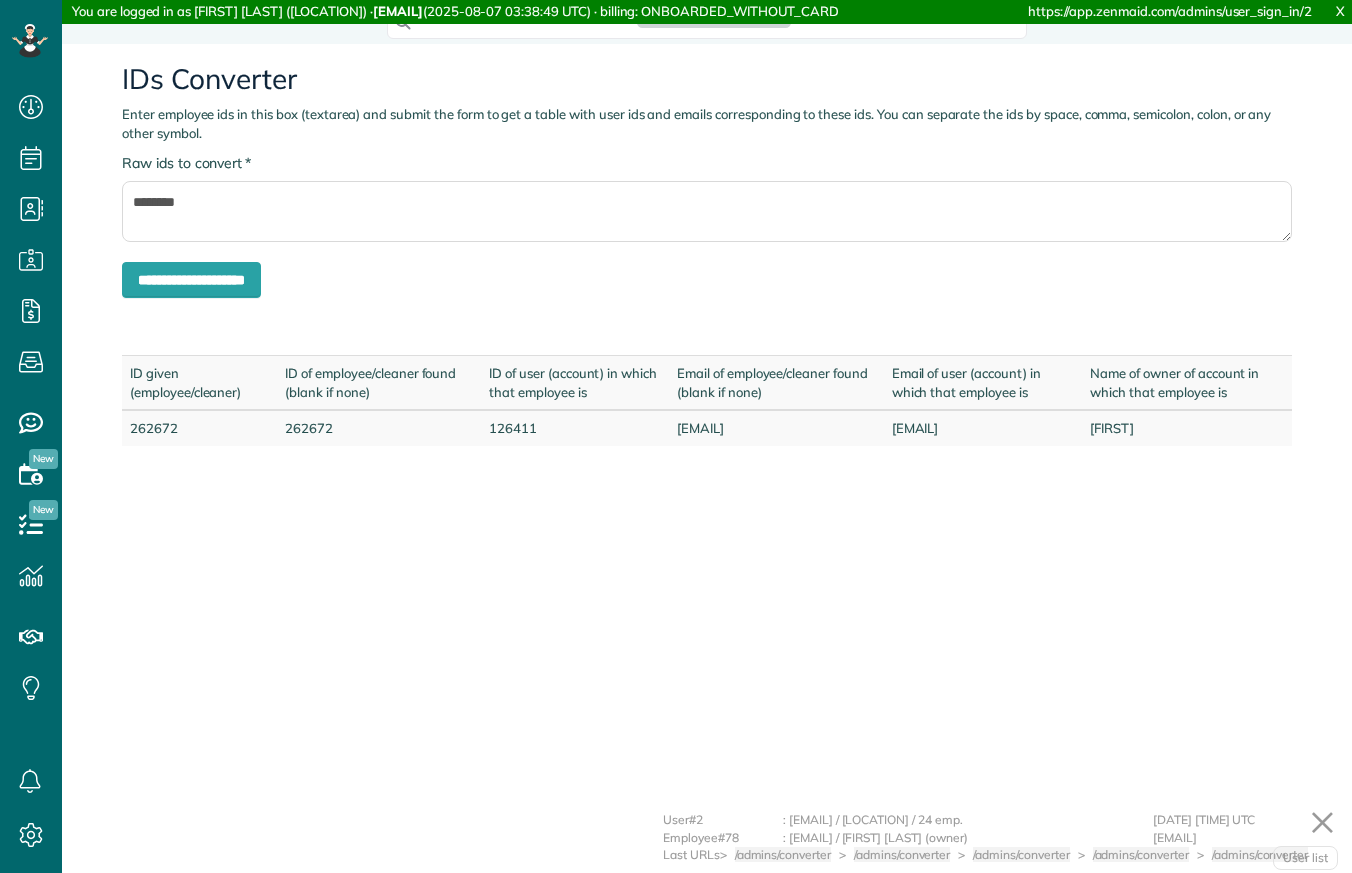 scroll, scrollTop: 0, scrollLeft: 0, axis: both 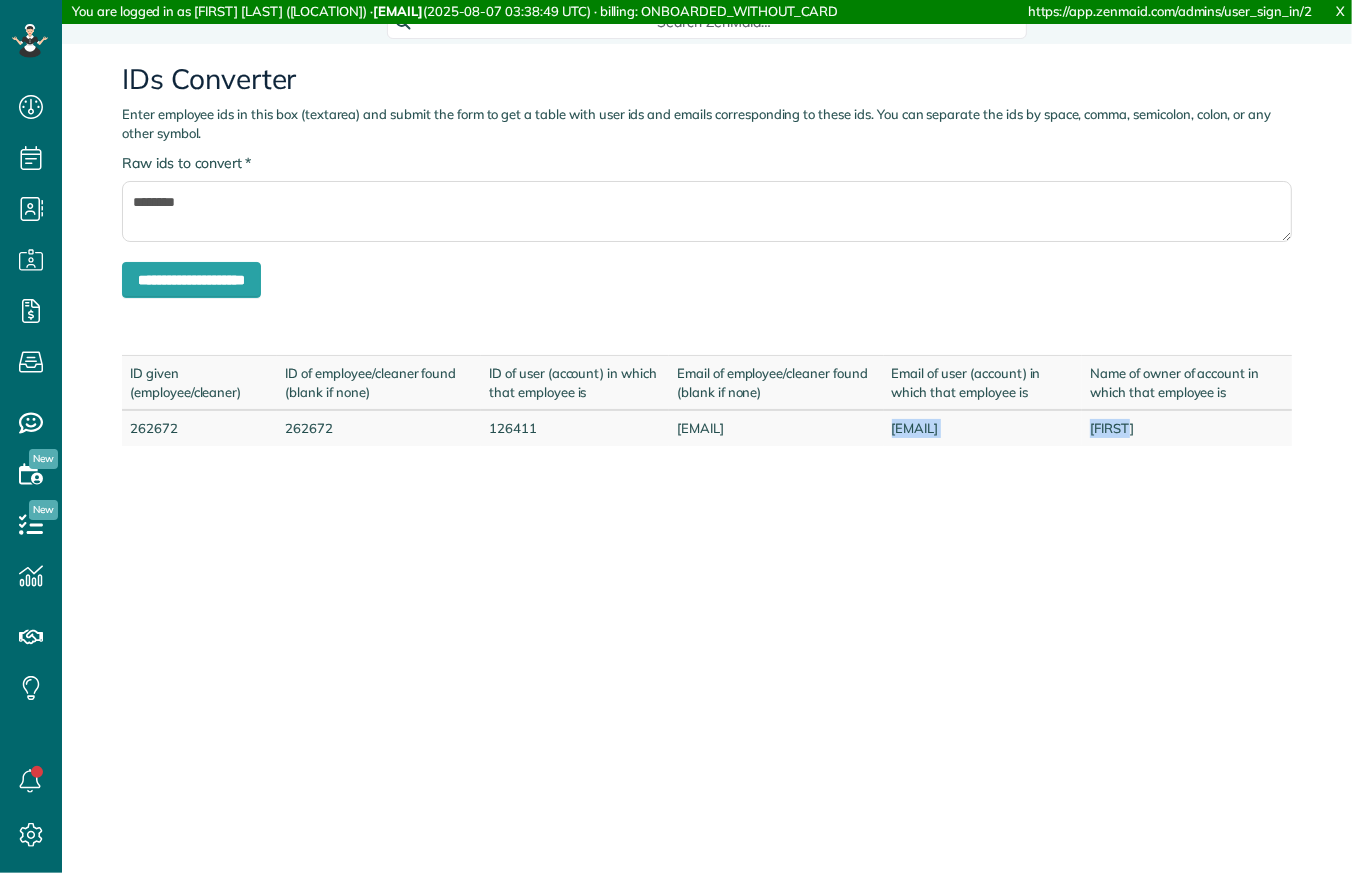 drag, startPoint x: 877, startPoint y: 426, endPoint x: 1257, endPoint y: 426, distance: 380 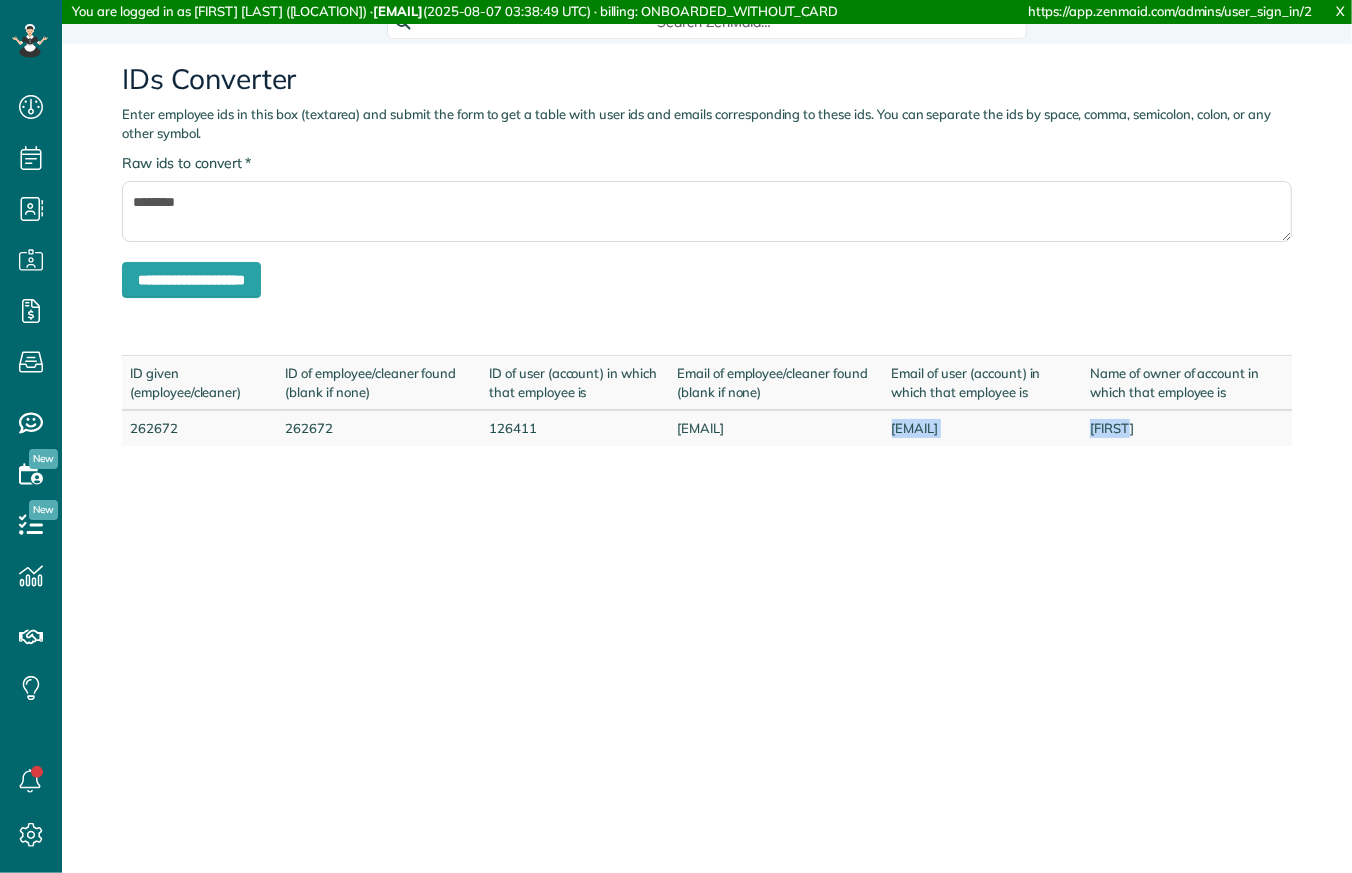 click on "[EMAIL]
[EMAIL]
[FIRST]" at bounding box center (707, 428) 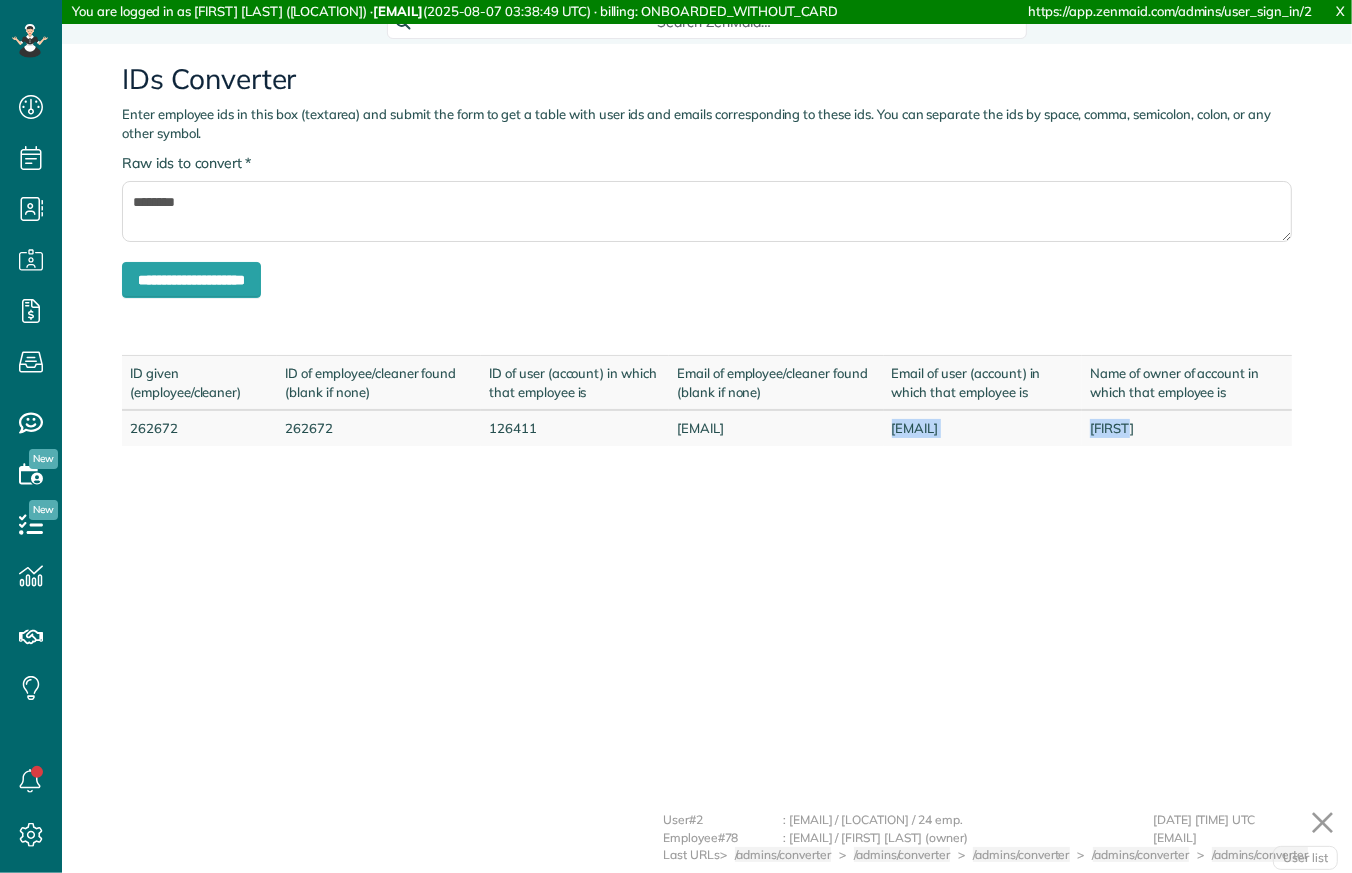 copy on "[EMAIL]
[FIRST]" 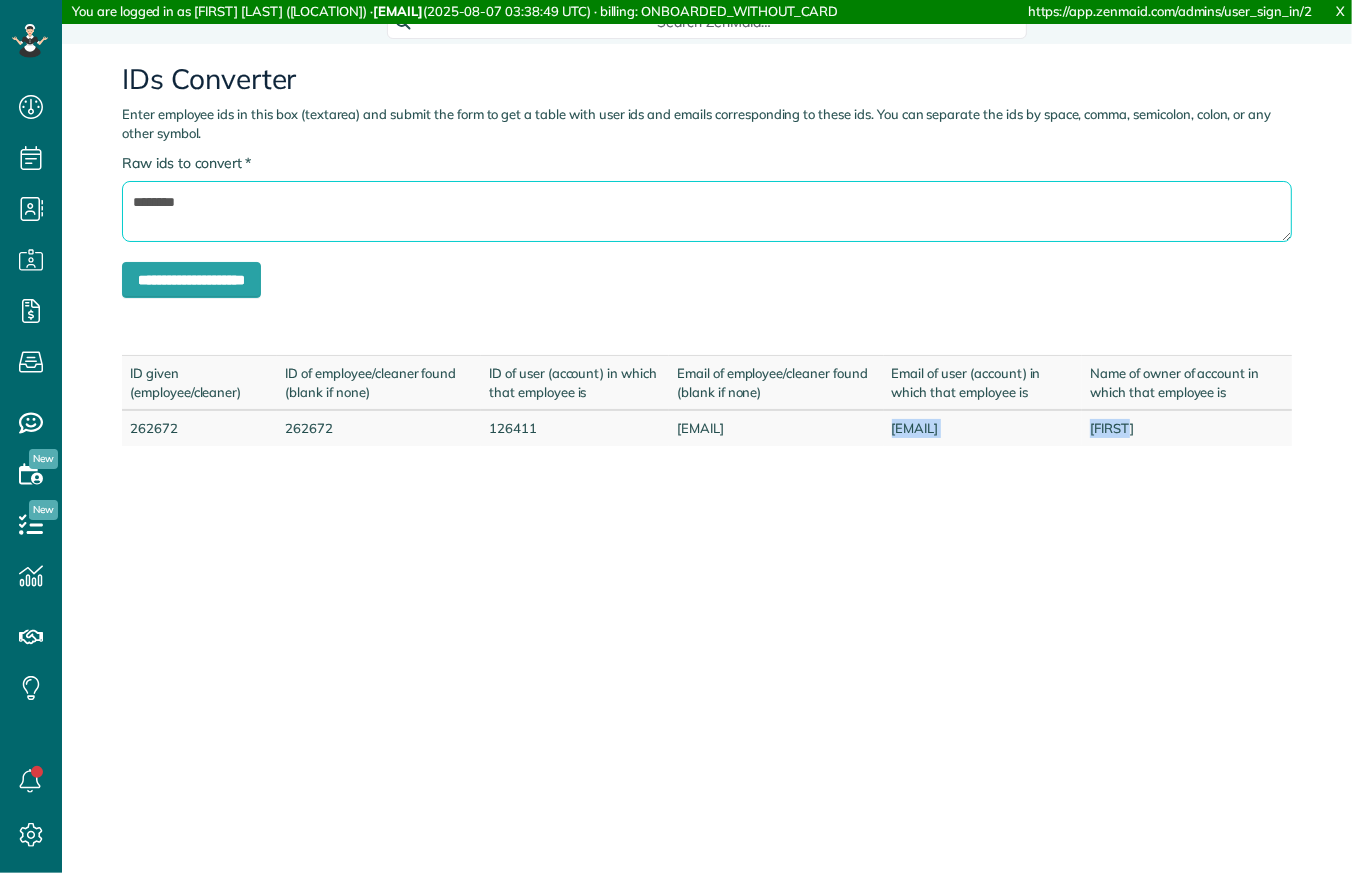 click on "********" at bounding box center (707, 211) 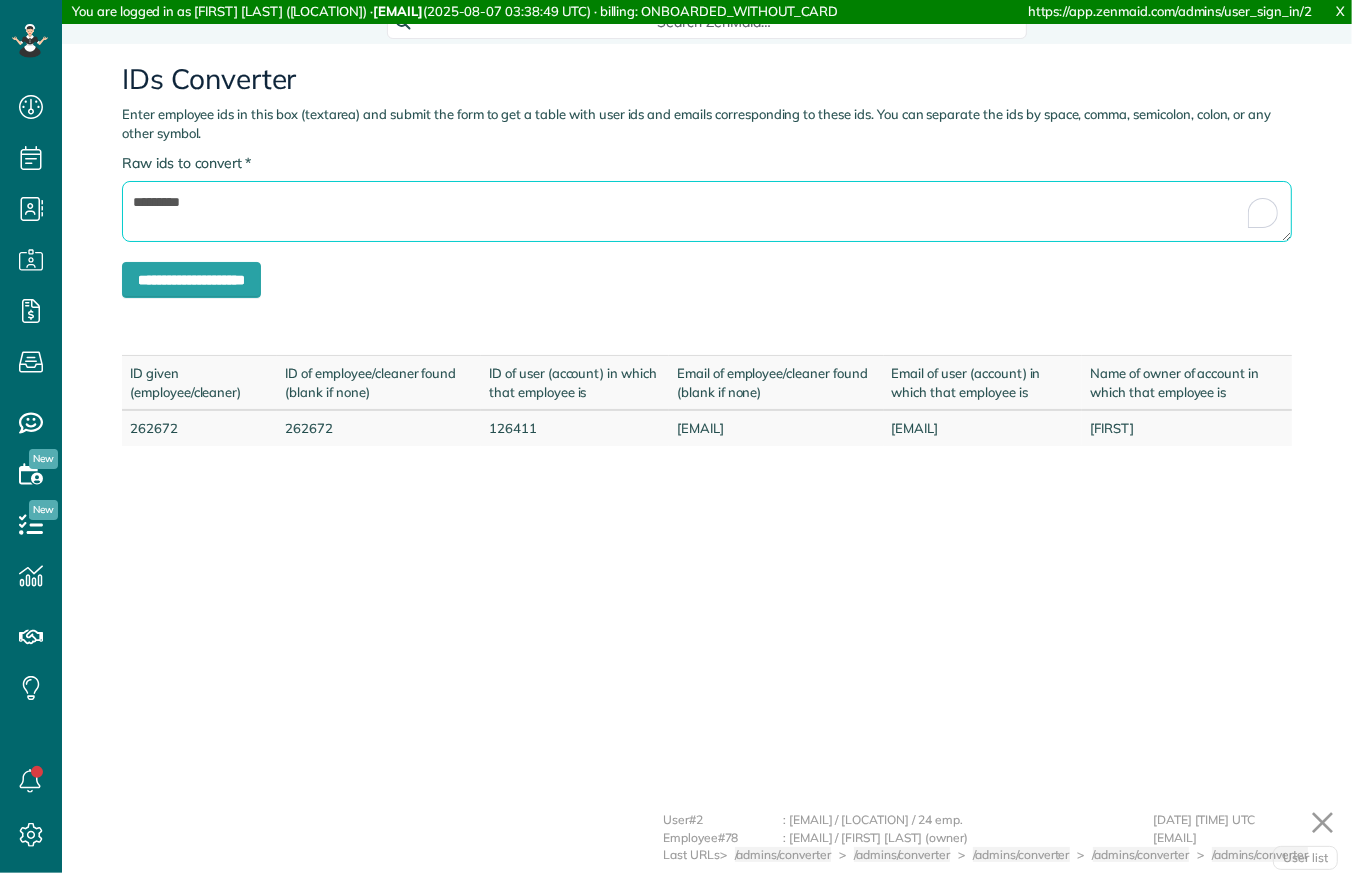 paste on "*******" 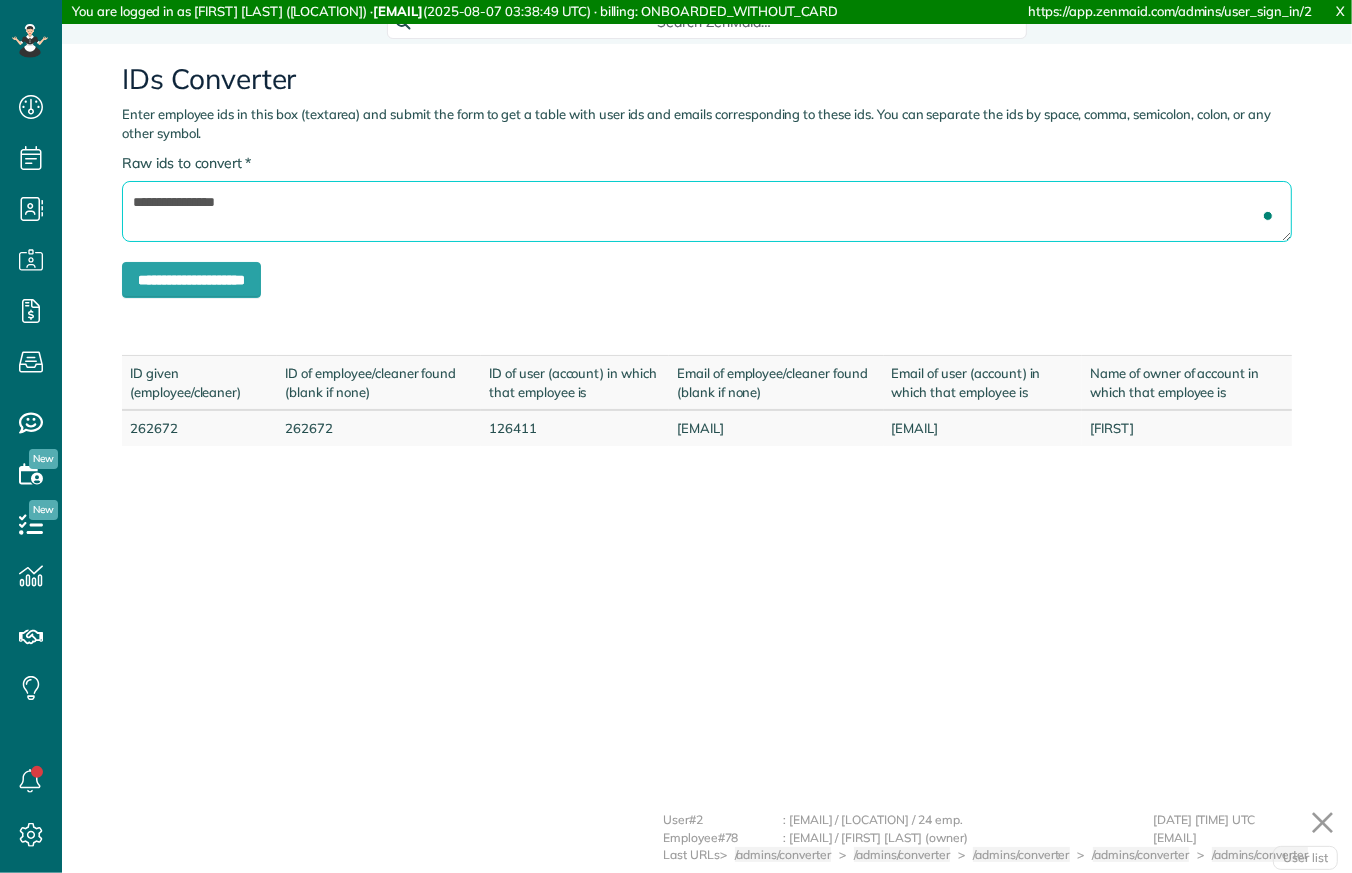paste 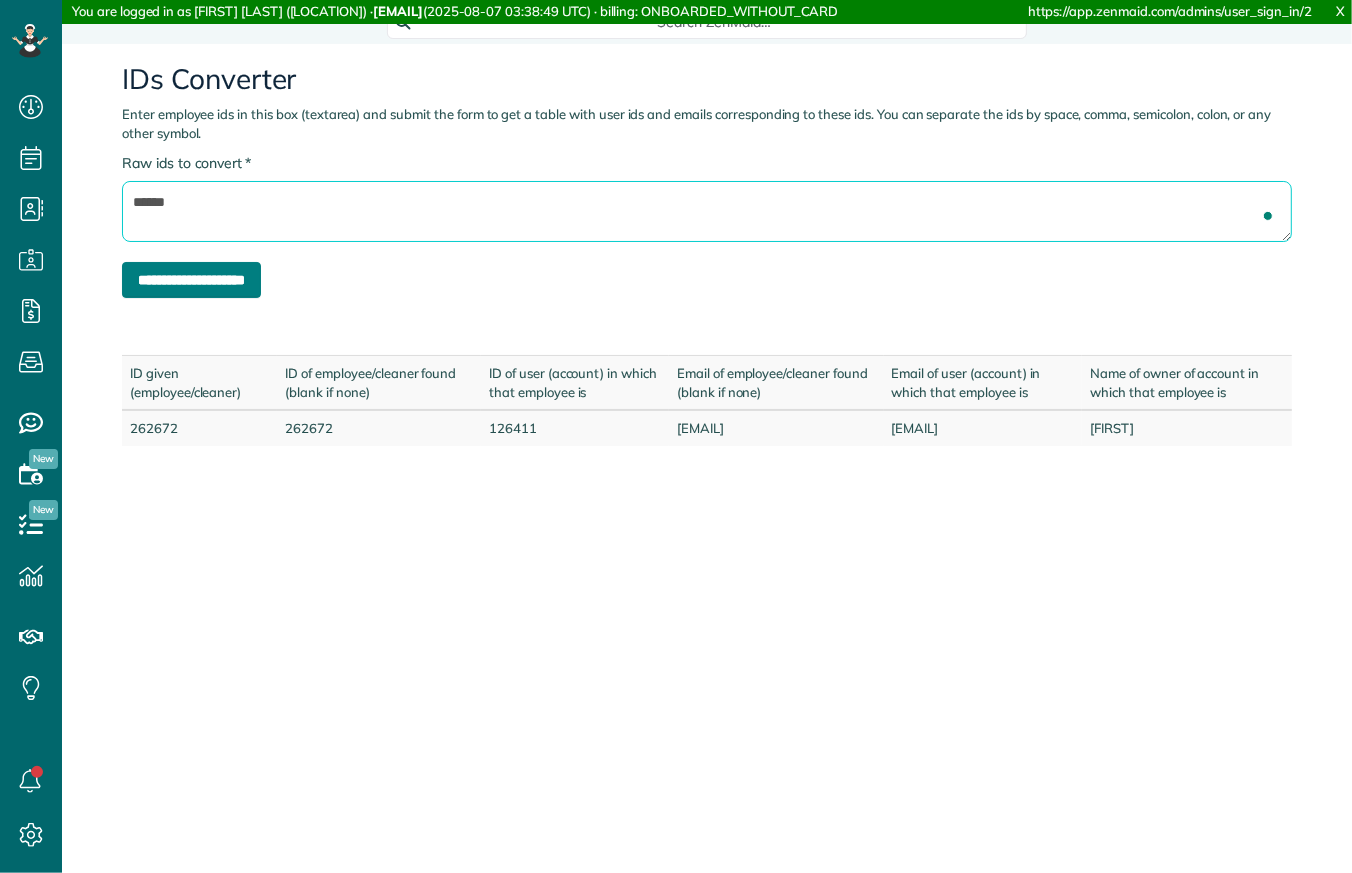 type on "******" 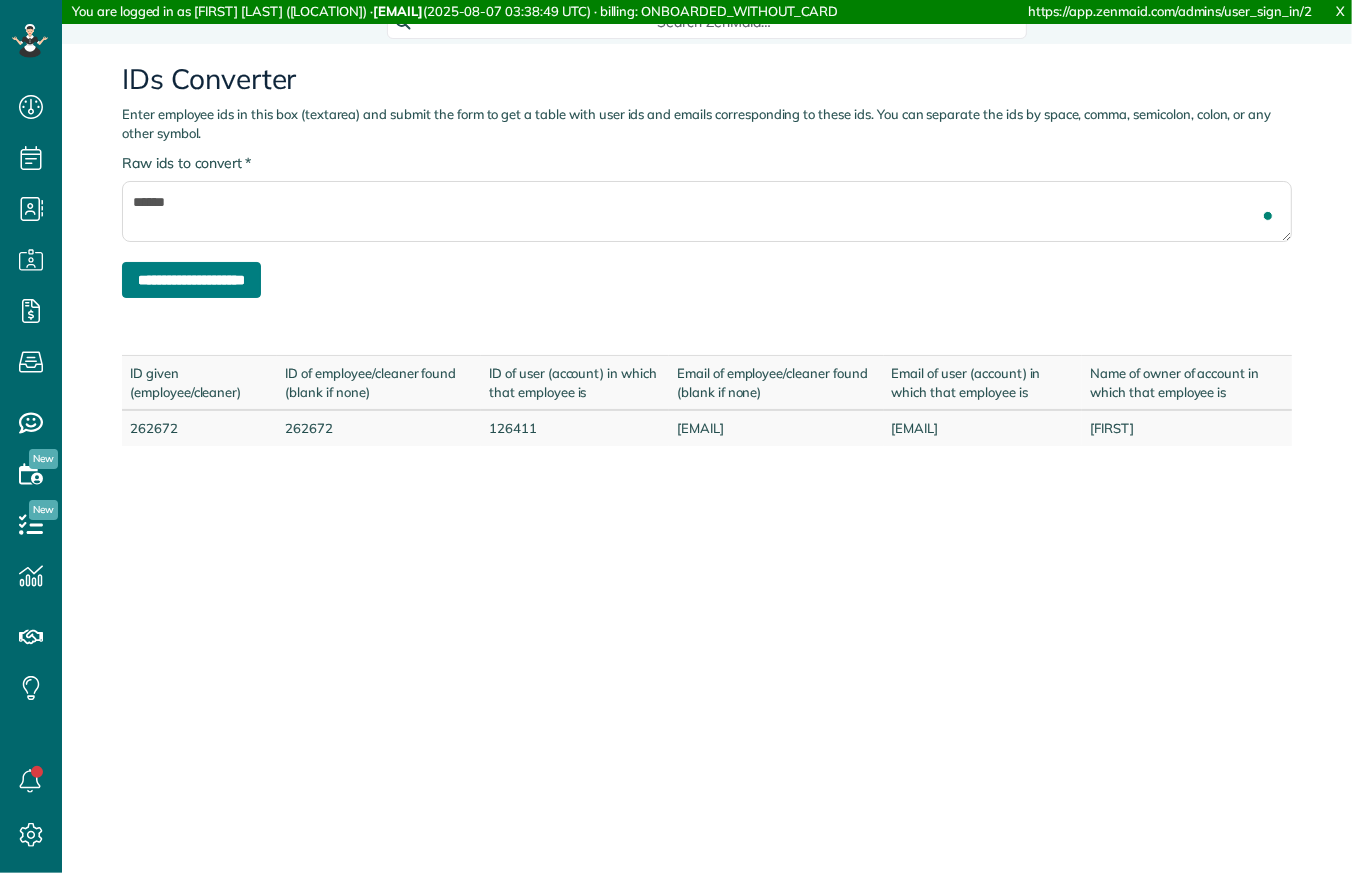 click on "**********" at bounding box center (191, 280) 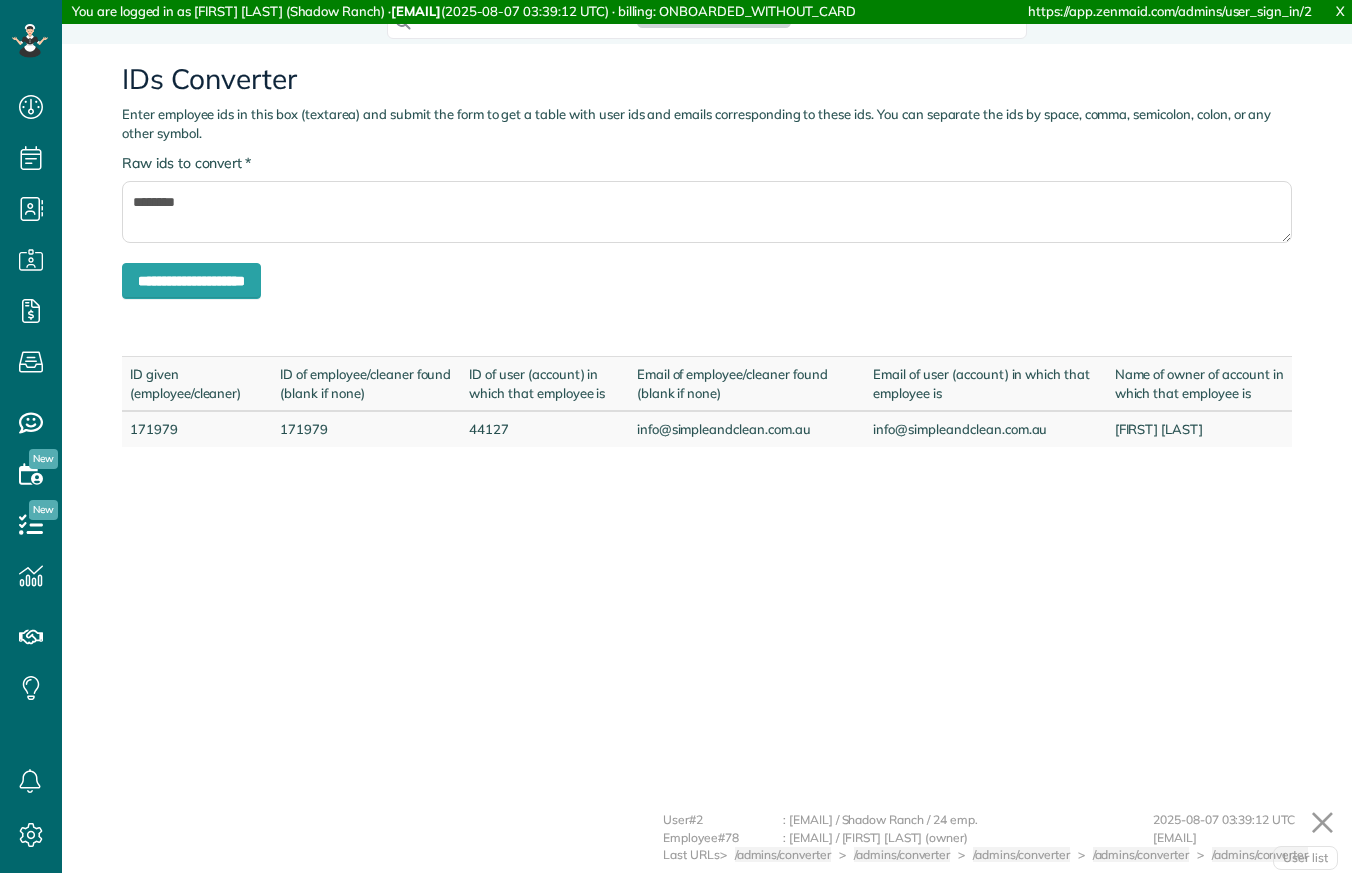 scroll, scrollTop: 0, scrollLeft: 0, axis: both 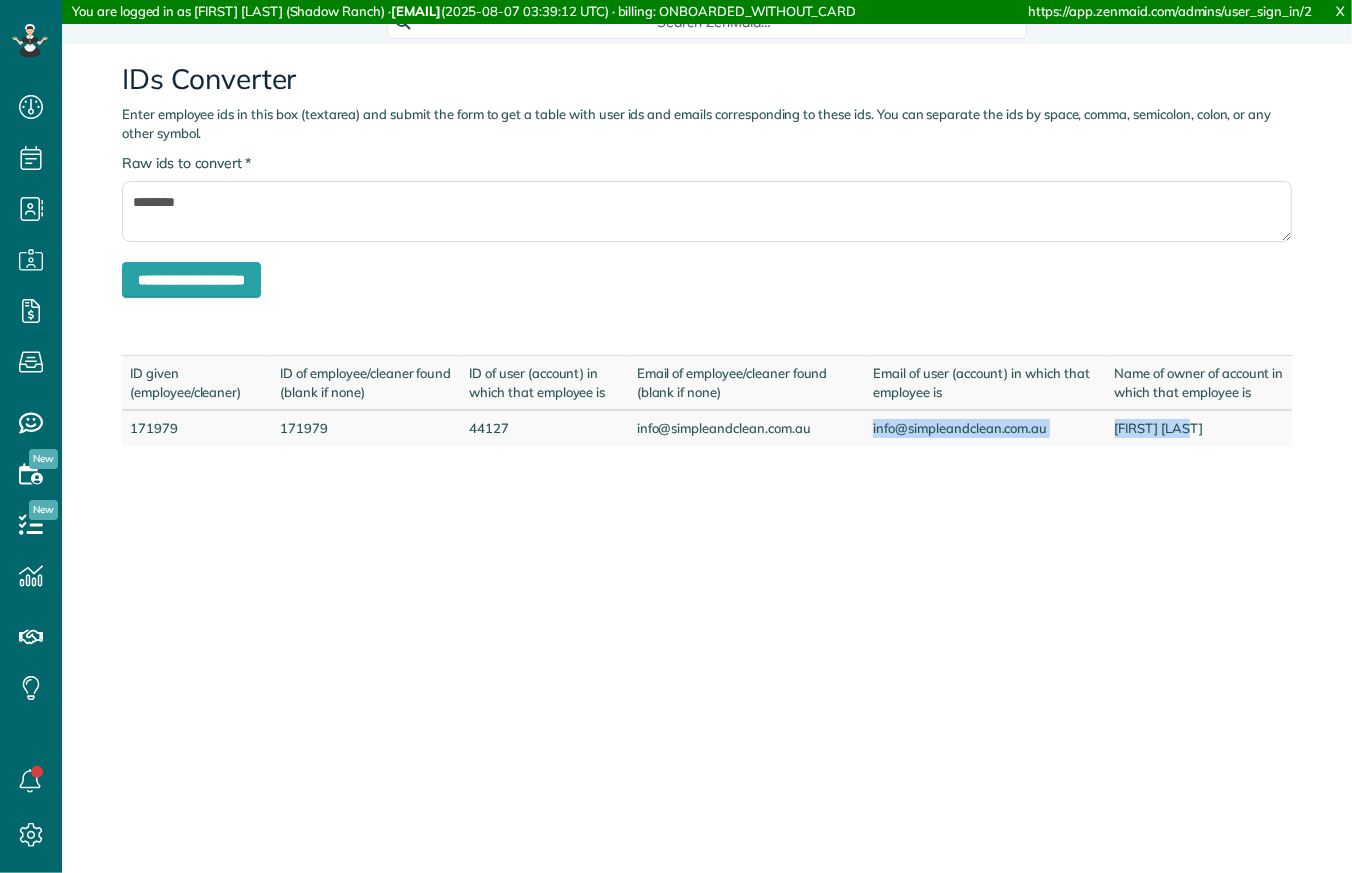 drag, startPoint x: 869, startPoint y: 429, endPoint x: 1233, endPoint y: 428, distance: 364.00137 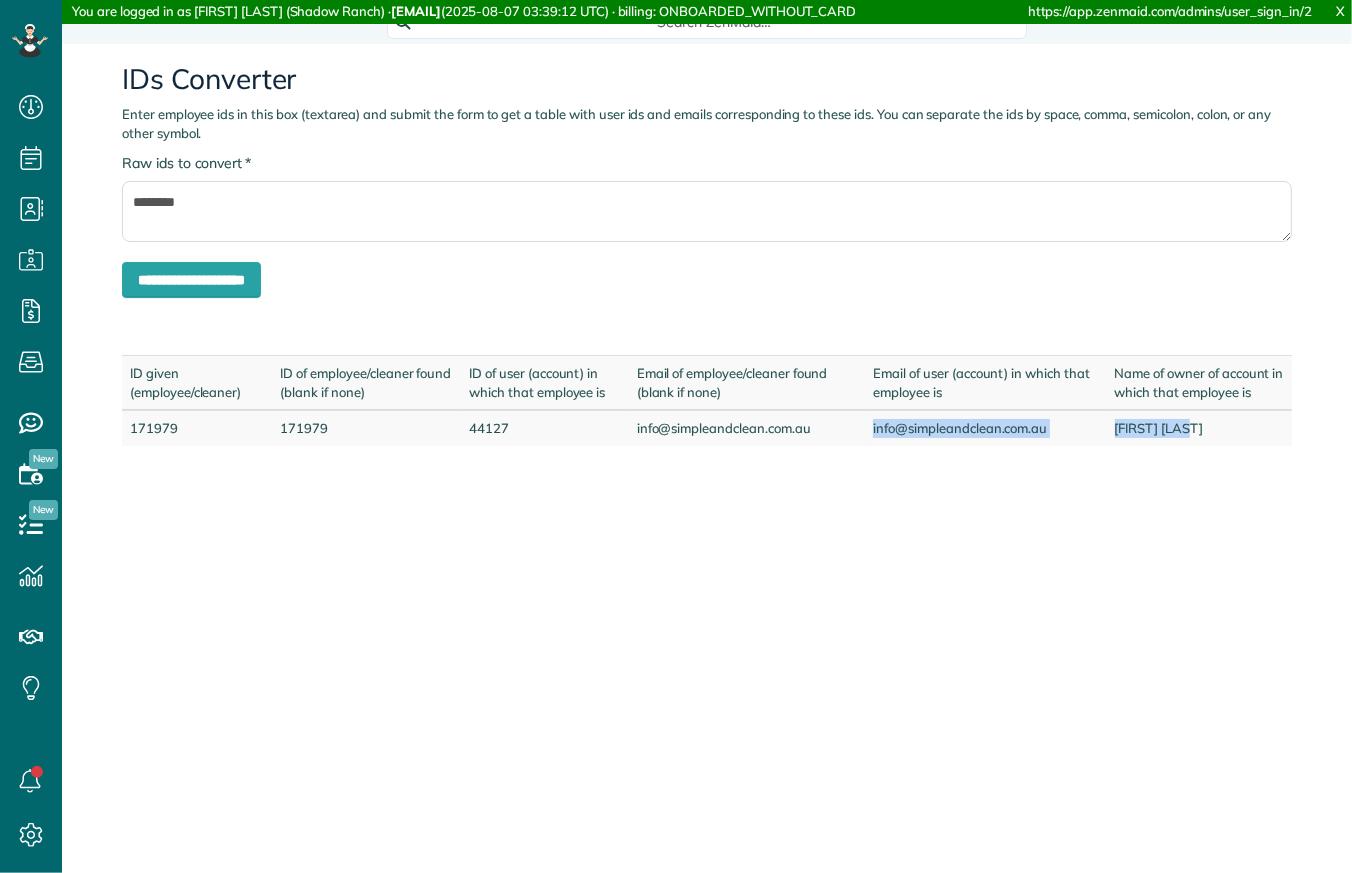 click on "171979
171979
44127
[EMAIL]
[EMAIL]
[FIRST] [LAST]" at bounding box center [707, 428] 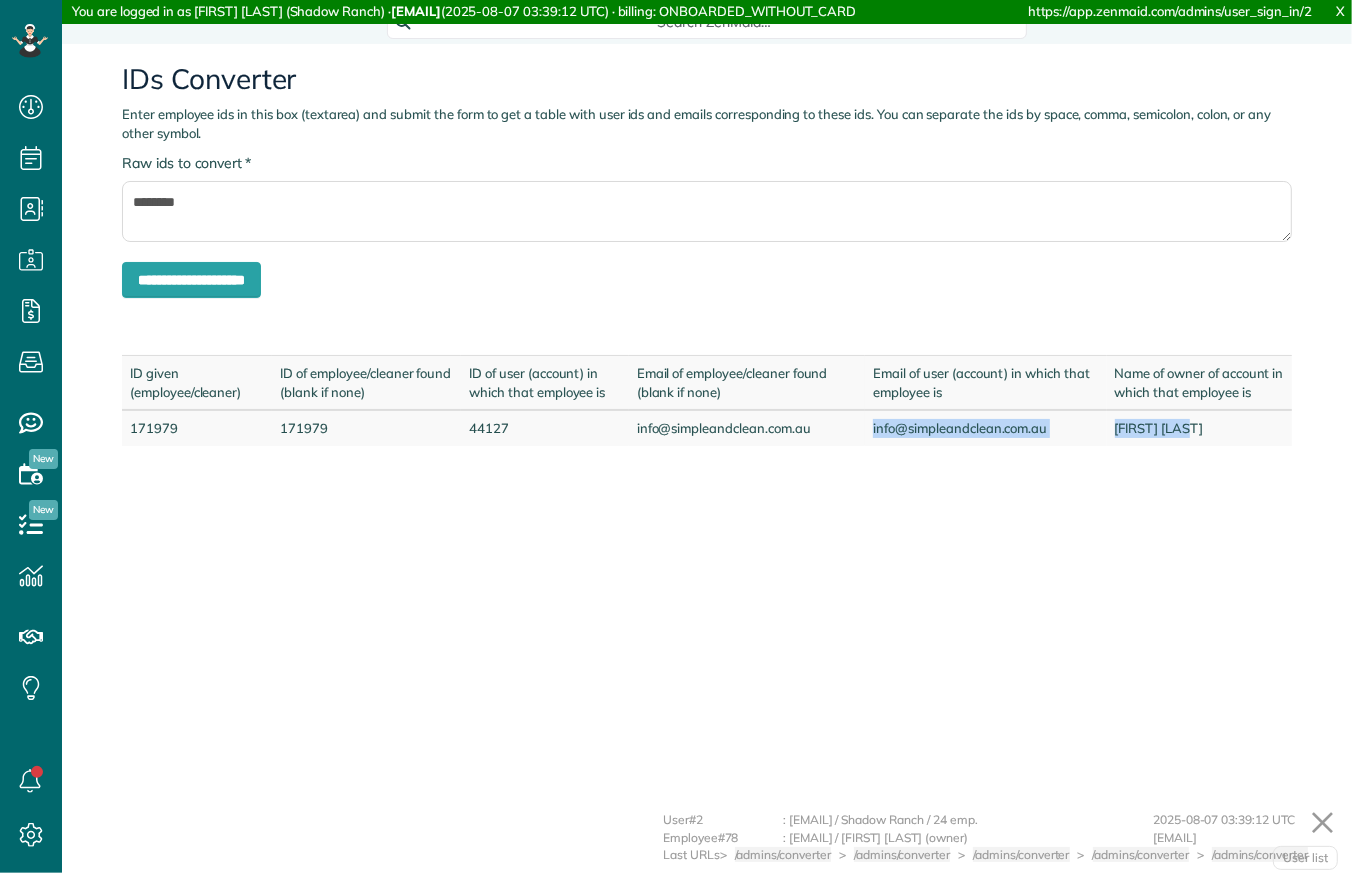 copy on "[EMAIL]
[FIRST] [LAST]" 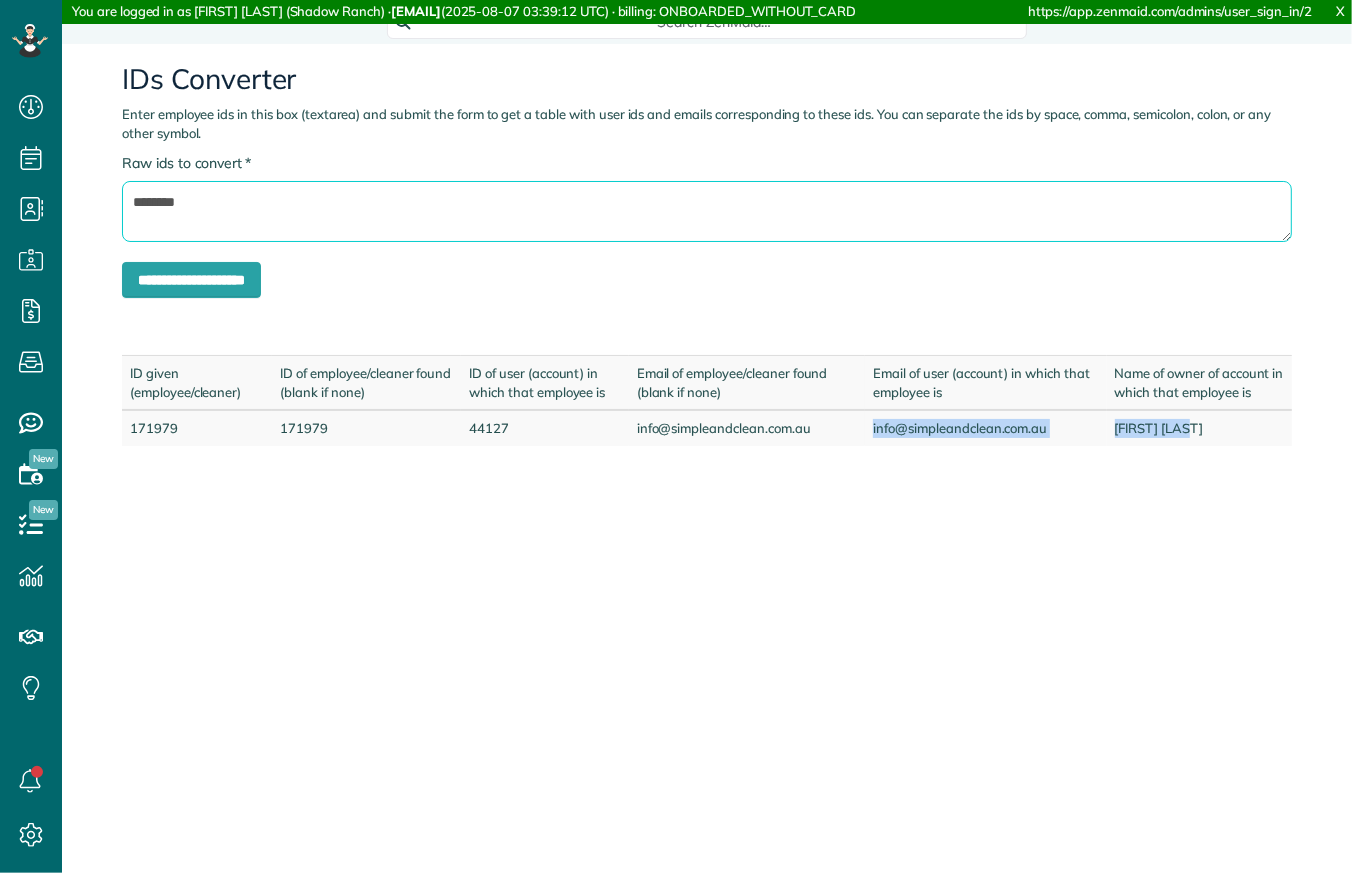 click on "********" at bounding box center [707, 211] 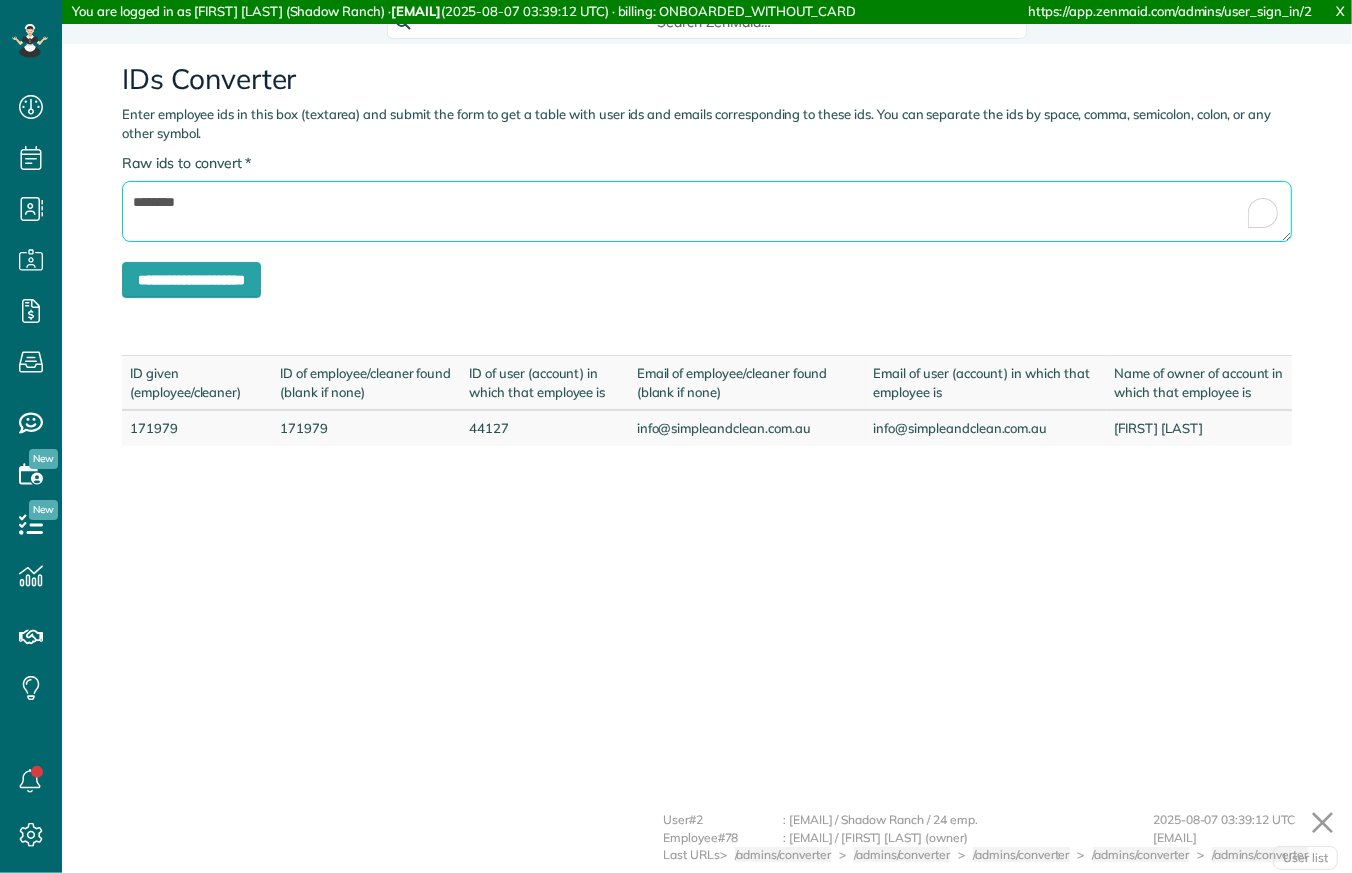 paste 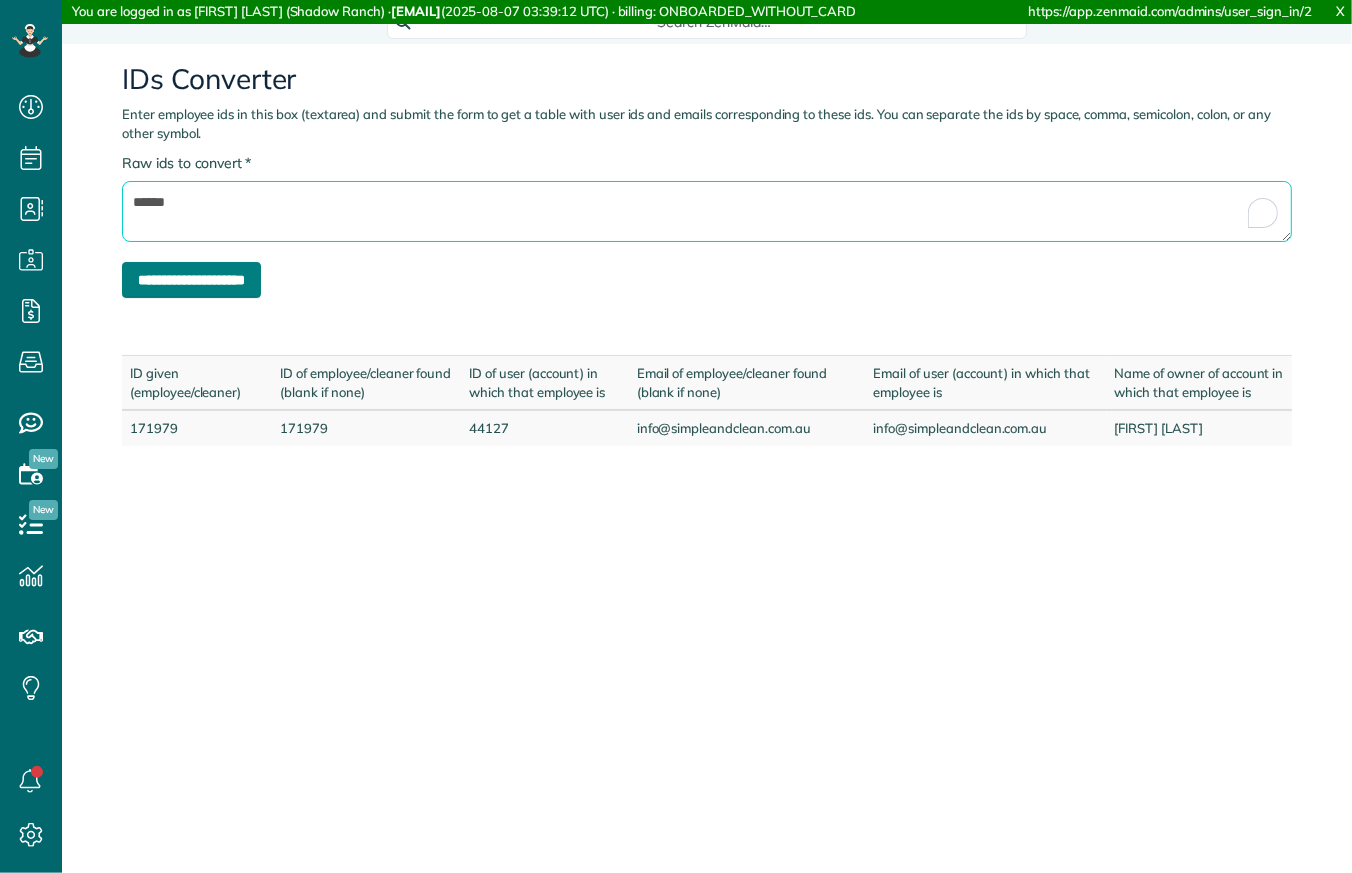 type on "******" 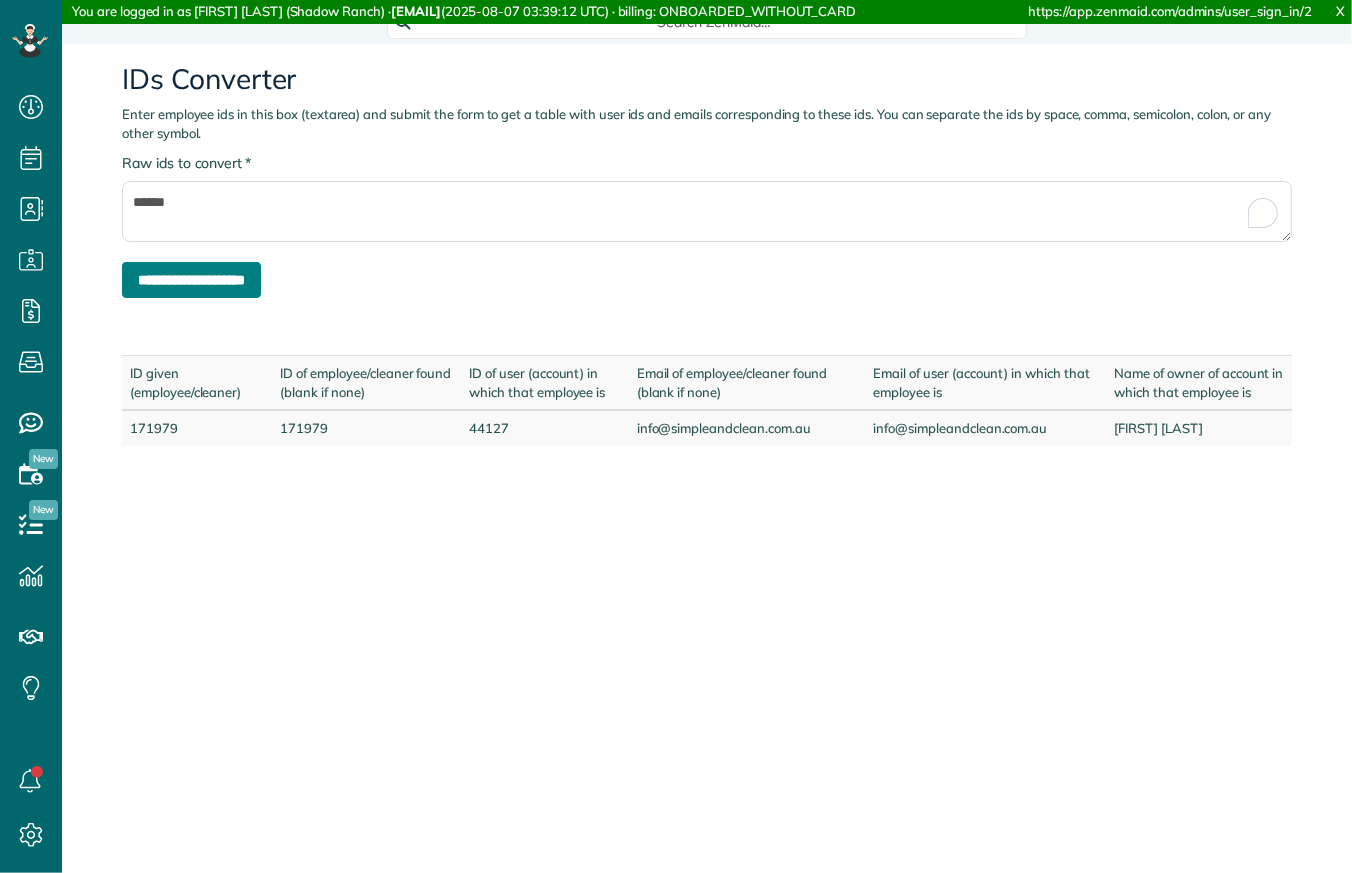 click on "**********" at bounding box center [191, 280] 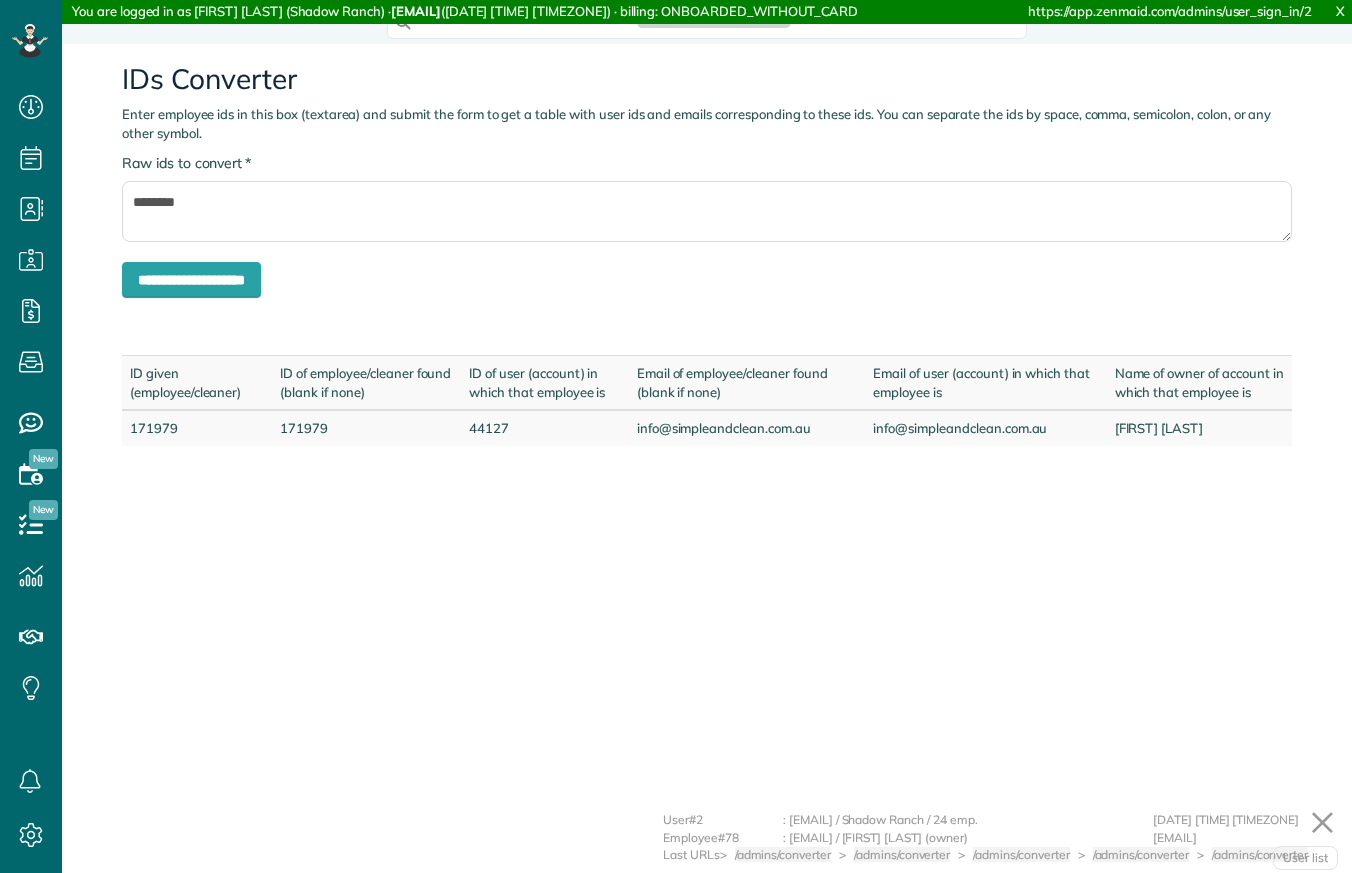 scroll, scrollTop: 0, scrollLeft: 0, axis: both 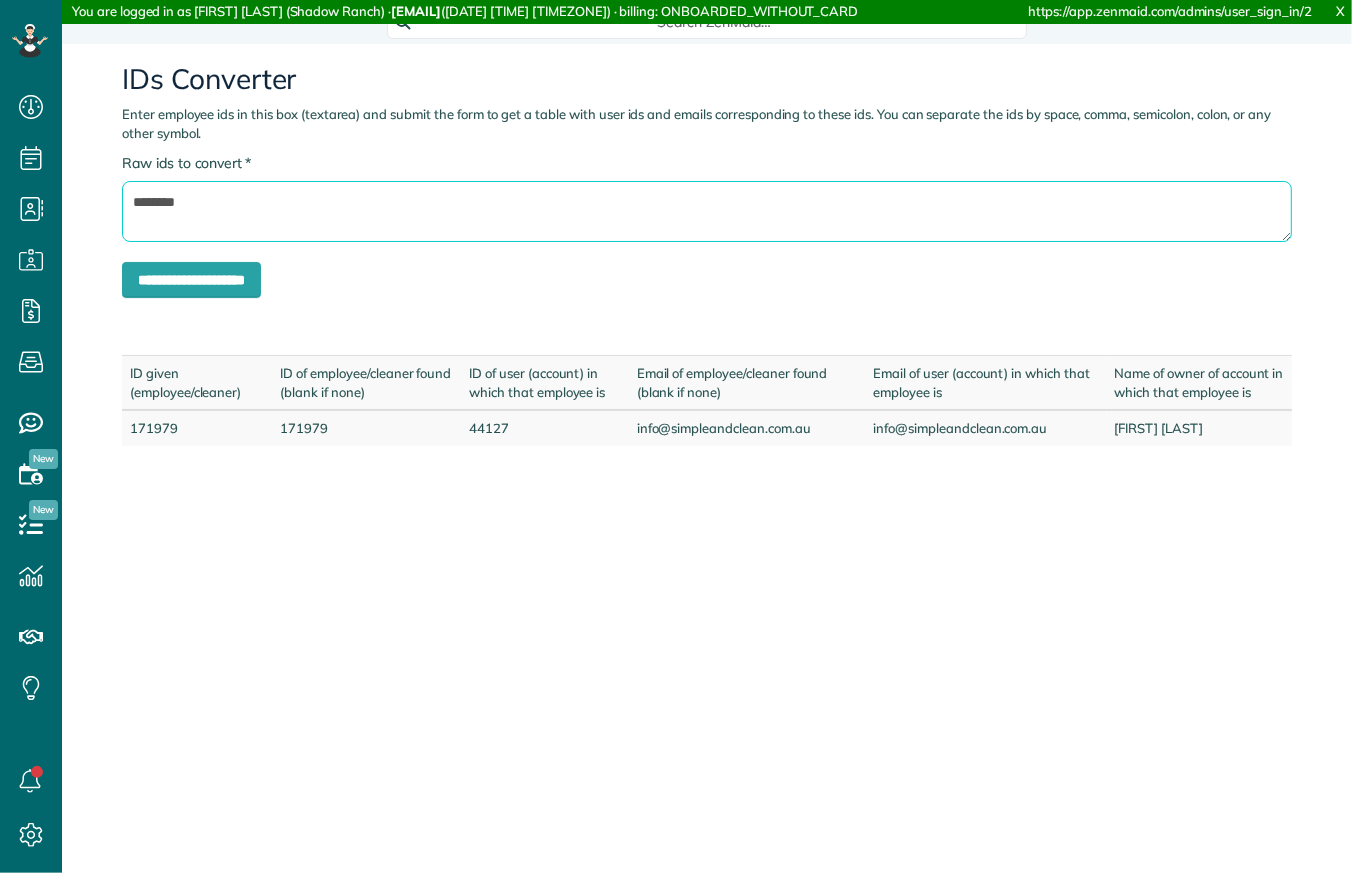 click on "********" at bounding box center (707, 211) 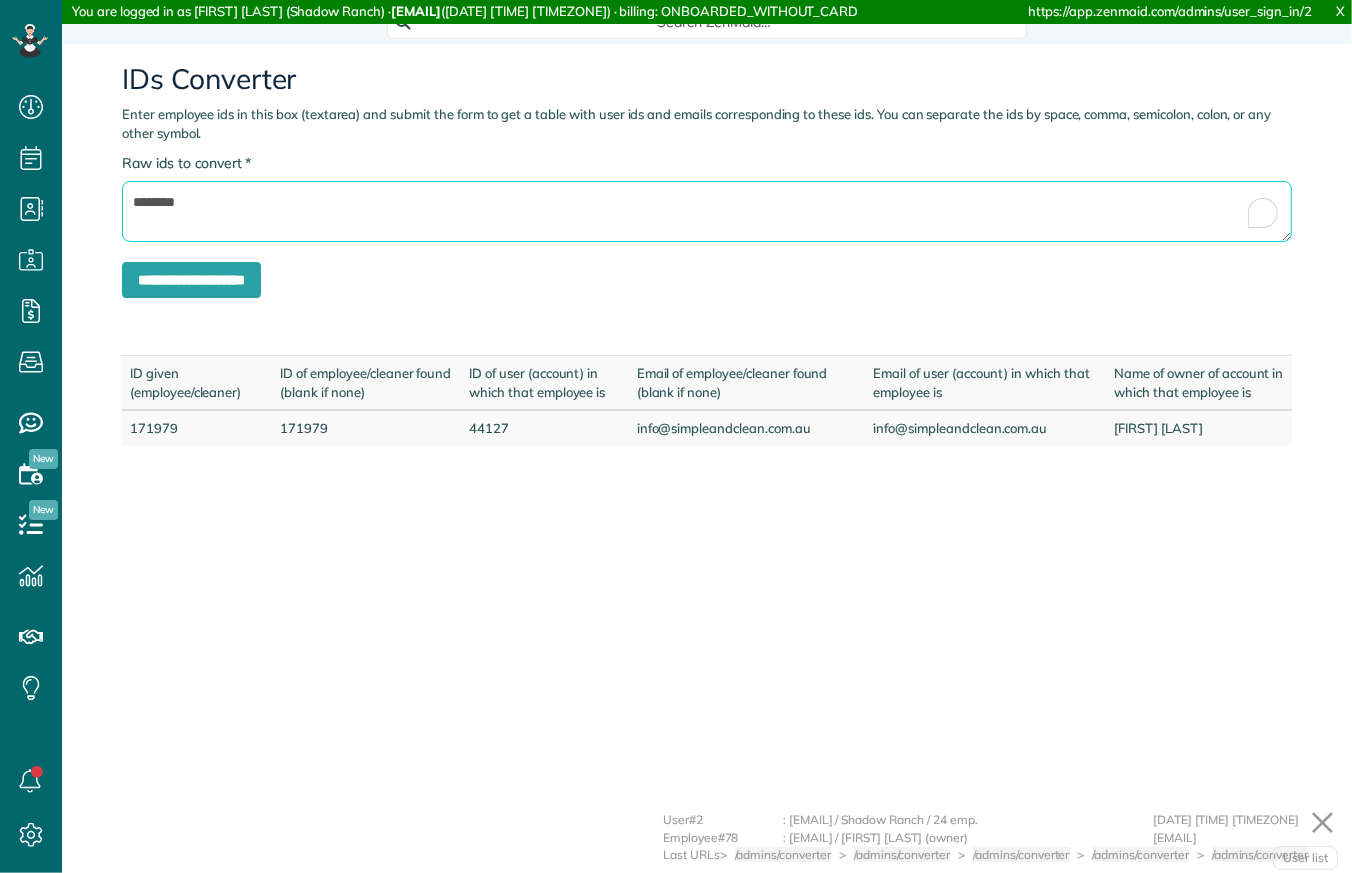 paste 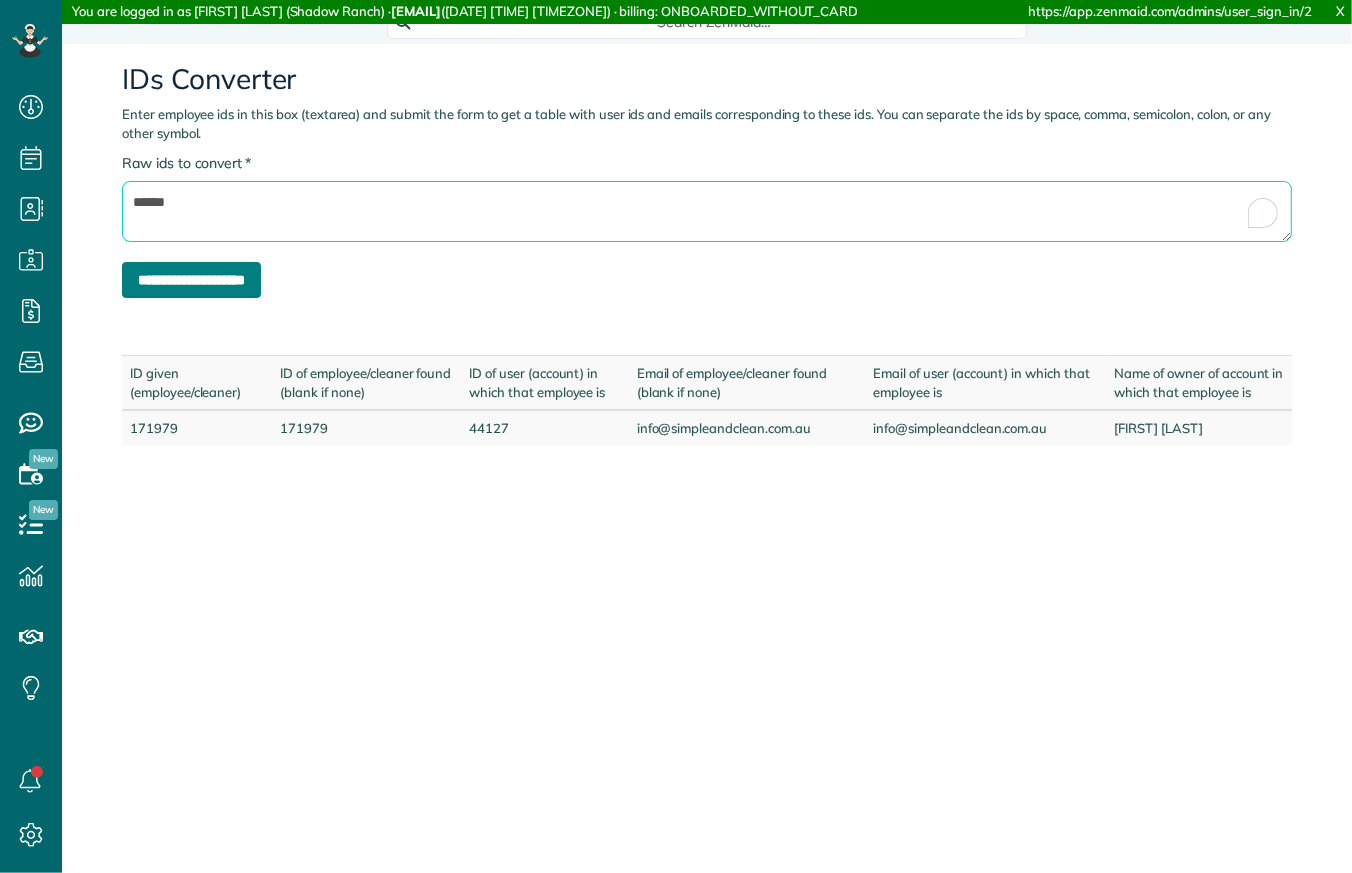 type on "******" 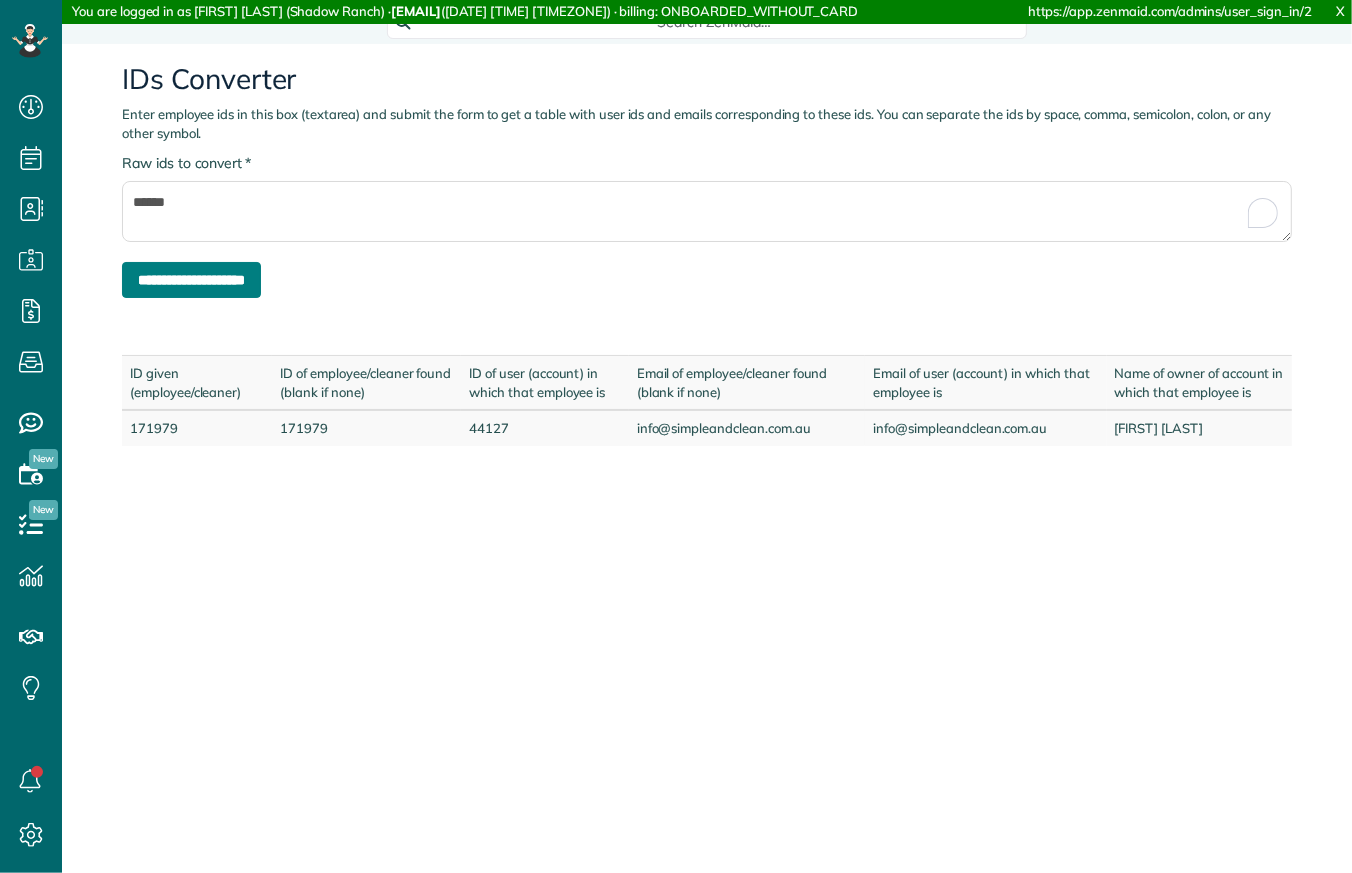 click on "**********" at bounding box center (191, 280) 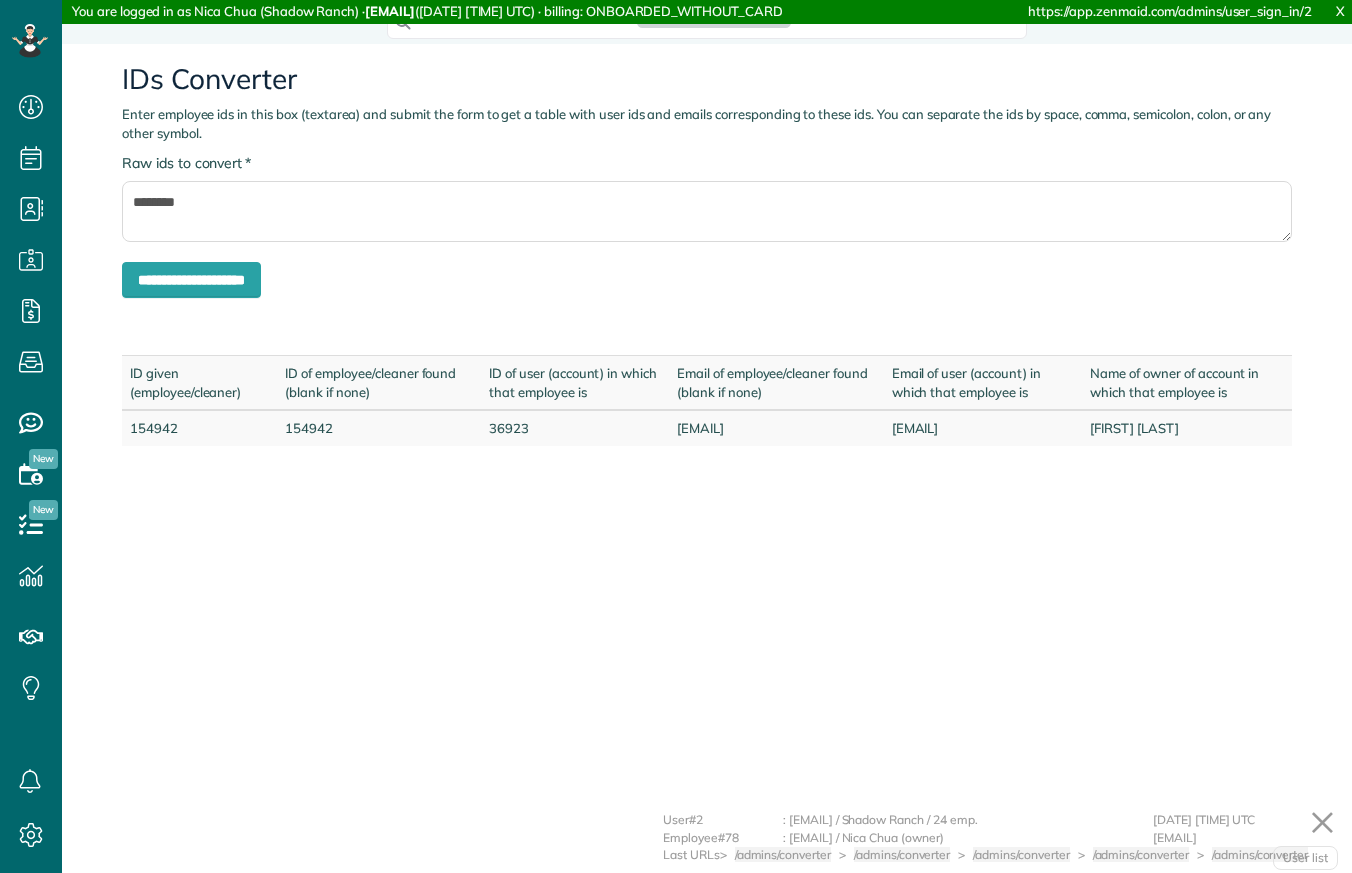 scroll, scrollTop: 0, scrollLeft: 0, axis: both 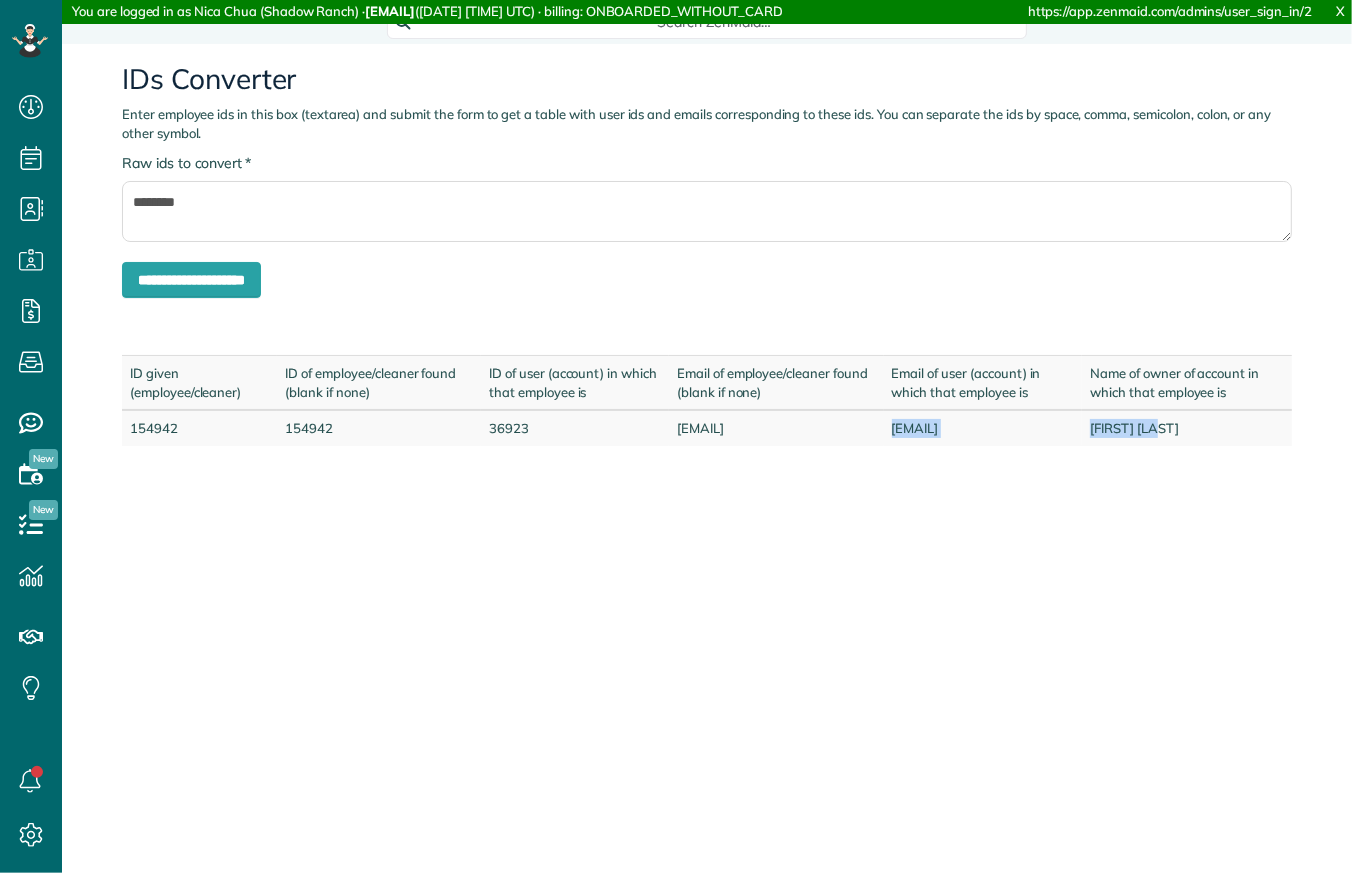 drag, startPoint x: 858, startPoint y: 426, endPoint x: 1222, endPoint y: 426, distance: 364 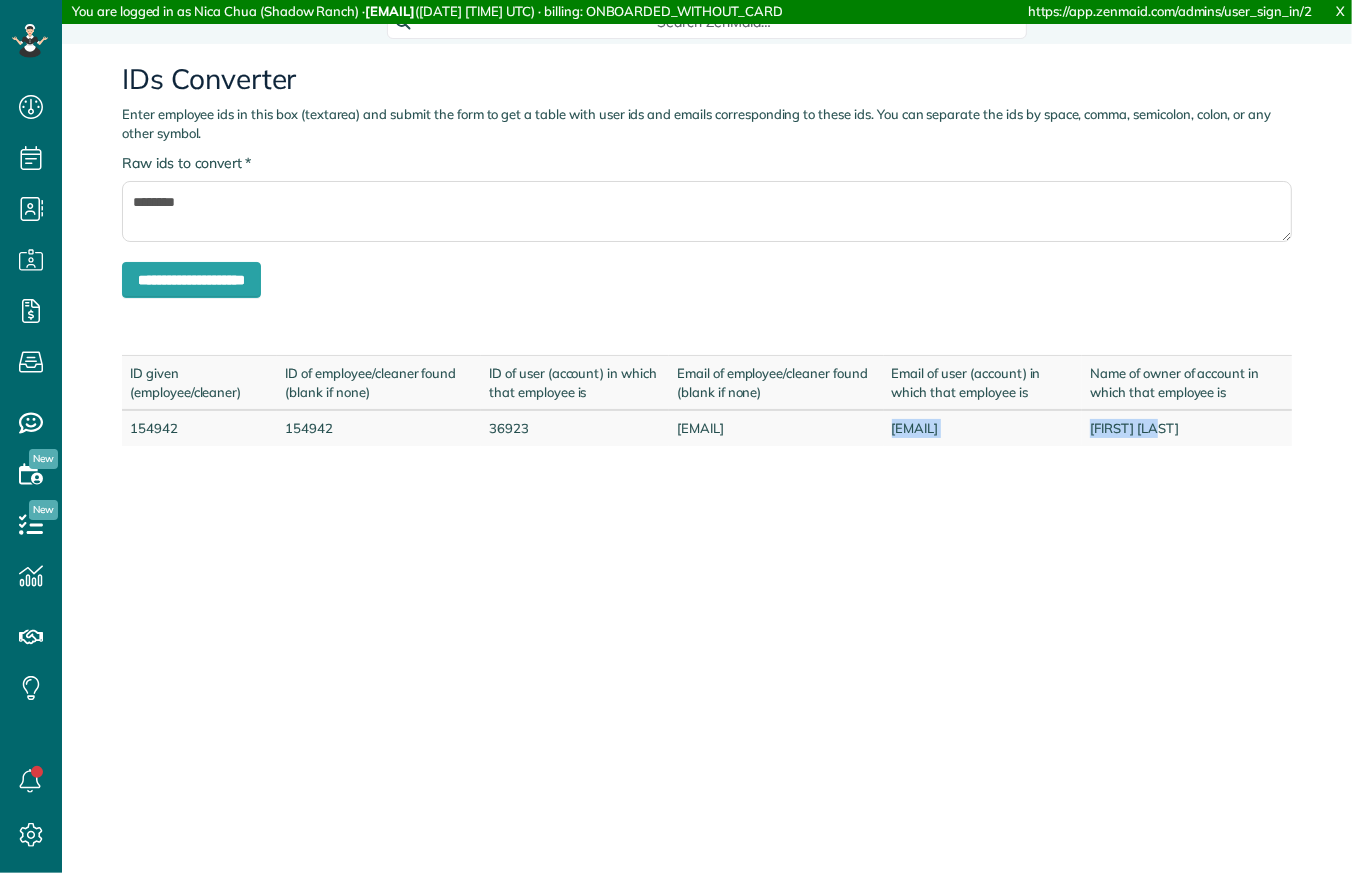 click on "[NUMBER]
[NUMBER]
[NUMBER]
[EMAIL]
[EMAIL]
[FIRST] [LAST]" at bounding box center [707, 428] 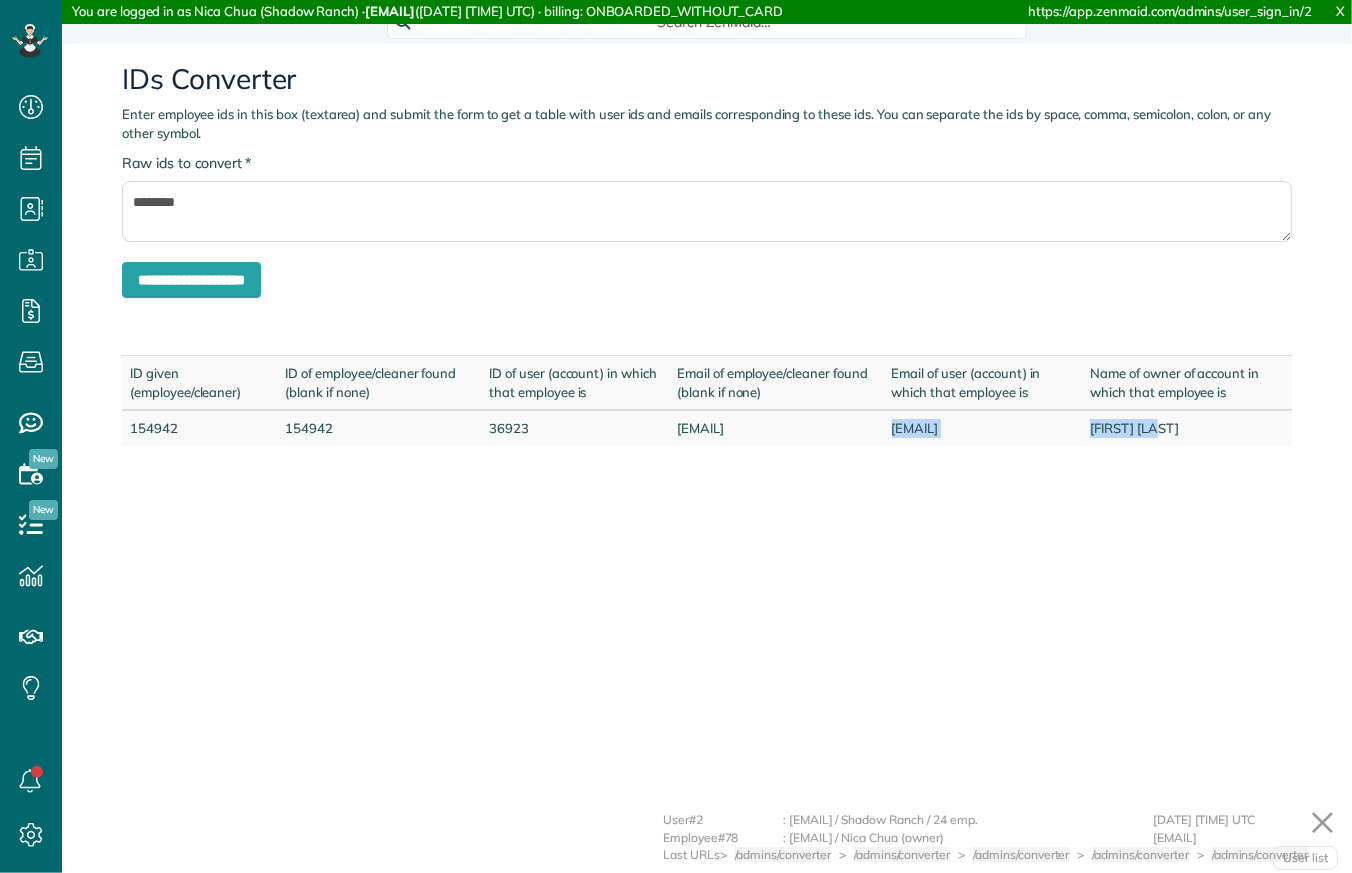copy on "[EMAIL]
[FIRST] [LAST]" 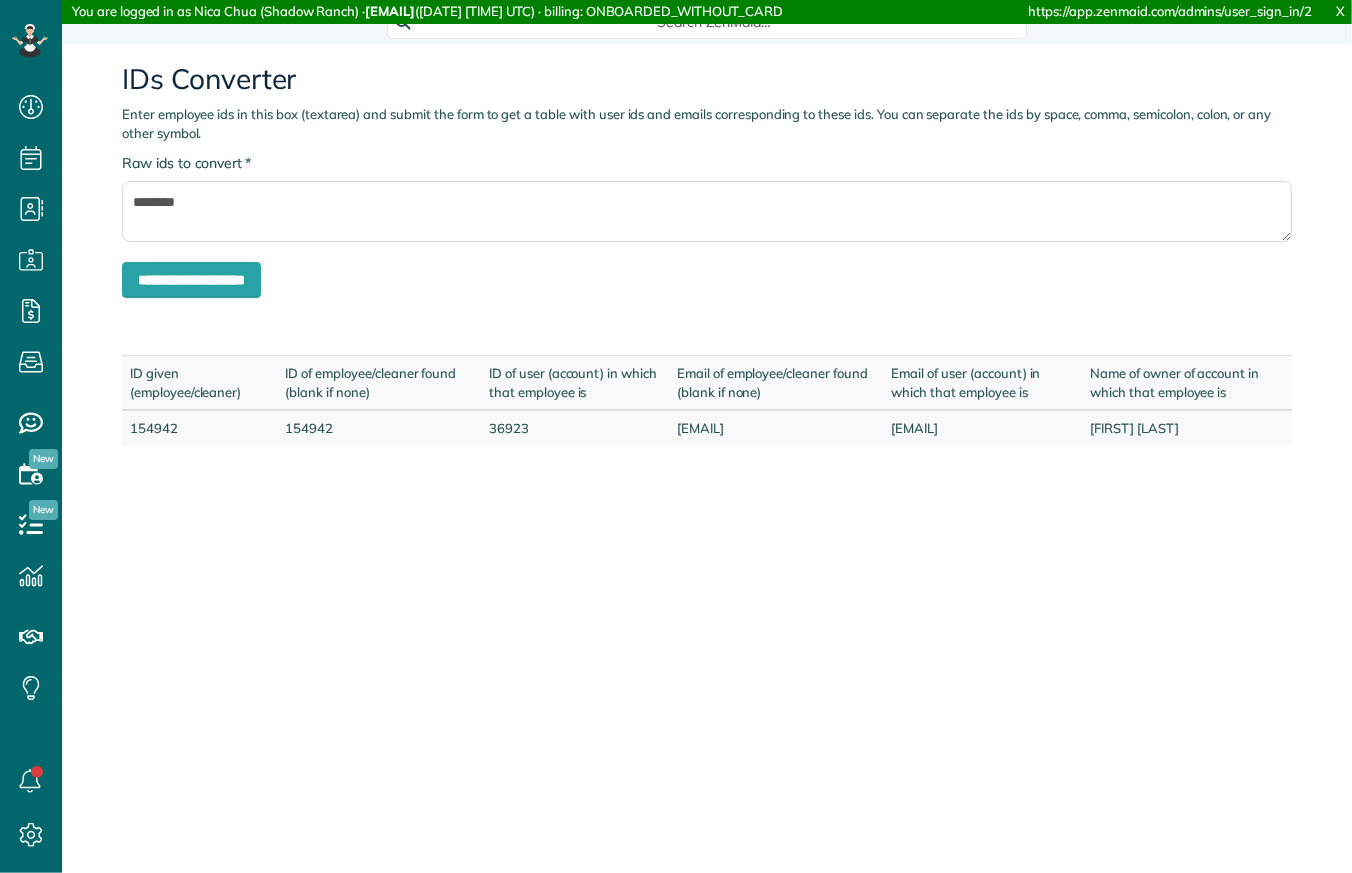 click on "*  Raw ids to convert ********" at bounding box center [707, 197] 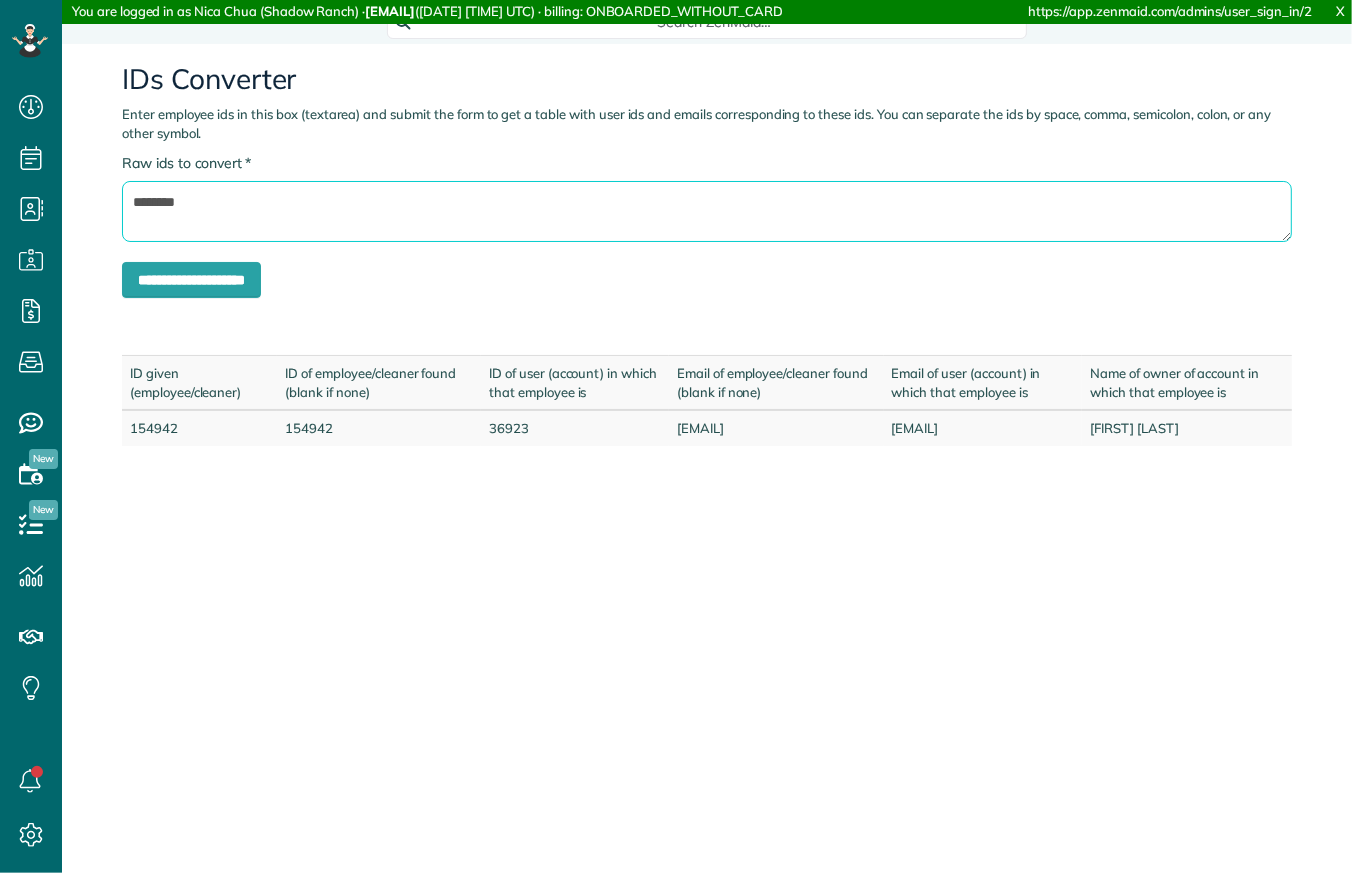 click on "********" at bounding box center (707, 211) 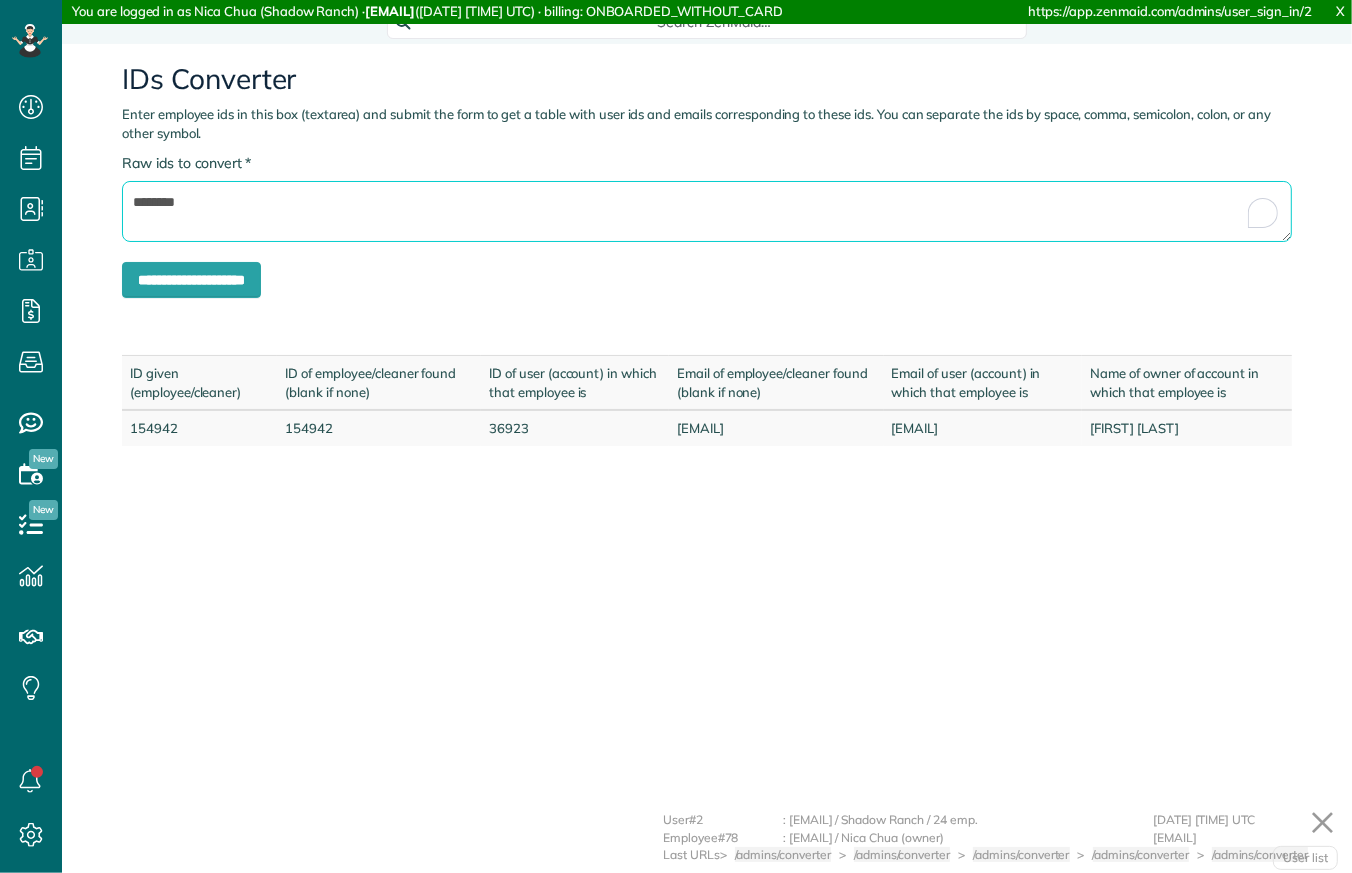 paste 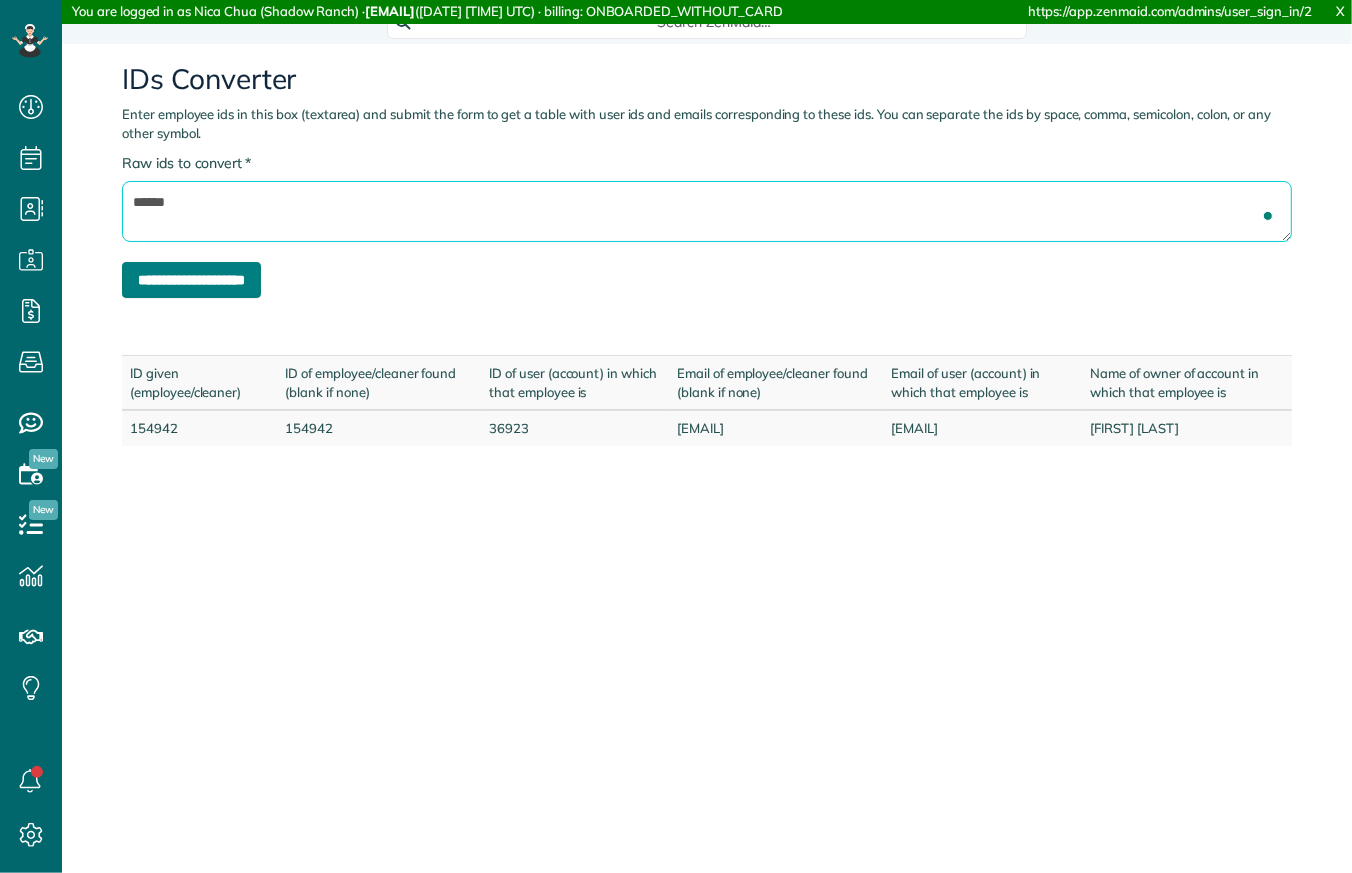type on "*****" 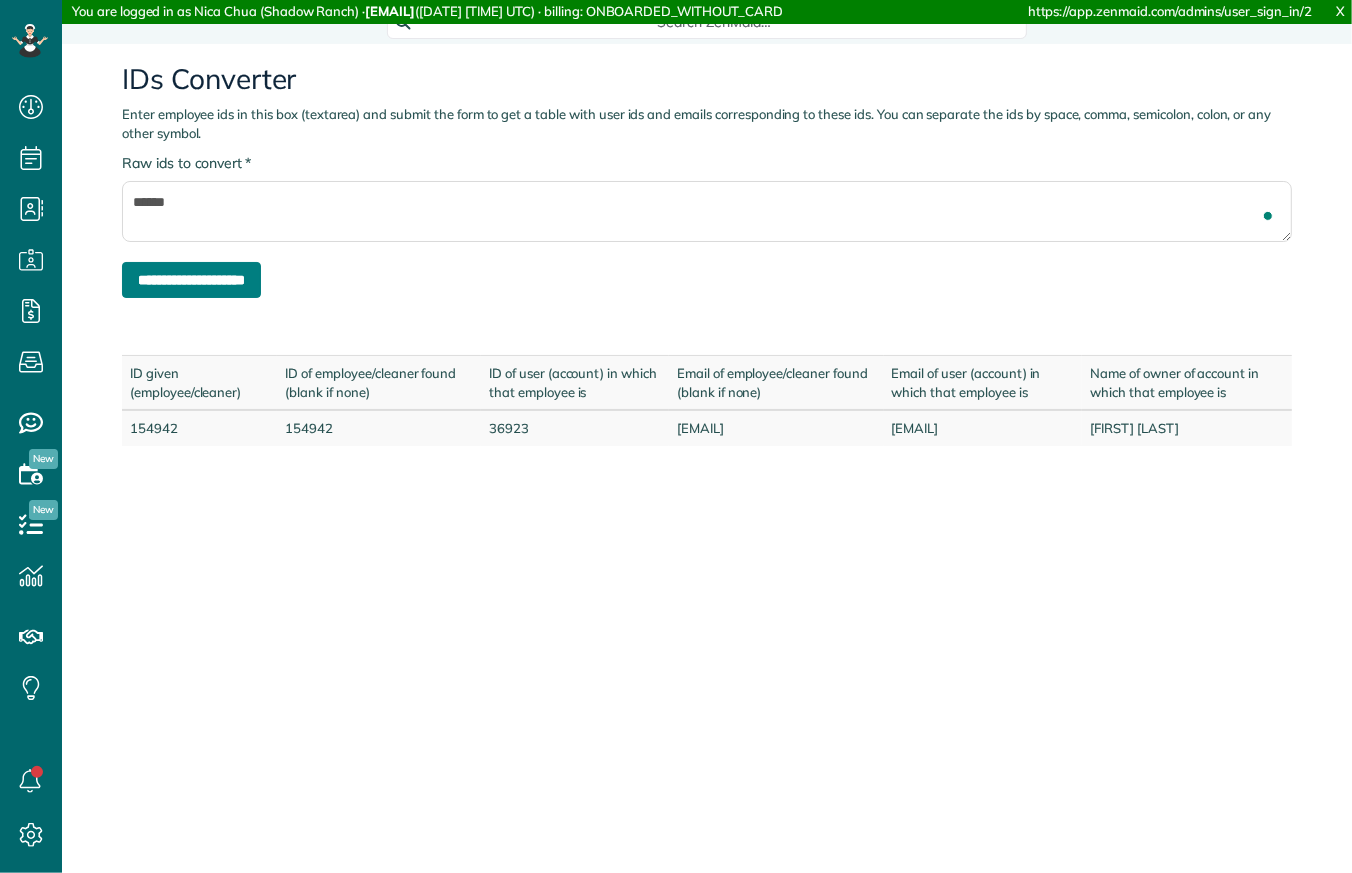 click on "**********" at bounding box center [191, 280] 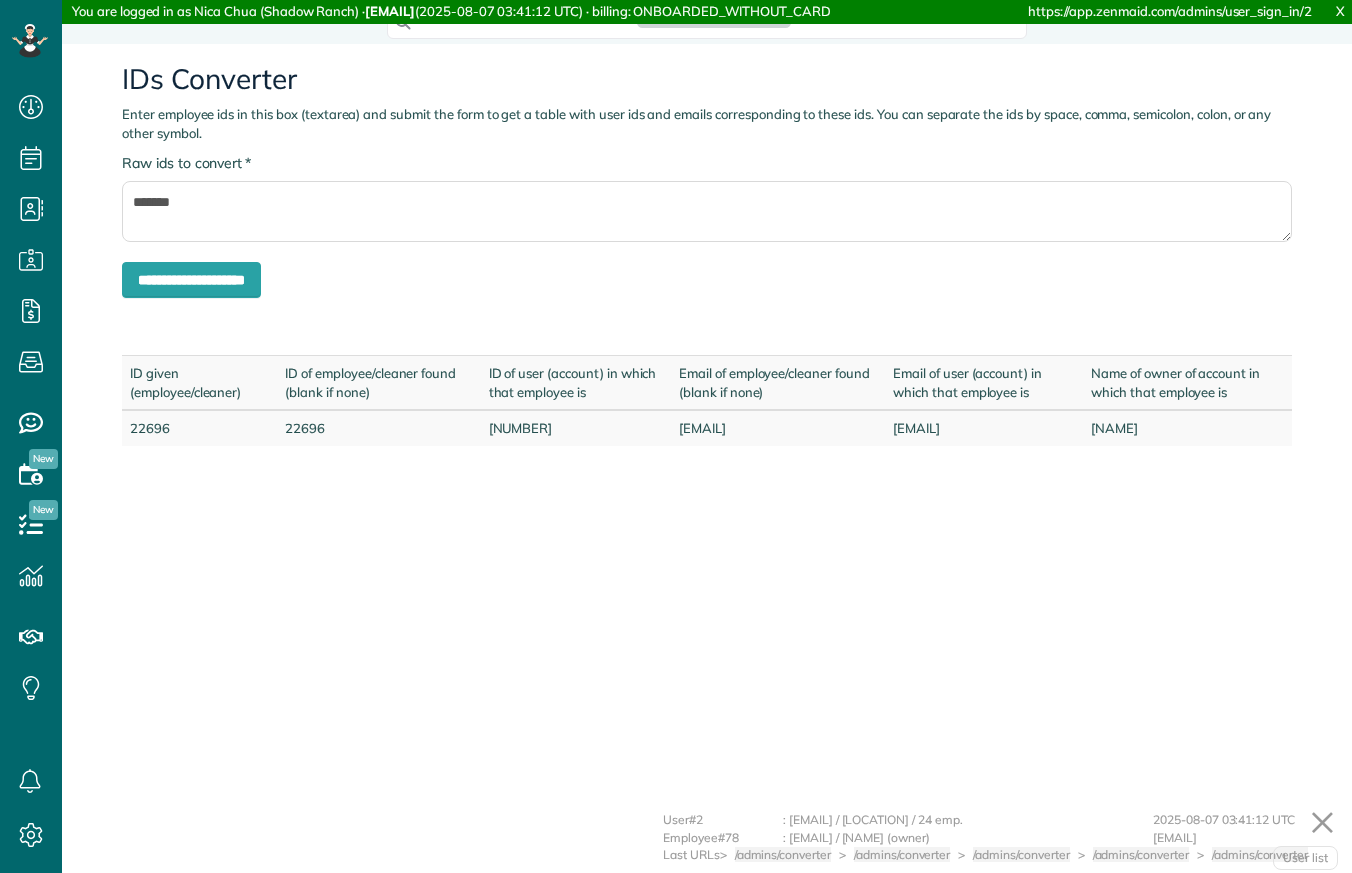 scroll, scrollTop: 0, scrollLeft: 0, axis: both 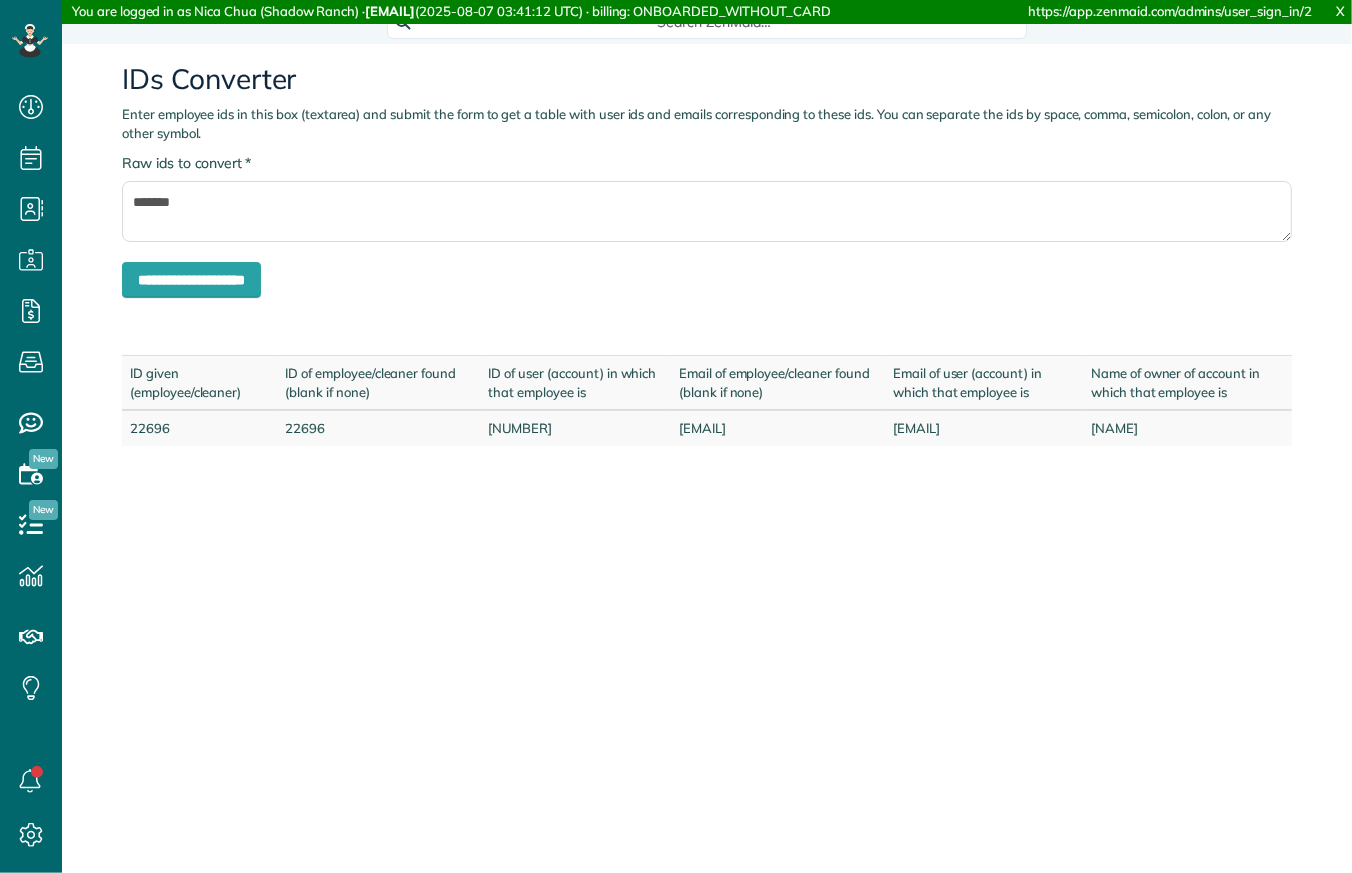 drag, startPoint x: 873, startPoint y: 423, endPoint x: 1213, endPoint y: 421, distance: 340.0059 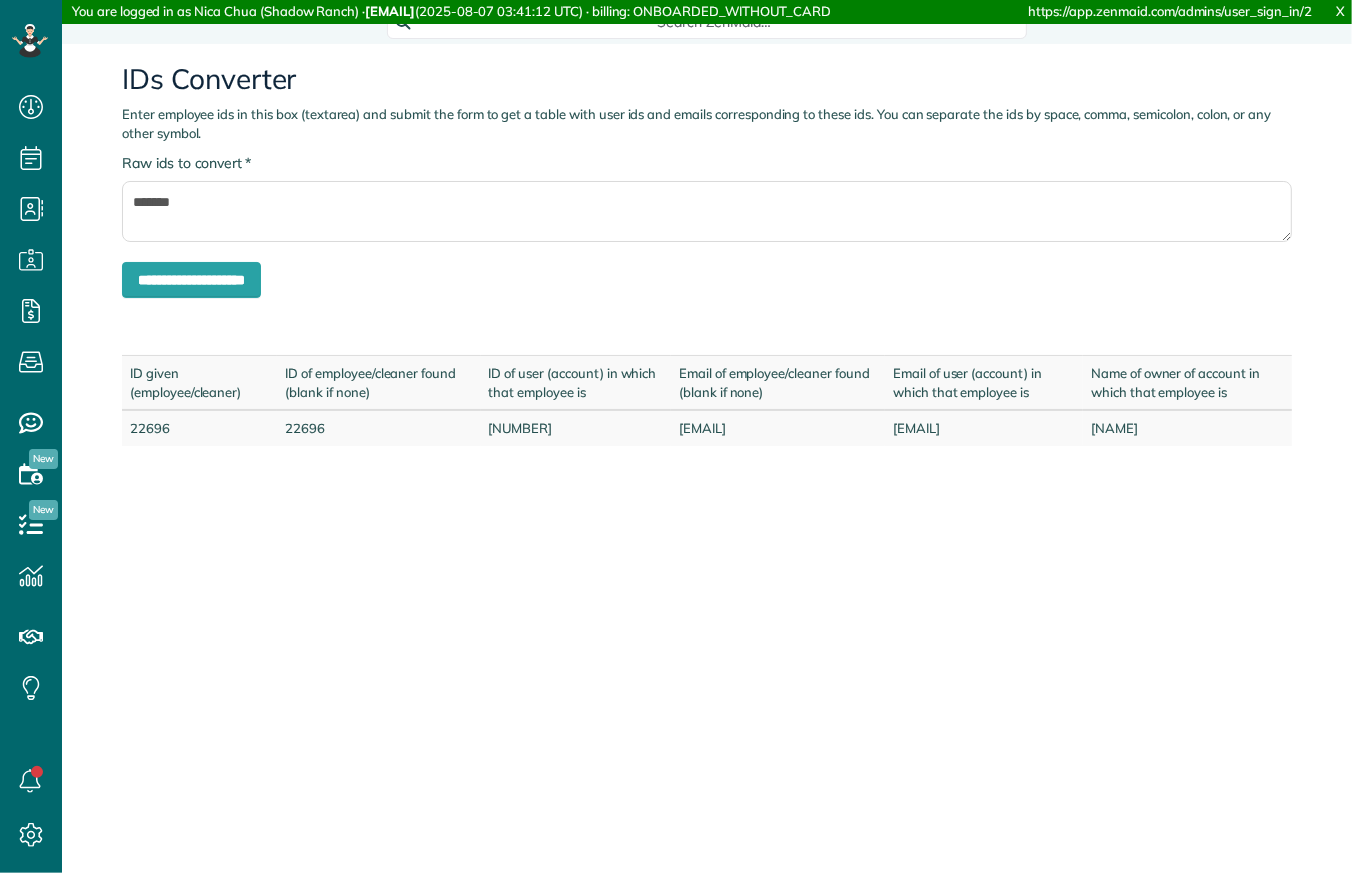 click on "[NUMBER]
[NUMBER]
[NUMBER]
[EMAIL]
[EMAIL]
[NAME]" at bounding box center [707, 428] 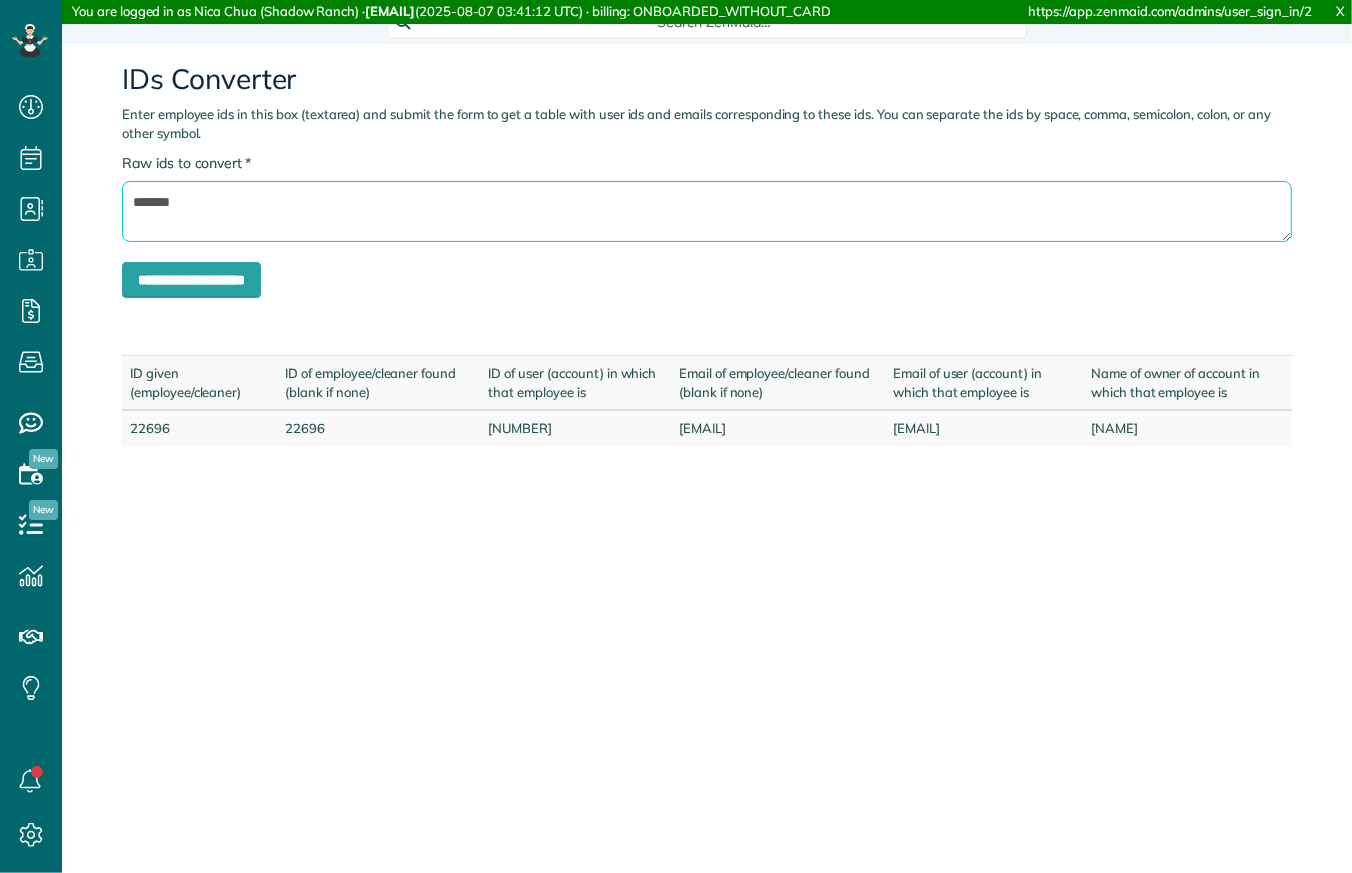 click on "*******" at bounding box center (707, 211) 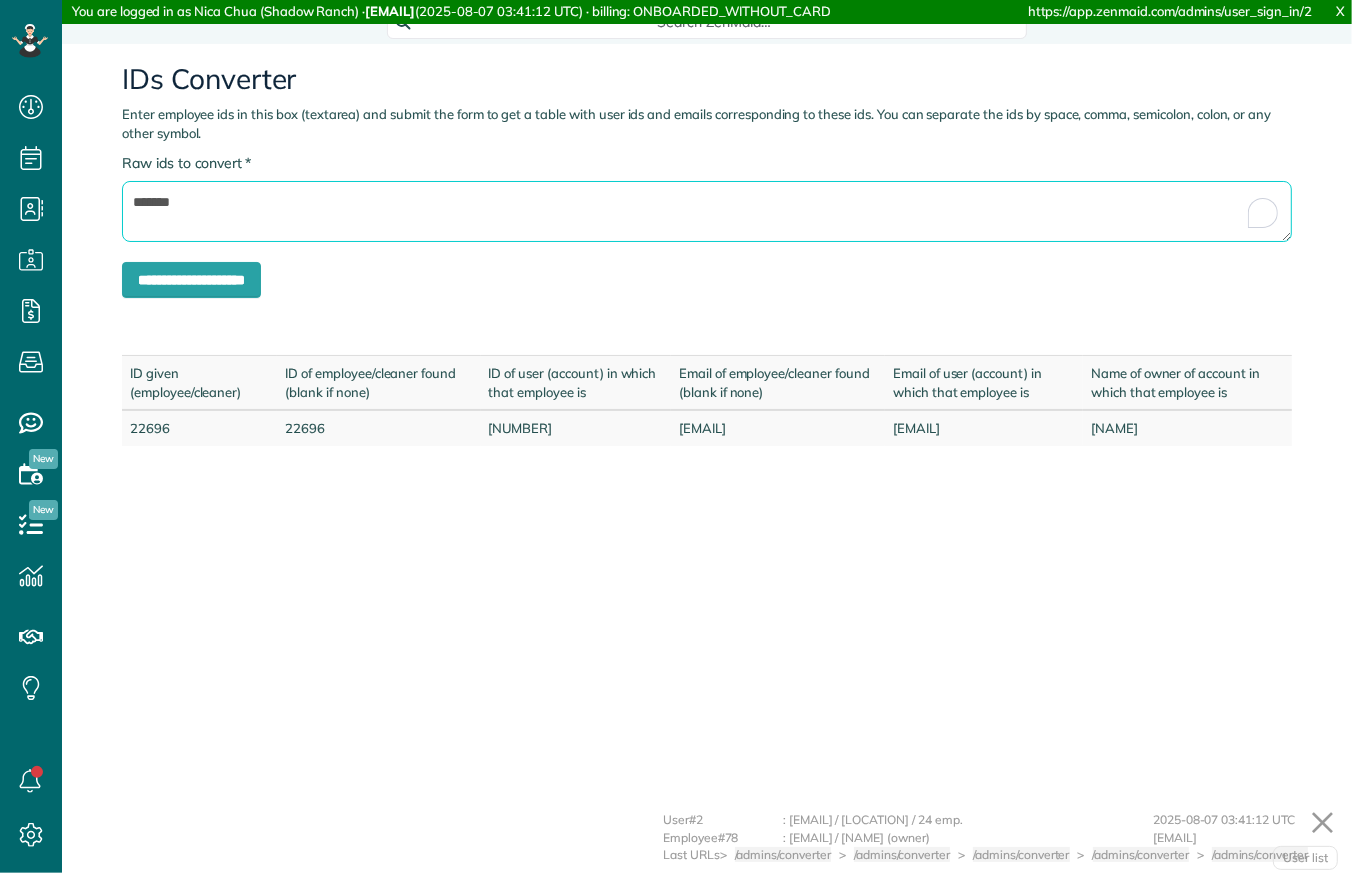 paste 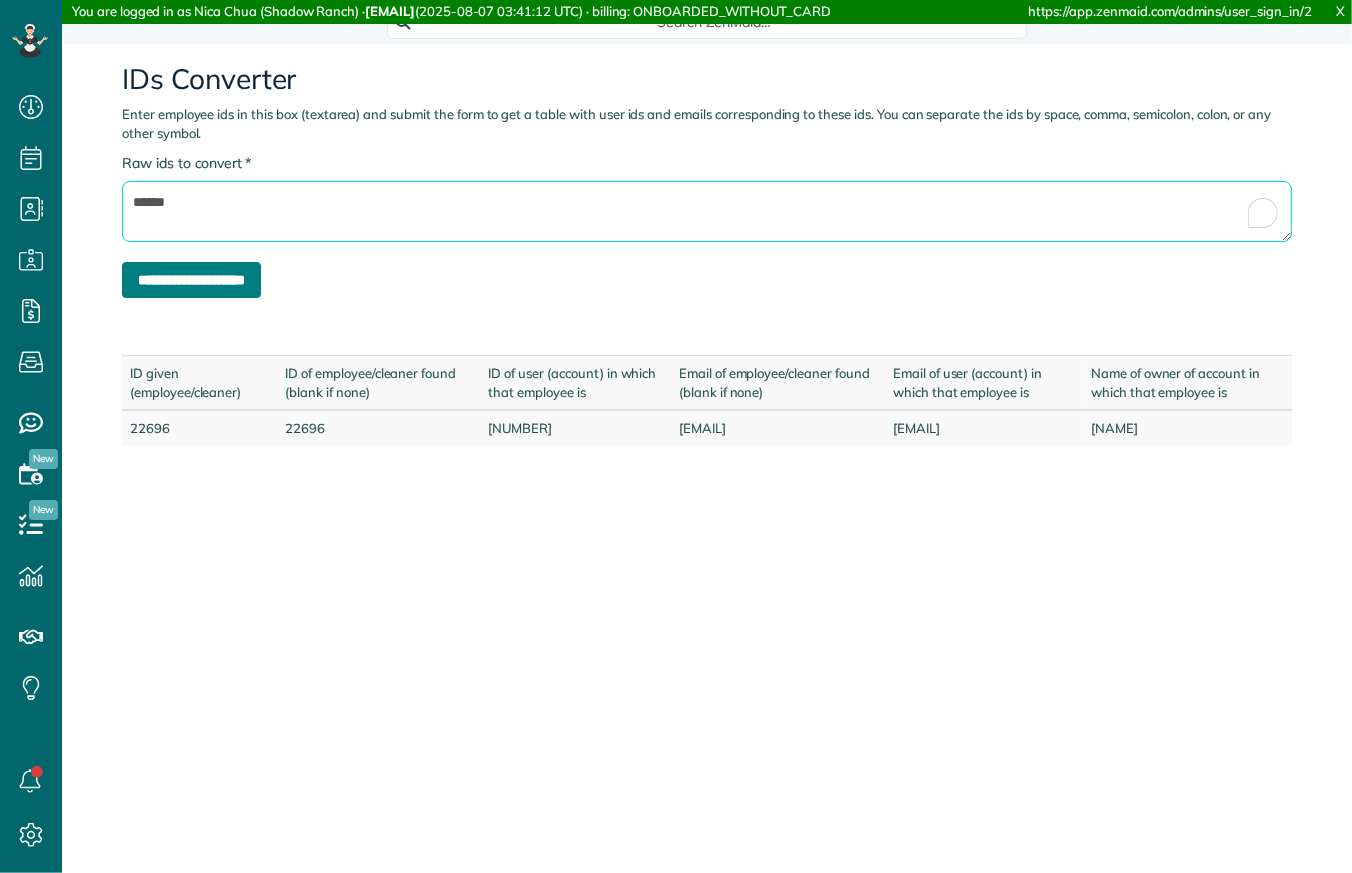 type on "******" 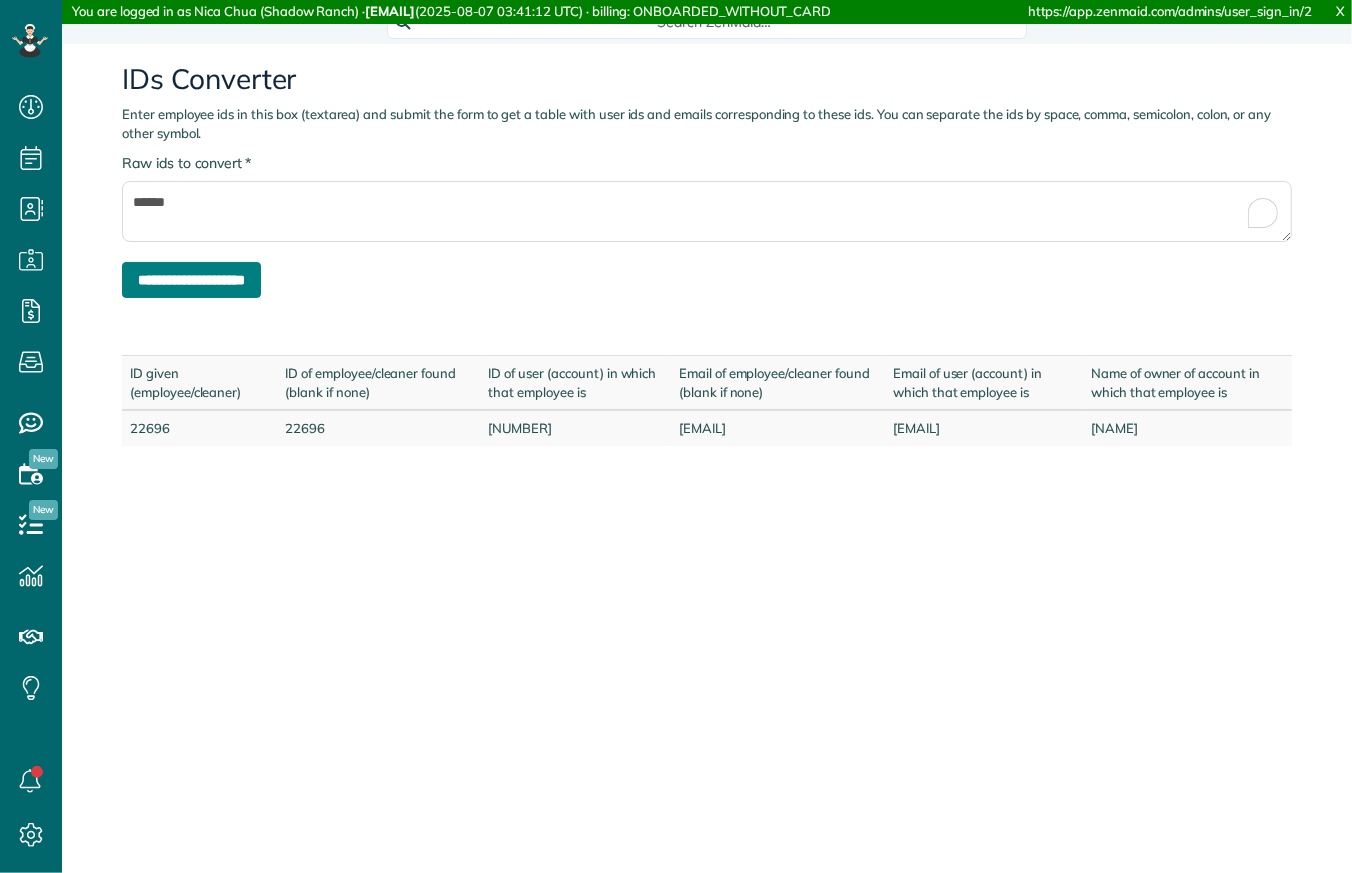 click on "**********" at bounding box center (191, 280) 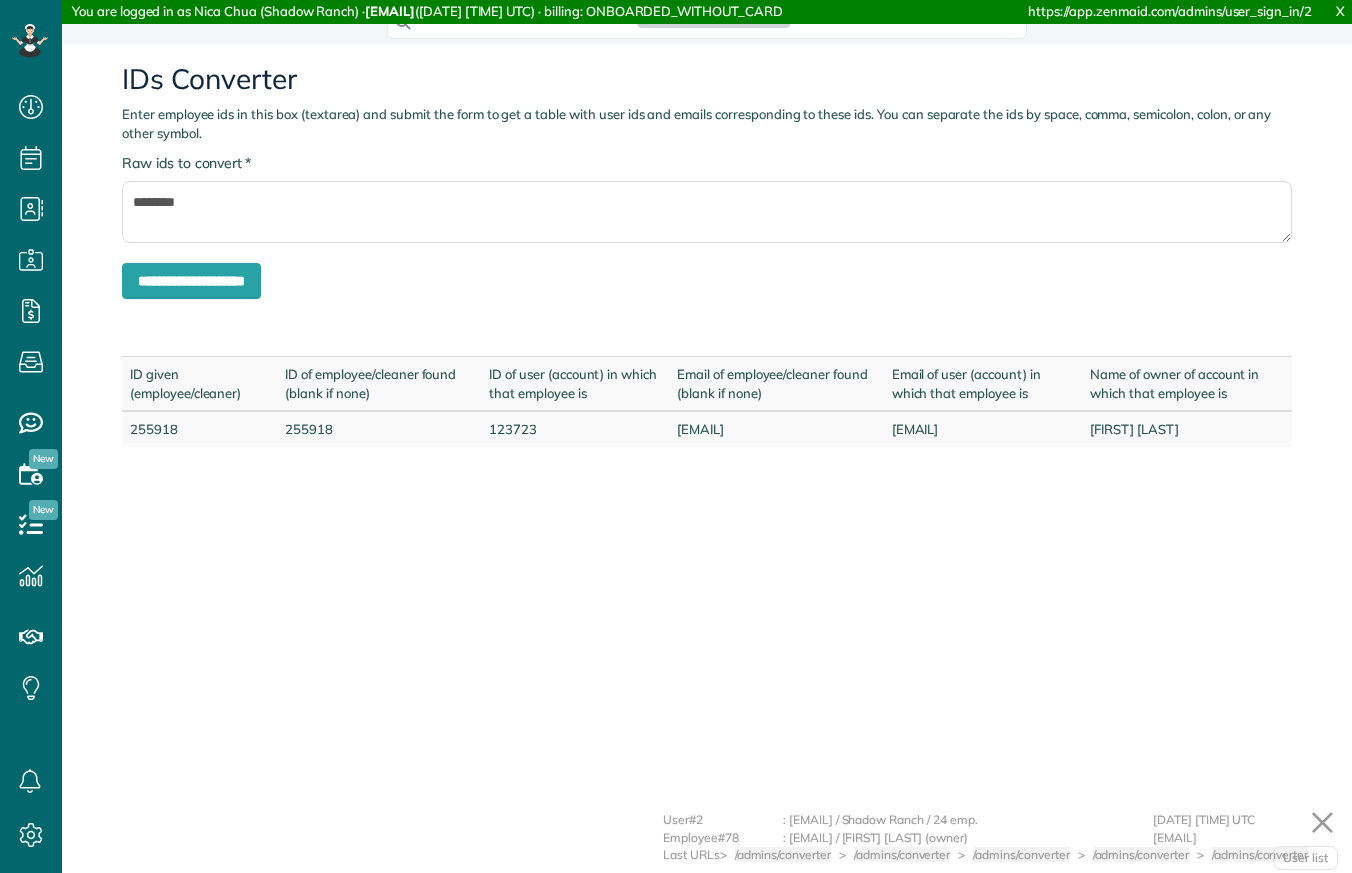 scroll, scrollTop: 0, scrollLeft: 0, axis: both 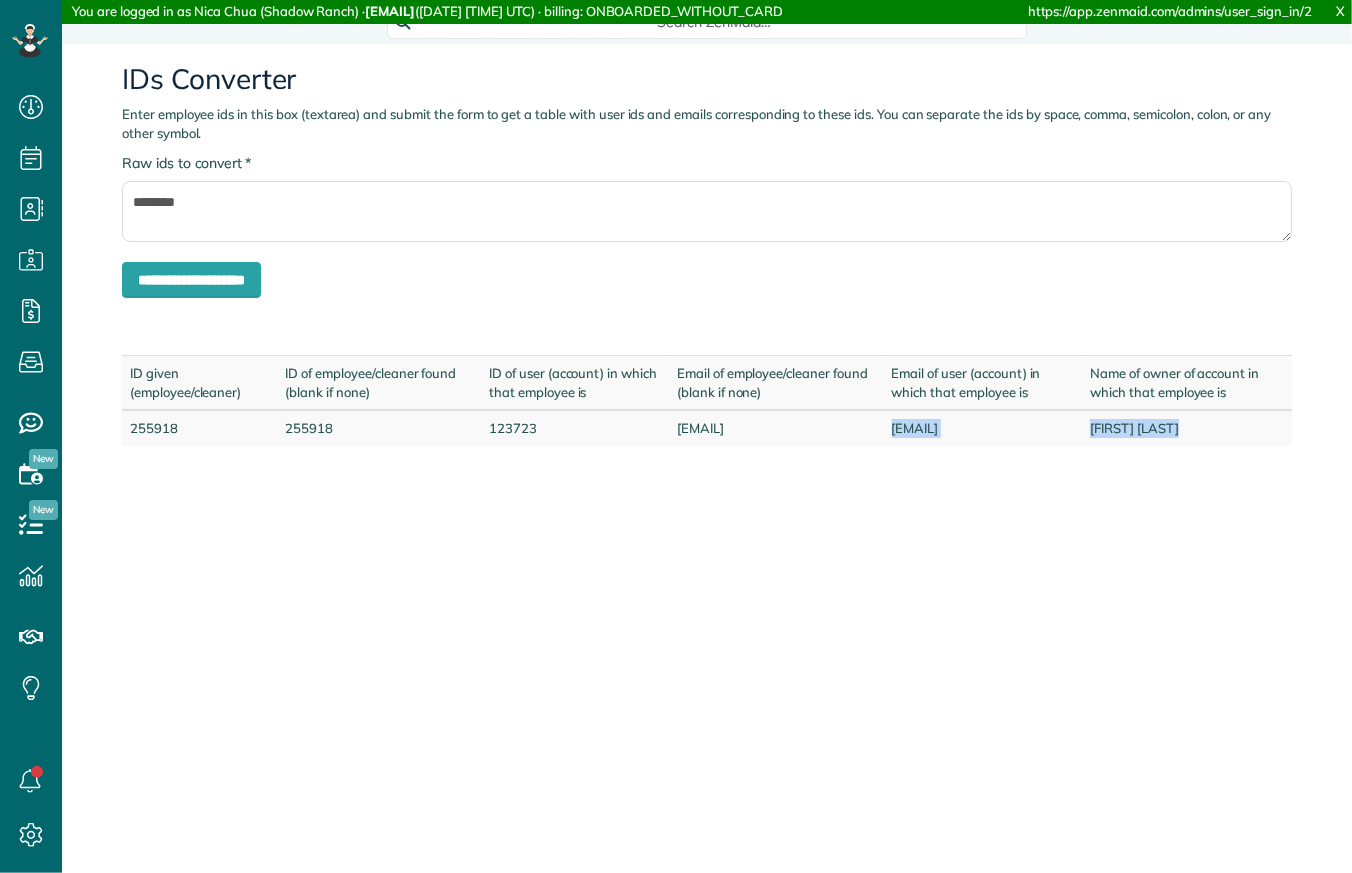 drag, startPoint x: 872, startPoint y: 427, endPoint x: 1243, endPoint y: 424, distance: 371.01212 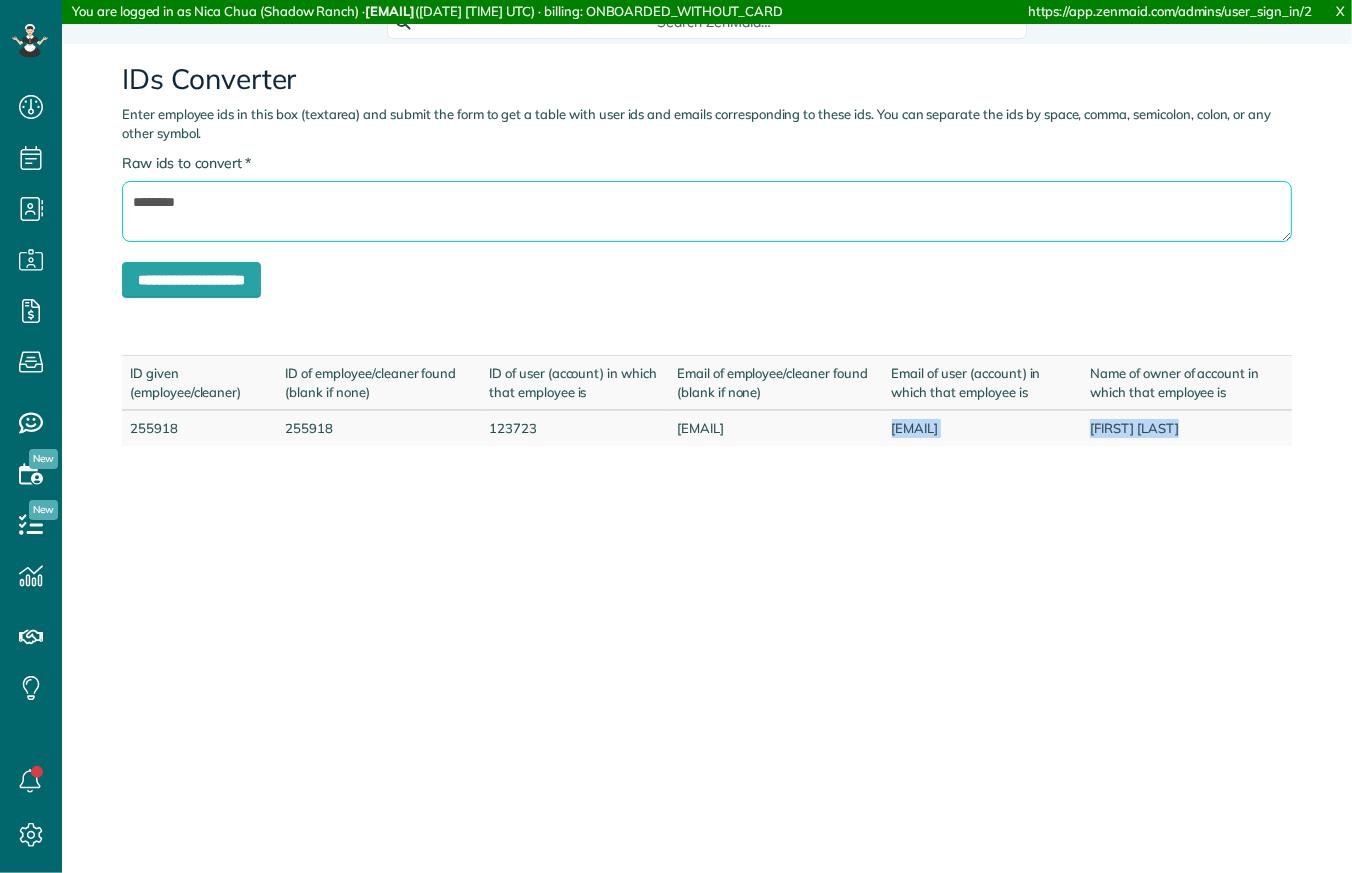 click on "********" at bounding box center (707, 211) 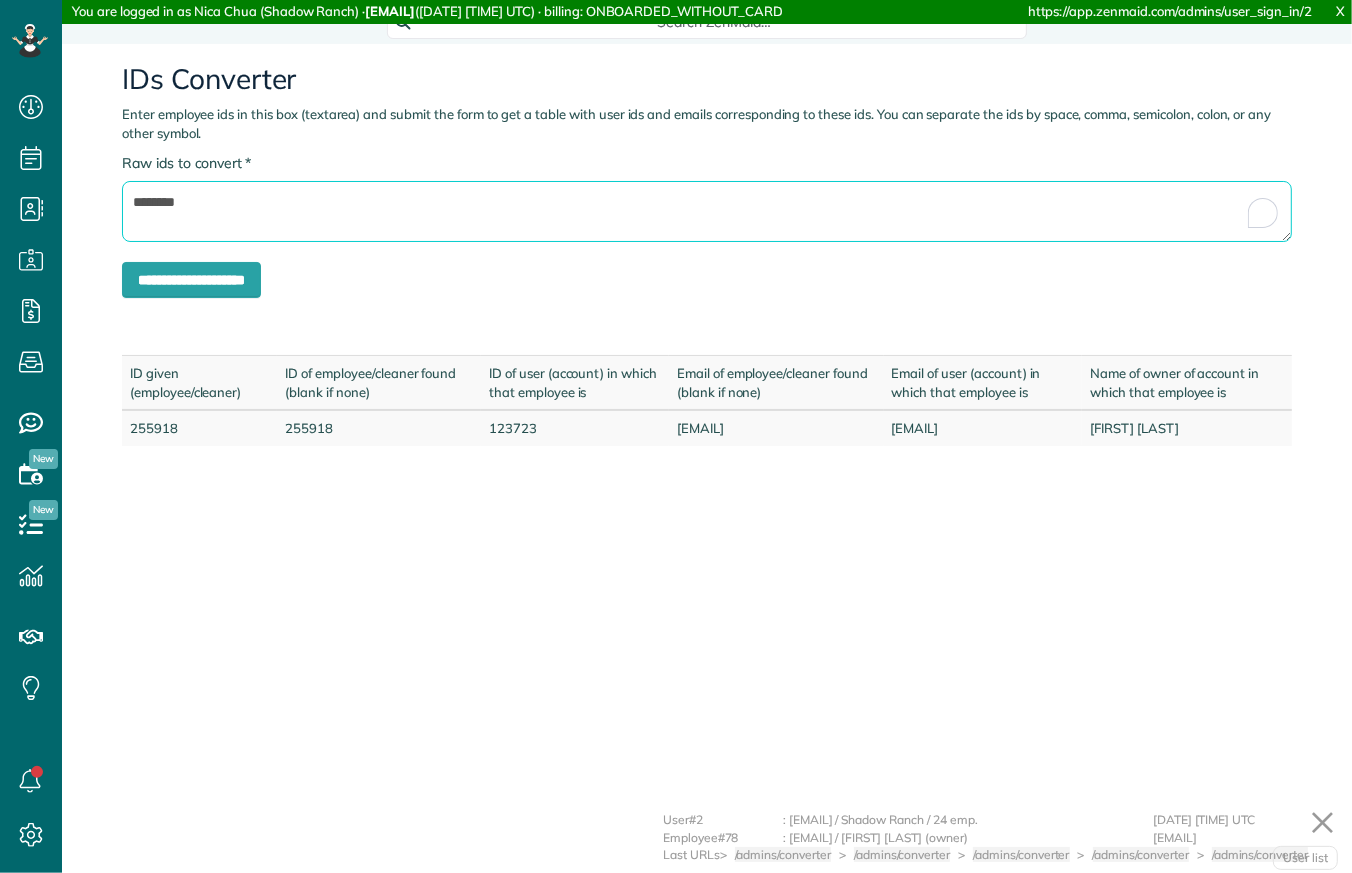 paste 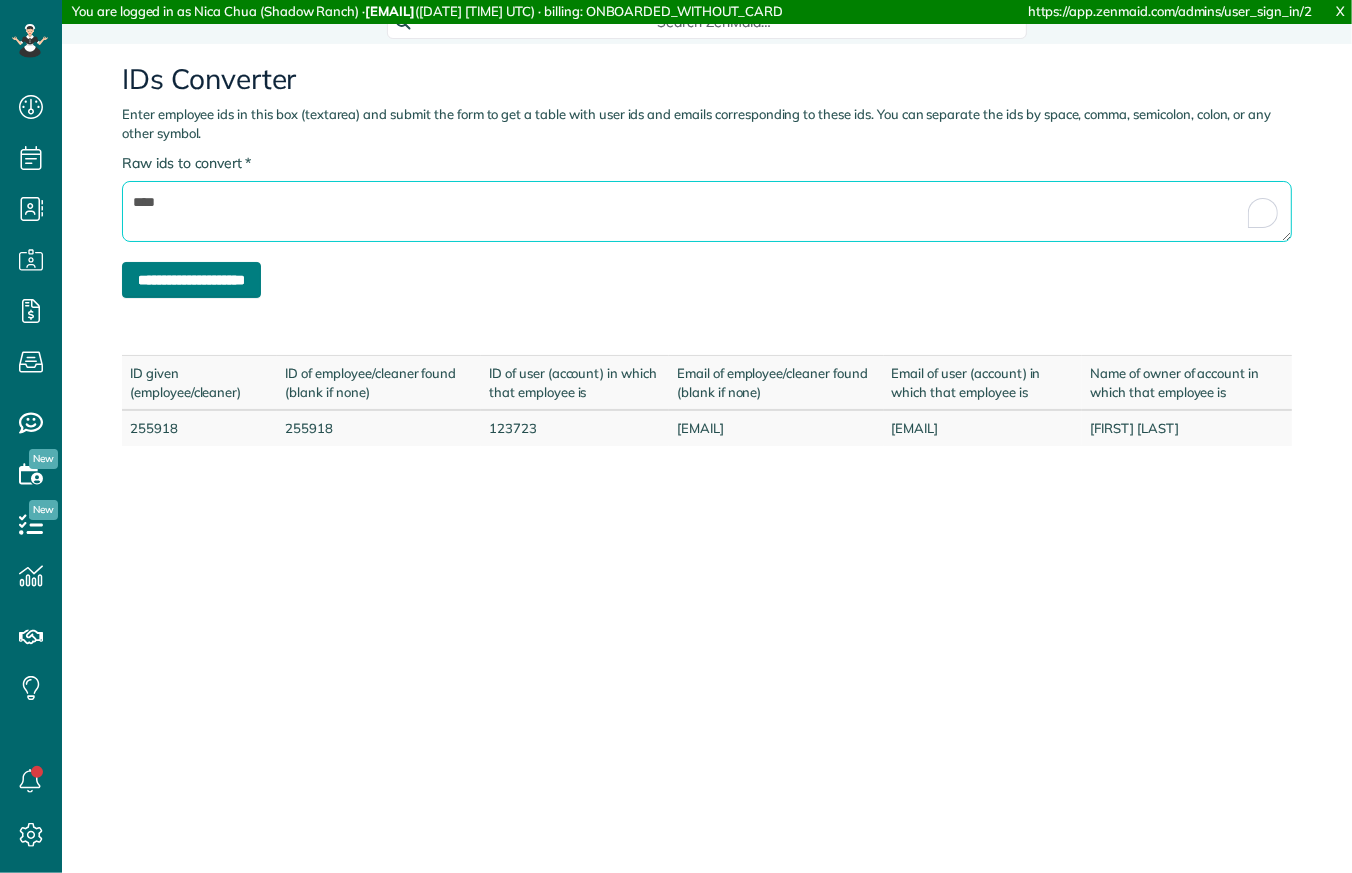 type on "****" 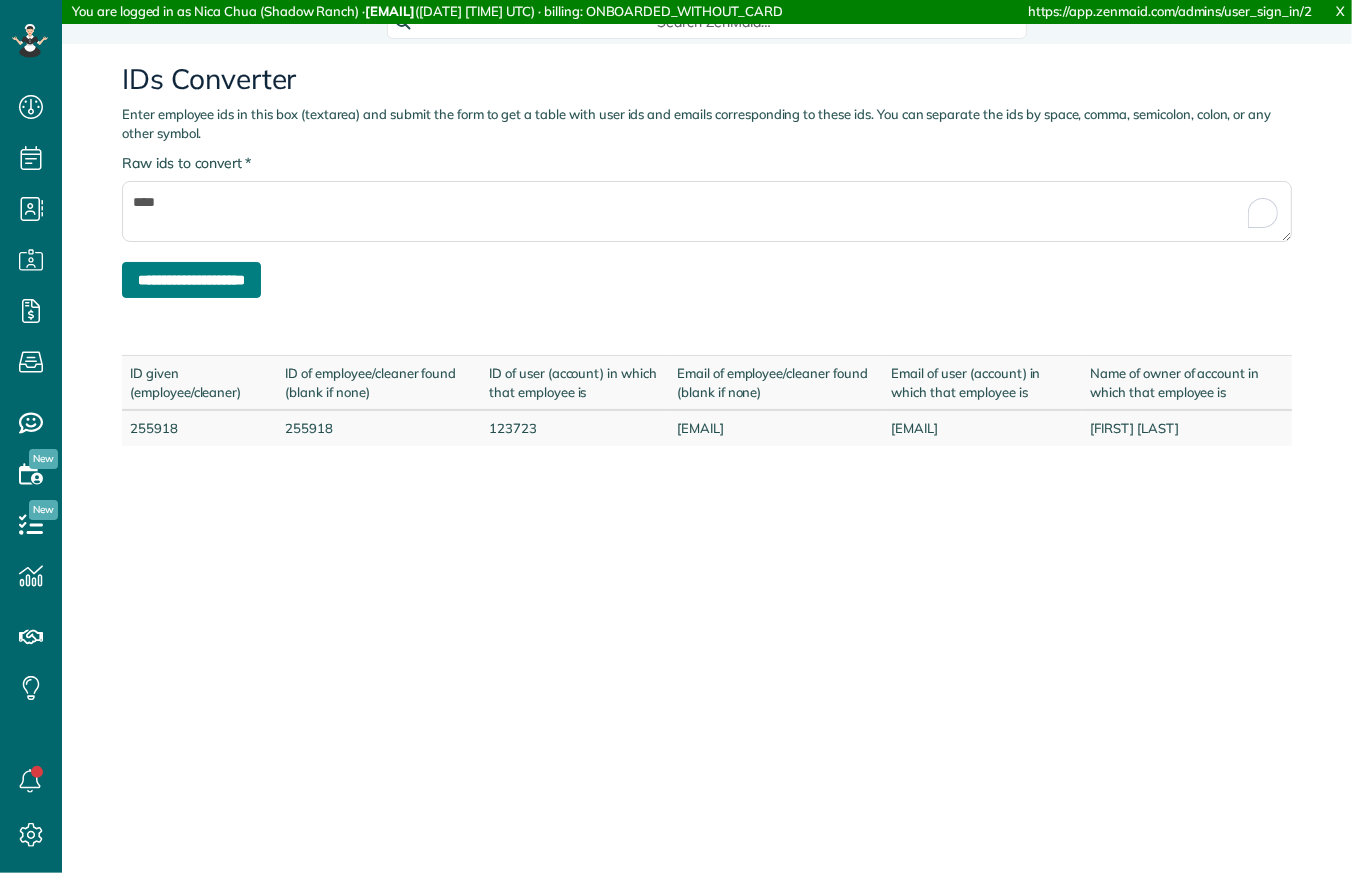 click on "**********" at bounding box center [191, 280] 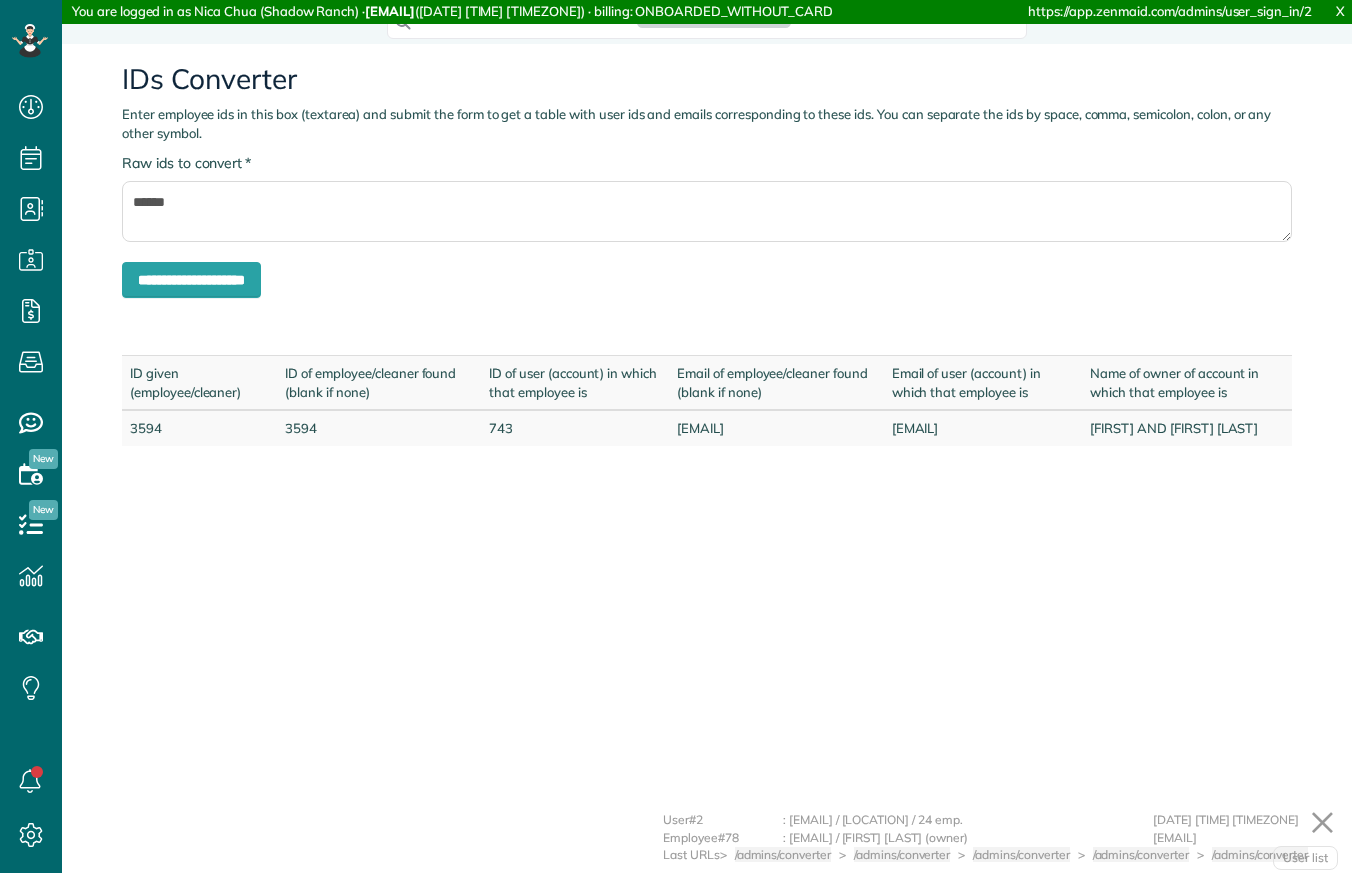 scroll, scrollTop: 0, scrollLeft: 0, axis: both 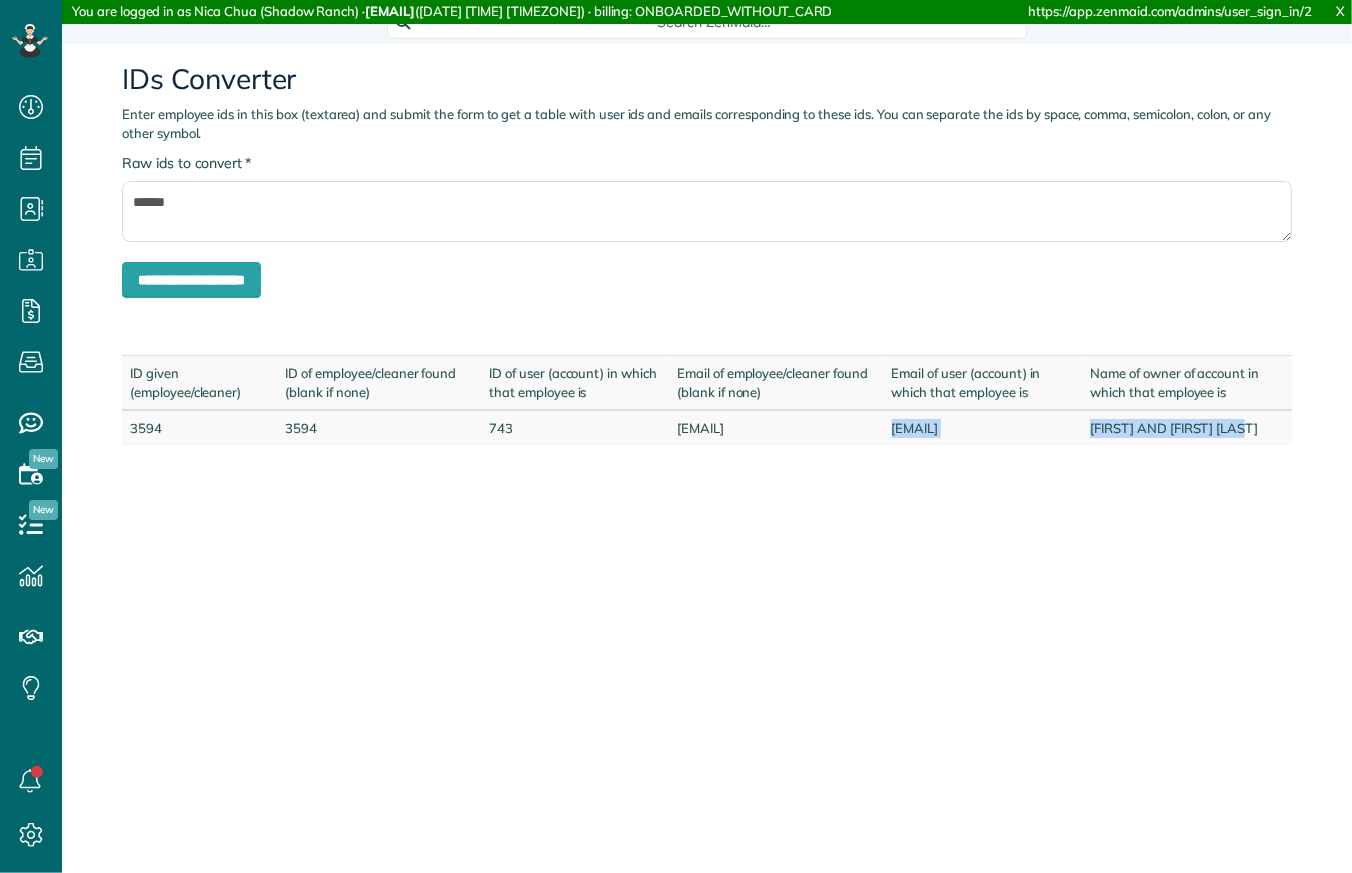 drag, startPoint x: 861, startPoint y: 425, endPoint x: 1281, endPoint y: 447, distance: 420.5758 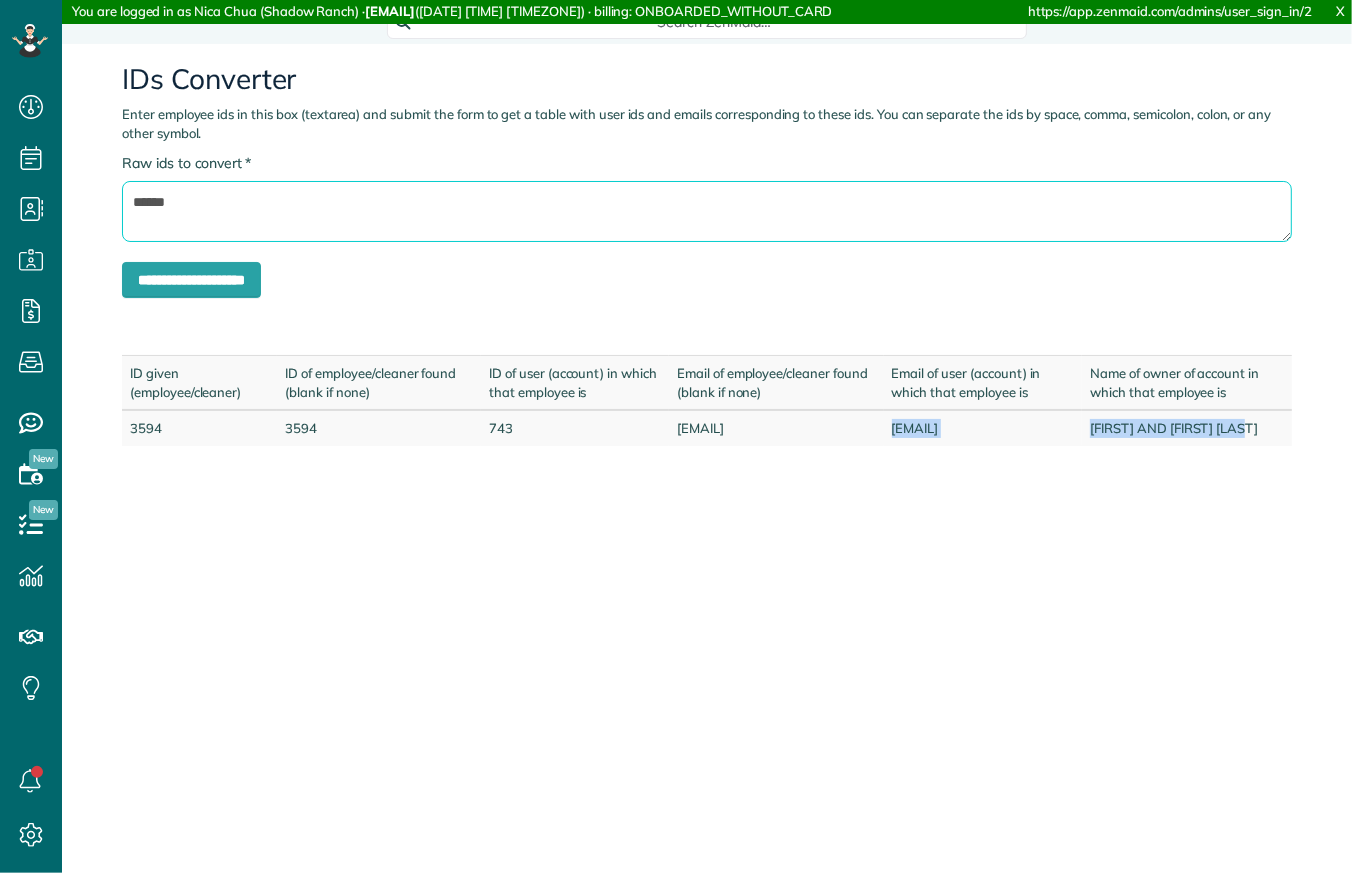 click on "******" at bounding box center (707, 211) 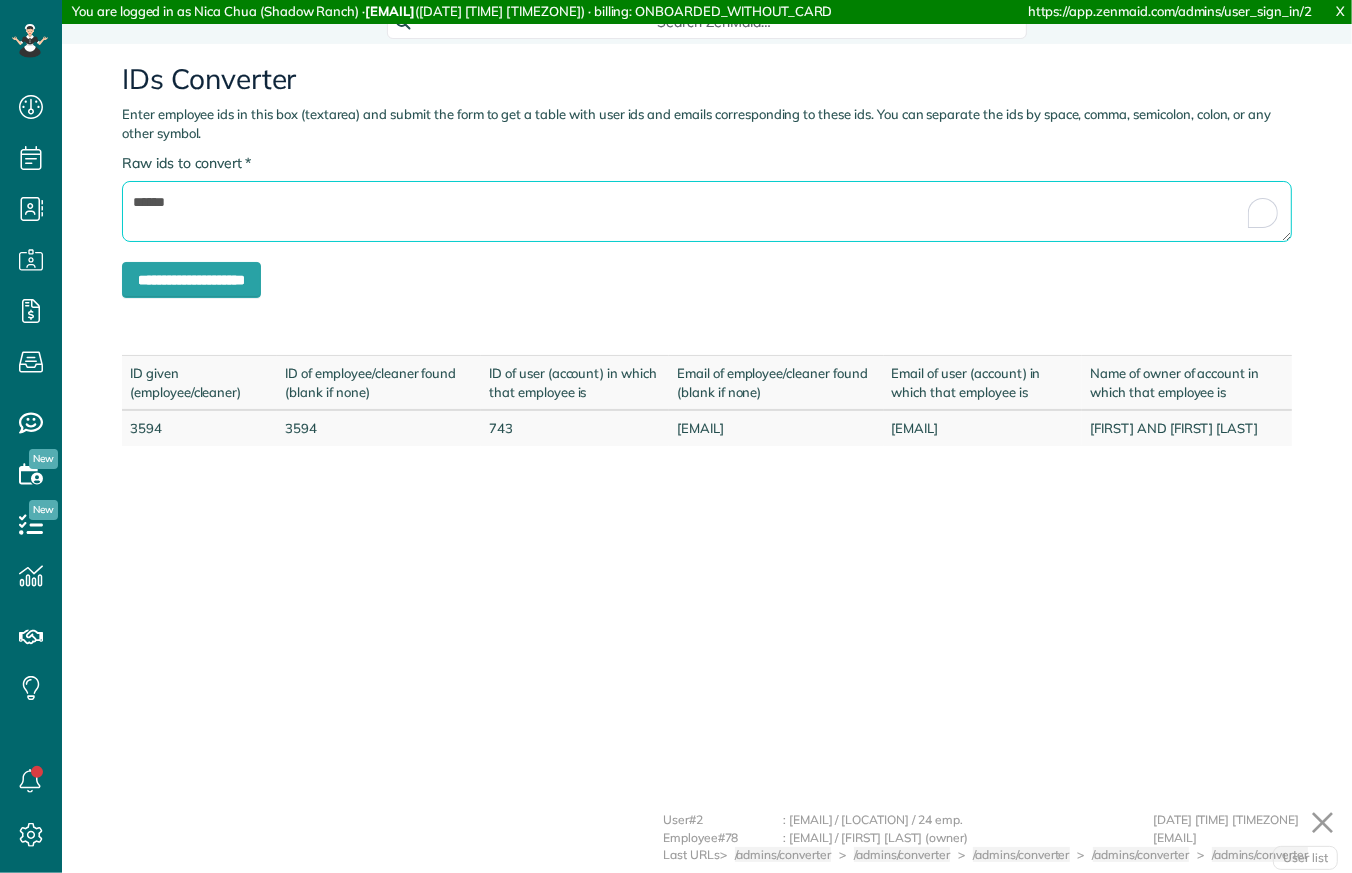 paste 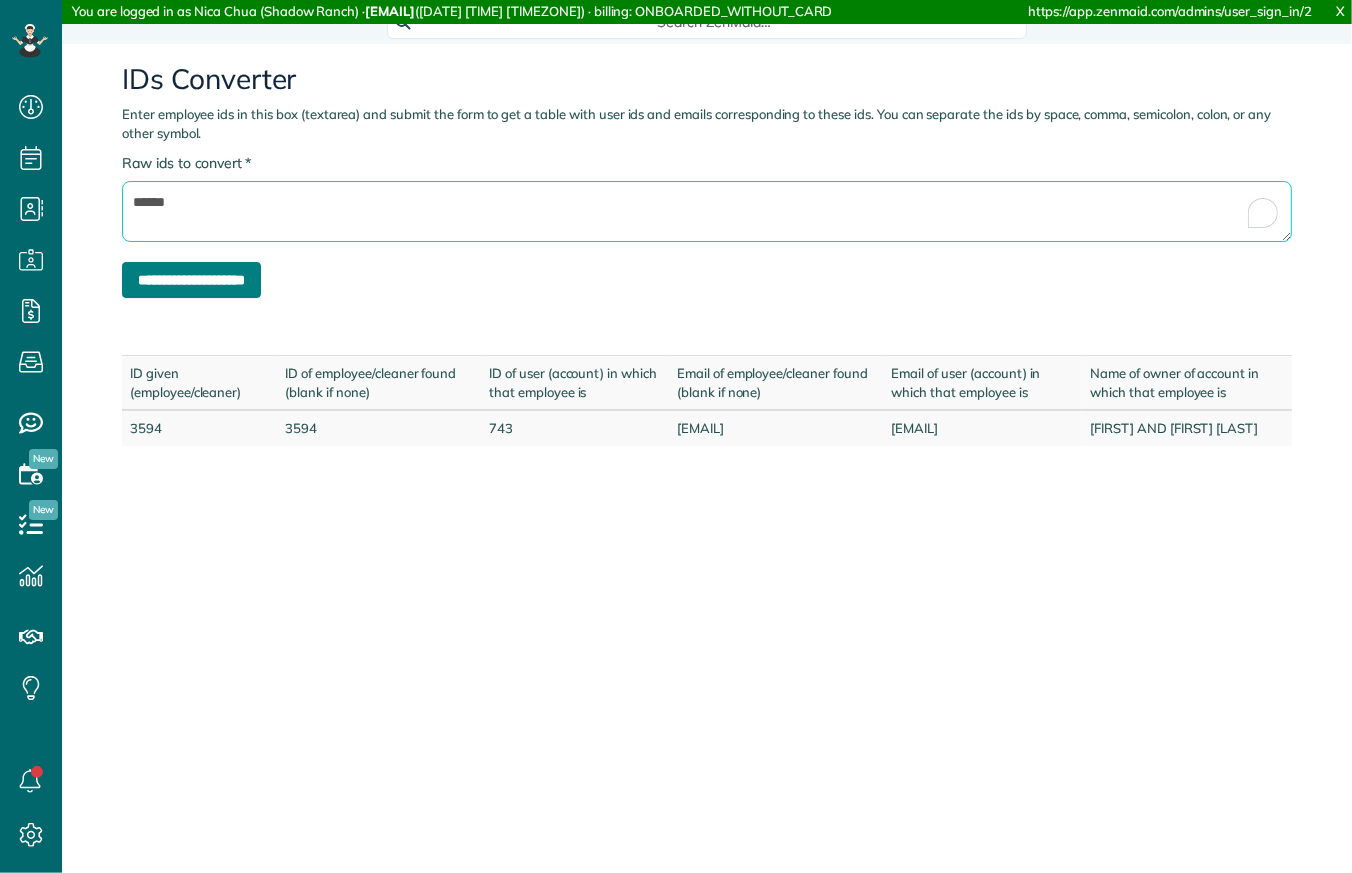 type on "******" 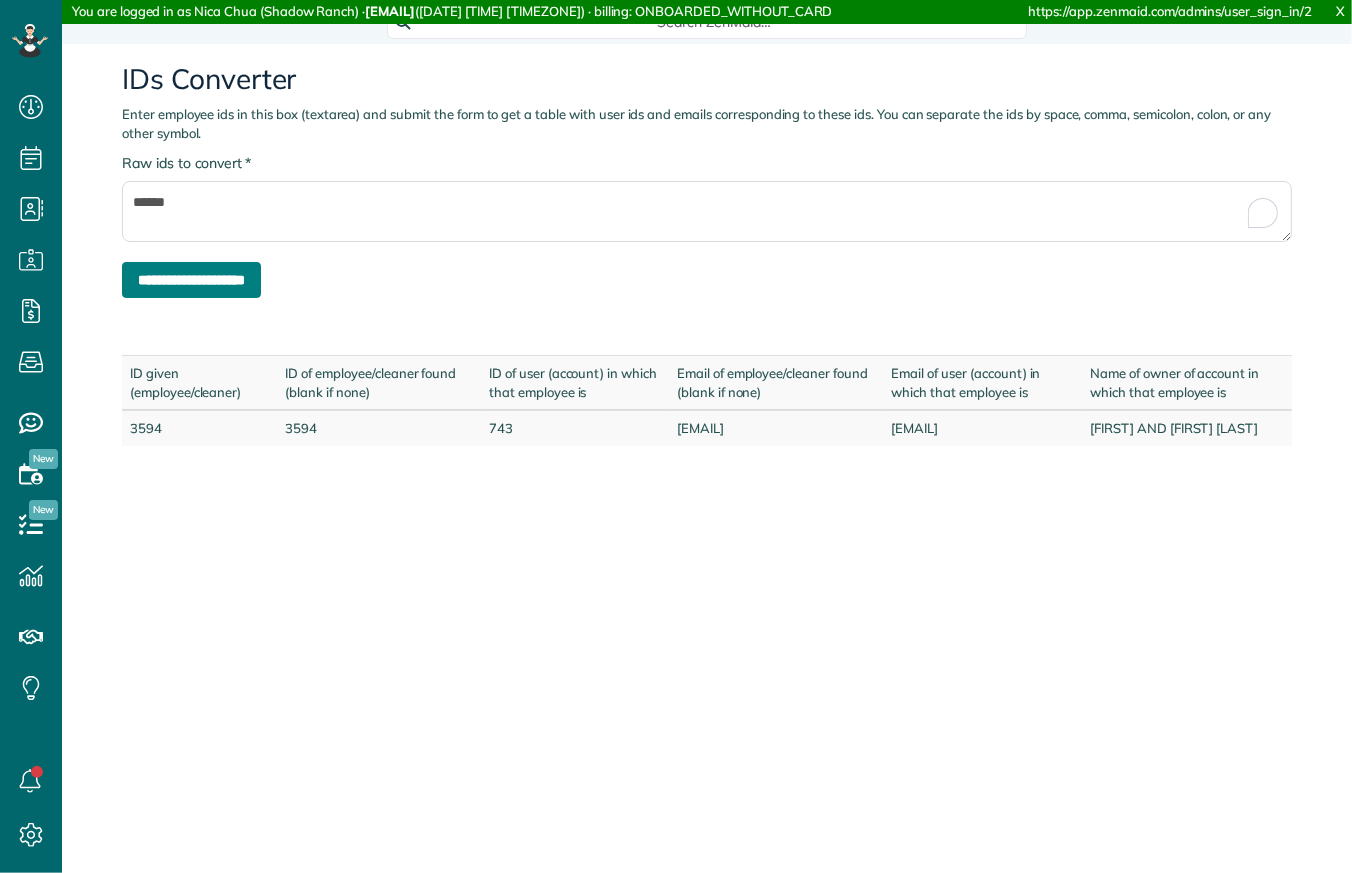 click on "**********" at bounding box center (191, 280) 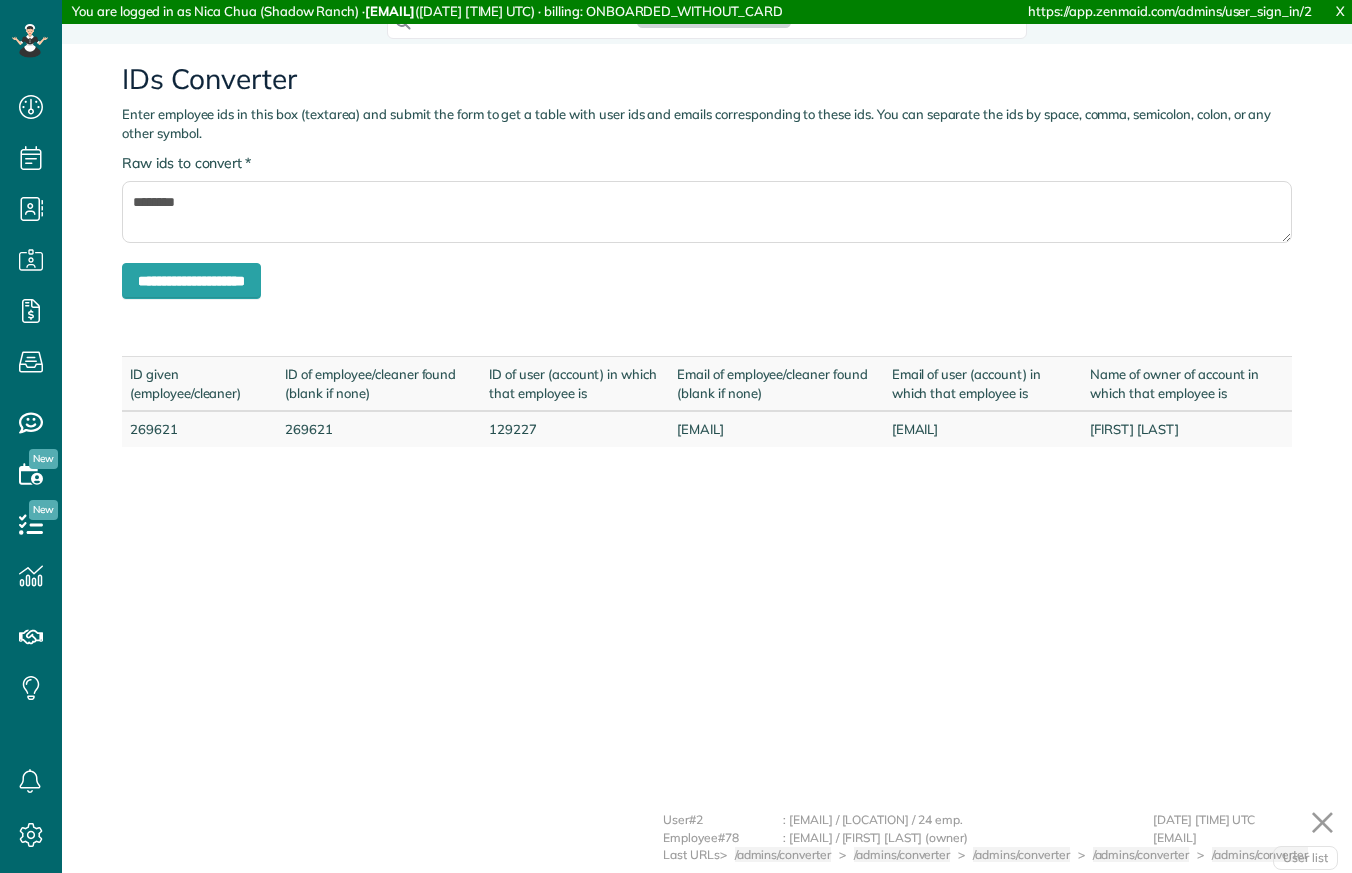 scroll, scrollTop: 0, scrollLeft: 0, axis: both 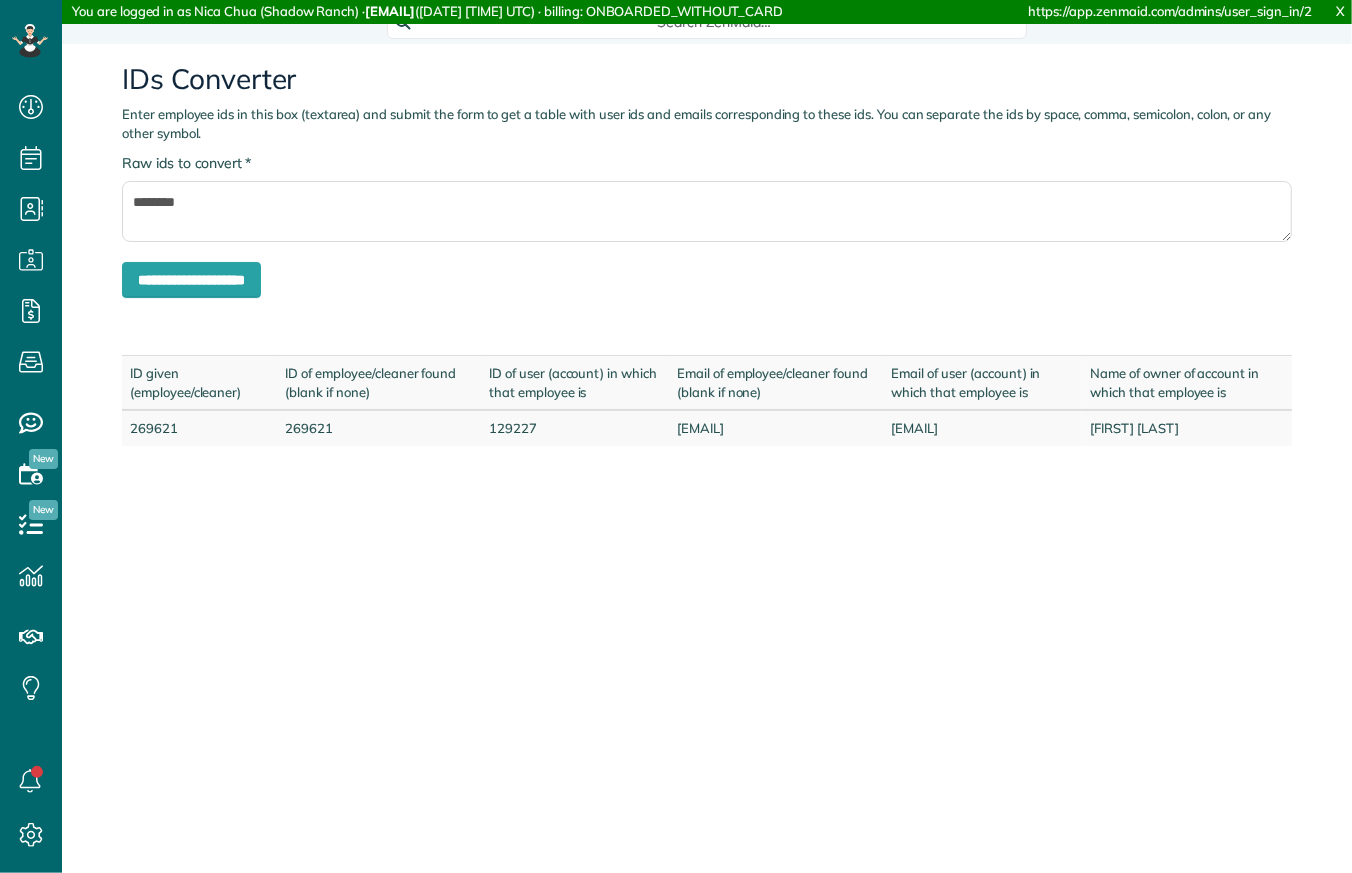 drag, startPoint x: 873, startPoint y: 428, endPoint x: 1250, endPoint y: 426, distance: 377.0053 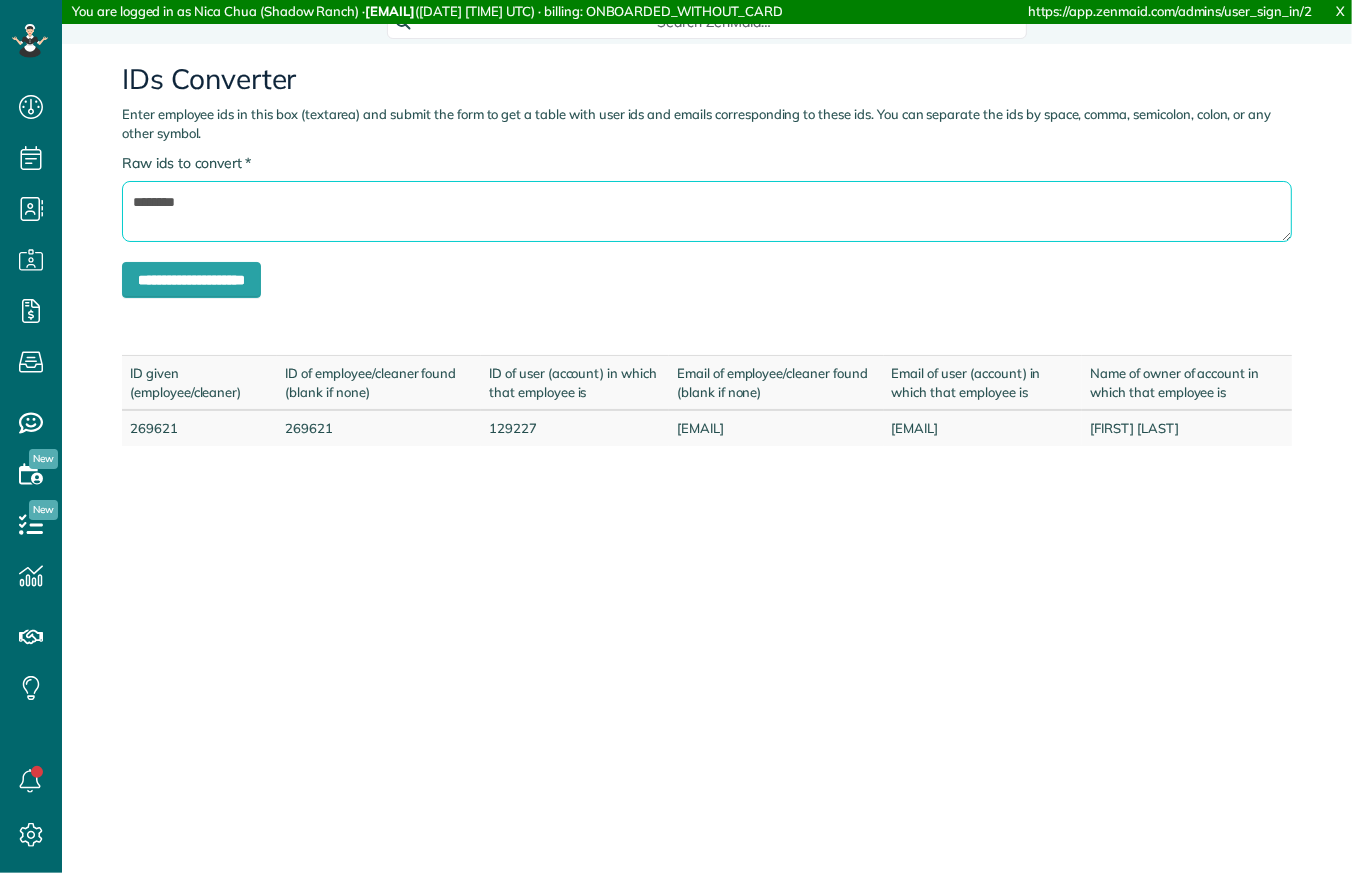 click on "********" at bounding box center (707, 211) 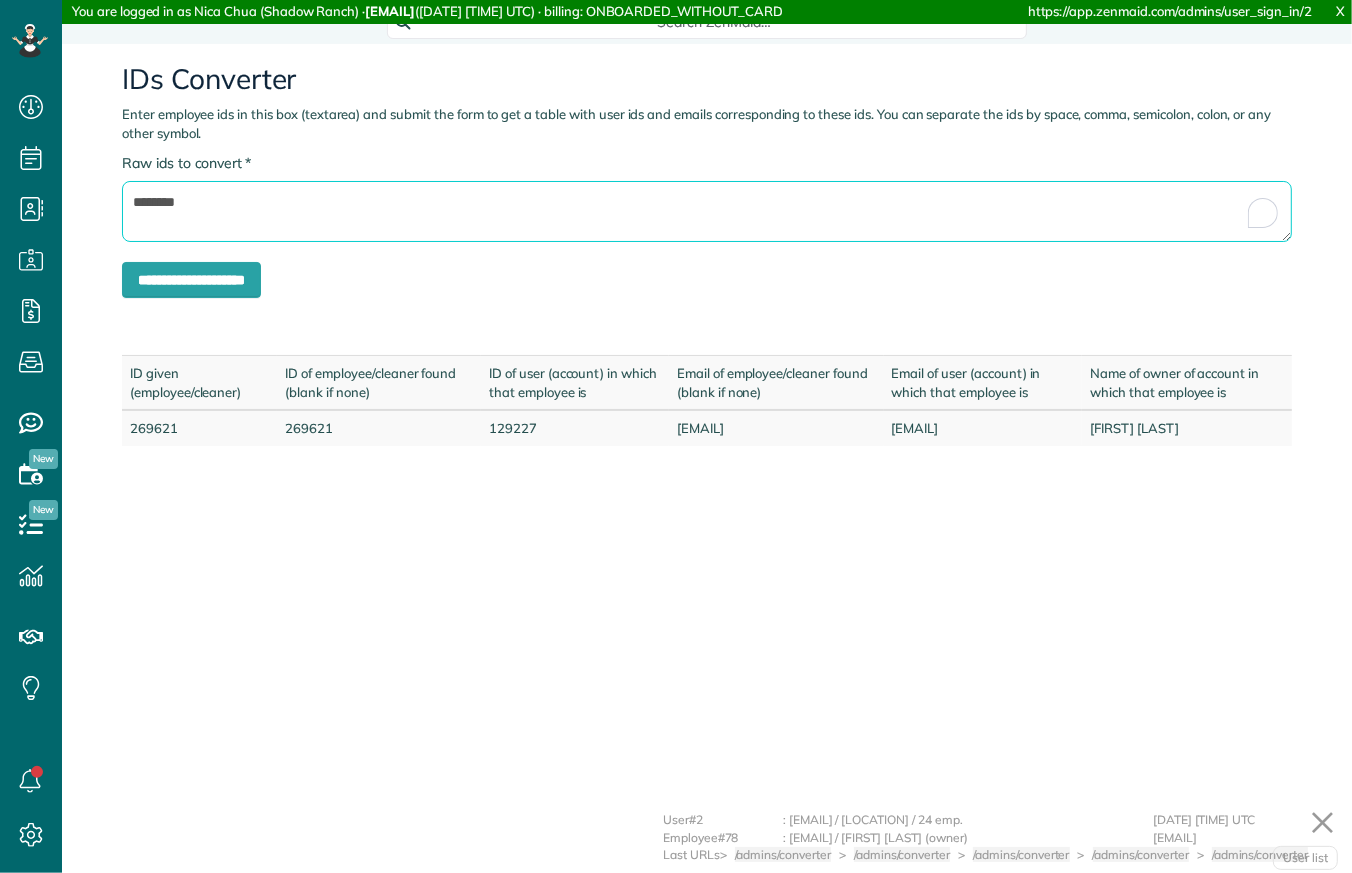 paste 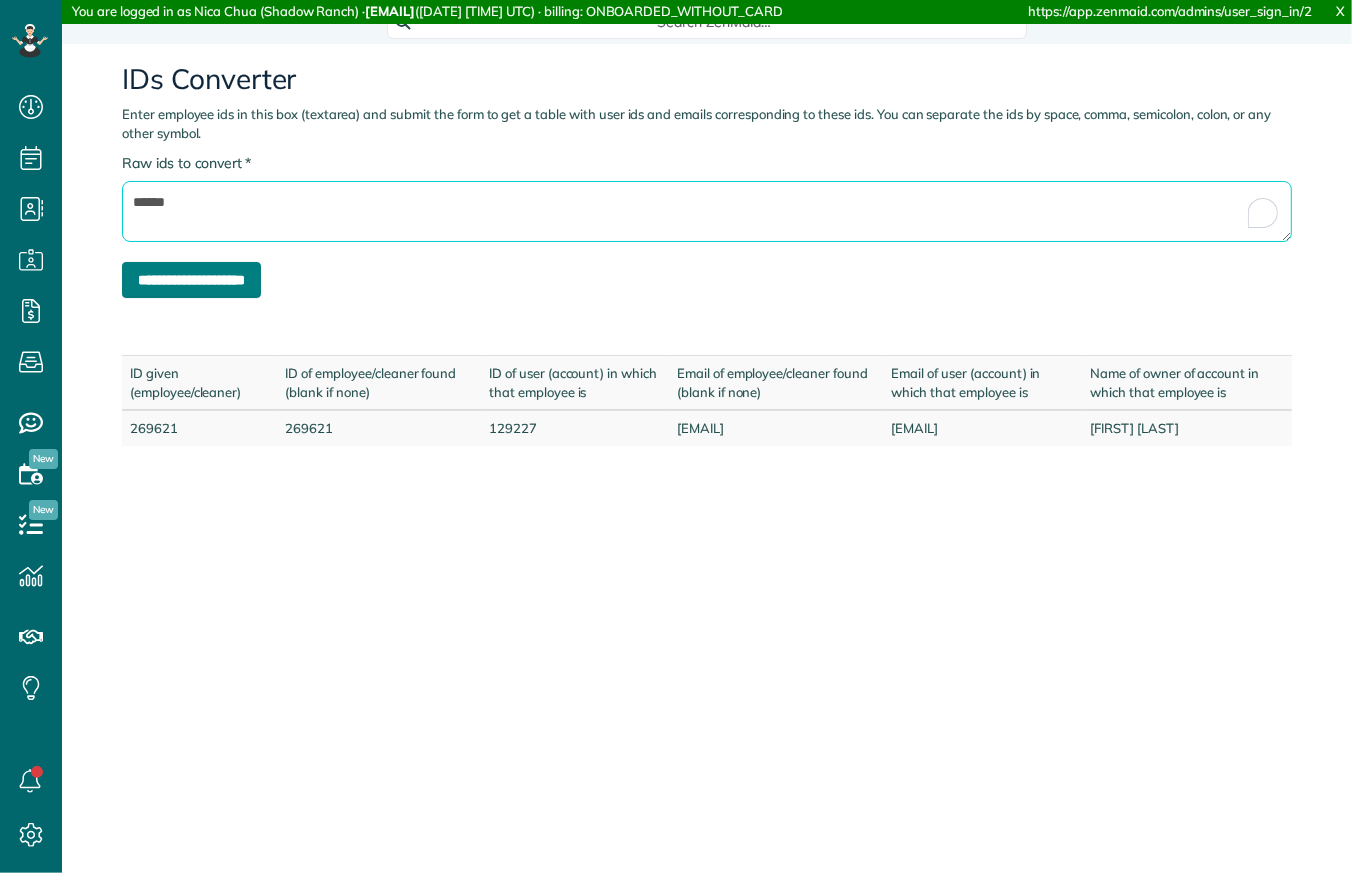 type on "******" 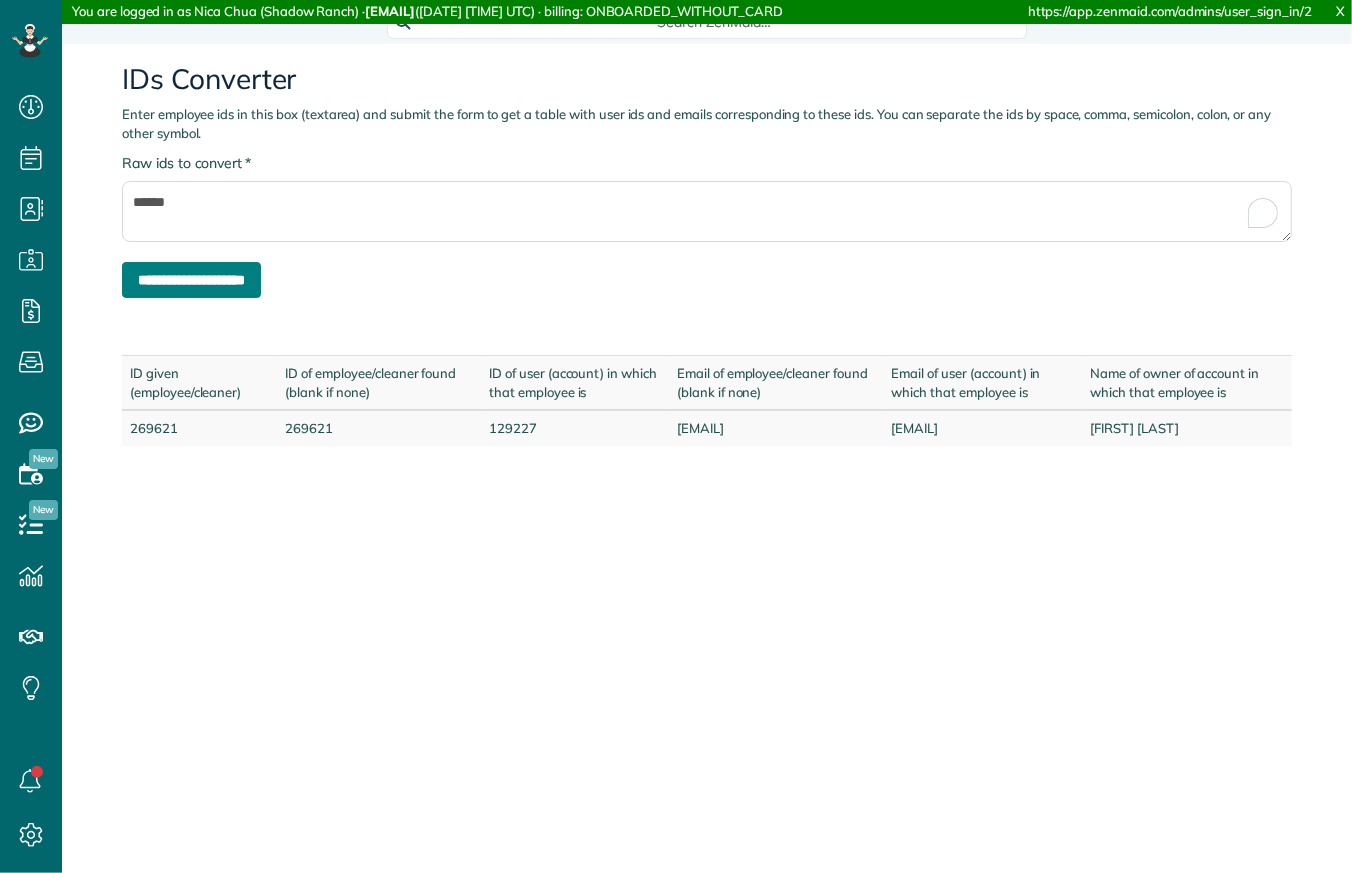 click on "**********" at bounding box center (191, 280) 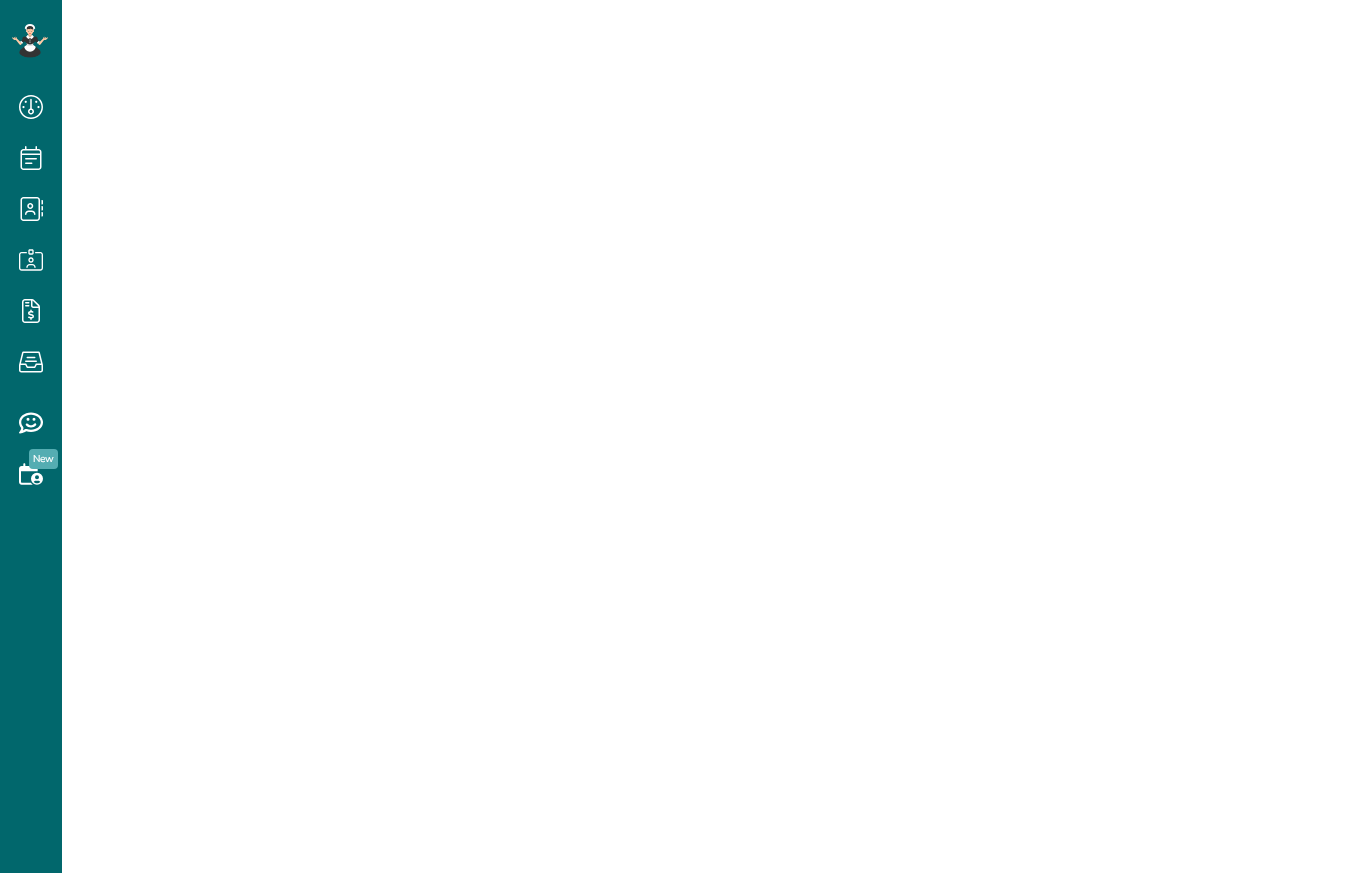 scroll, scrollTop: 0, scrollLeft: 0, axis: both 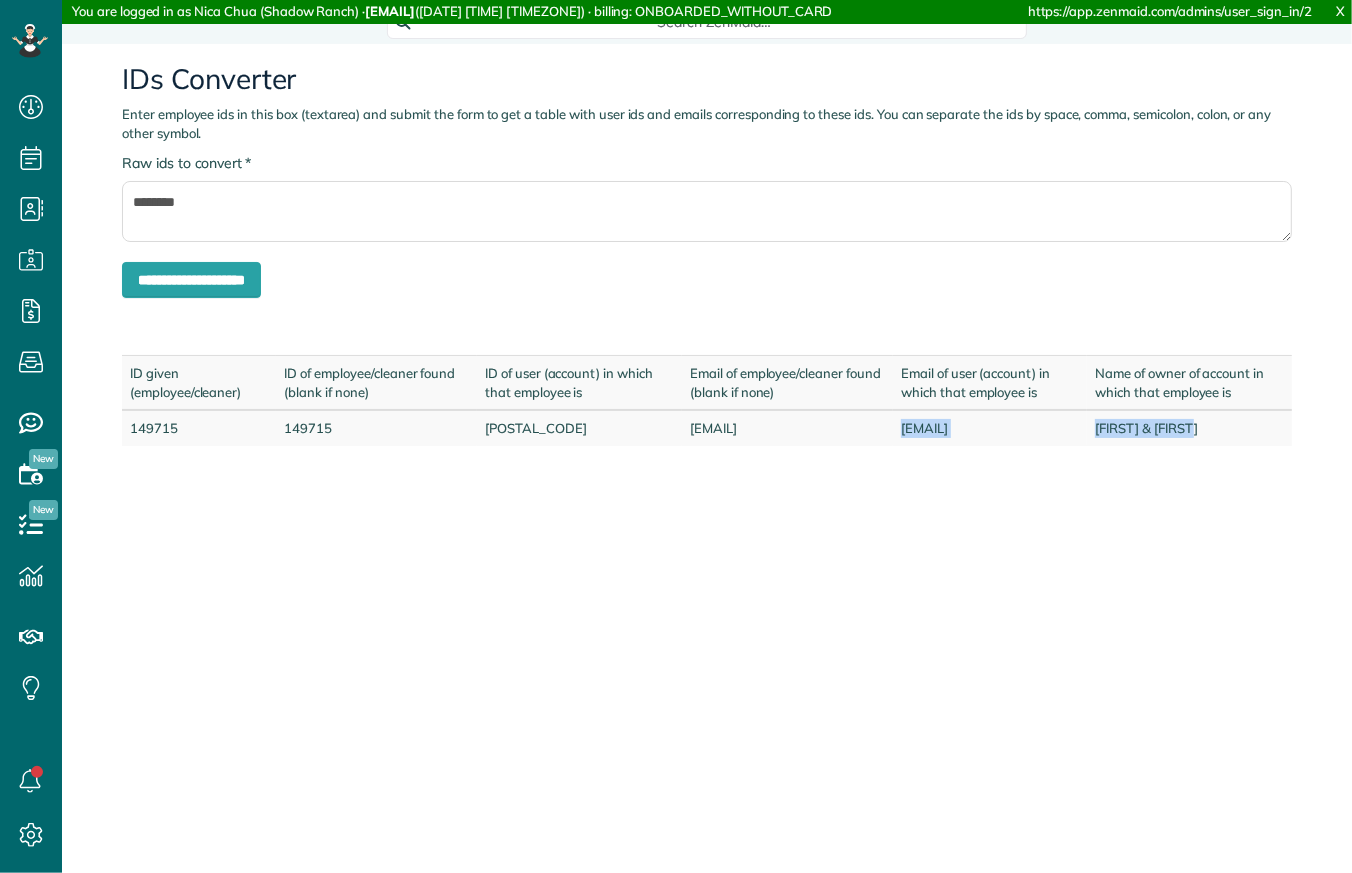 drag, startPoint x: 877, startPoint y: 431, endPoint x: 1222, endPoint y: 425, distance: 345.0522 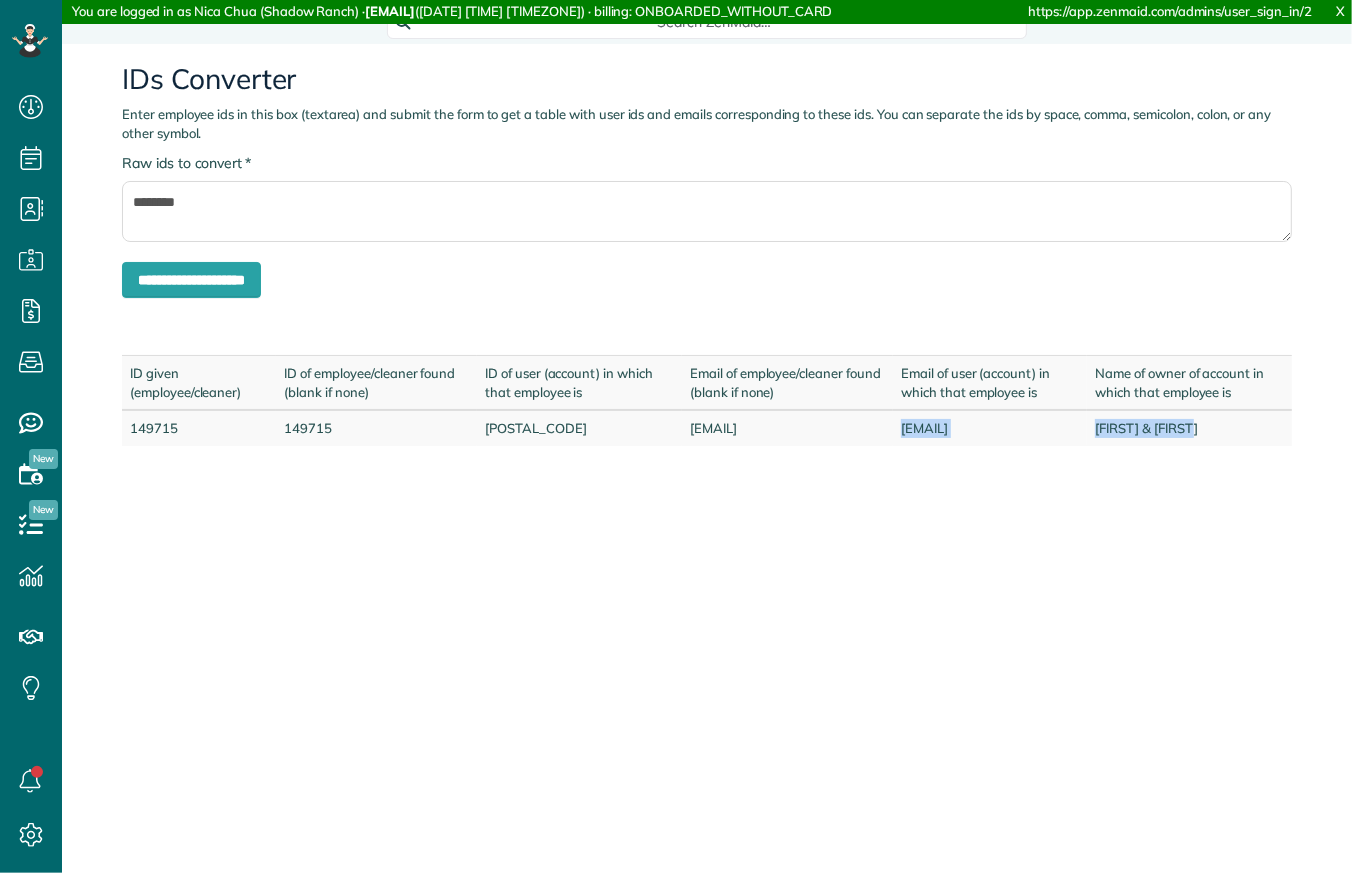 click on "[NUMBER]
[NUMBER]
[POSTAL_CODE]
[EMAIL]
[EMAIL]
[FIRST] & [LAST]" at bounding box center (707, 428) 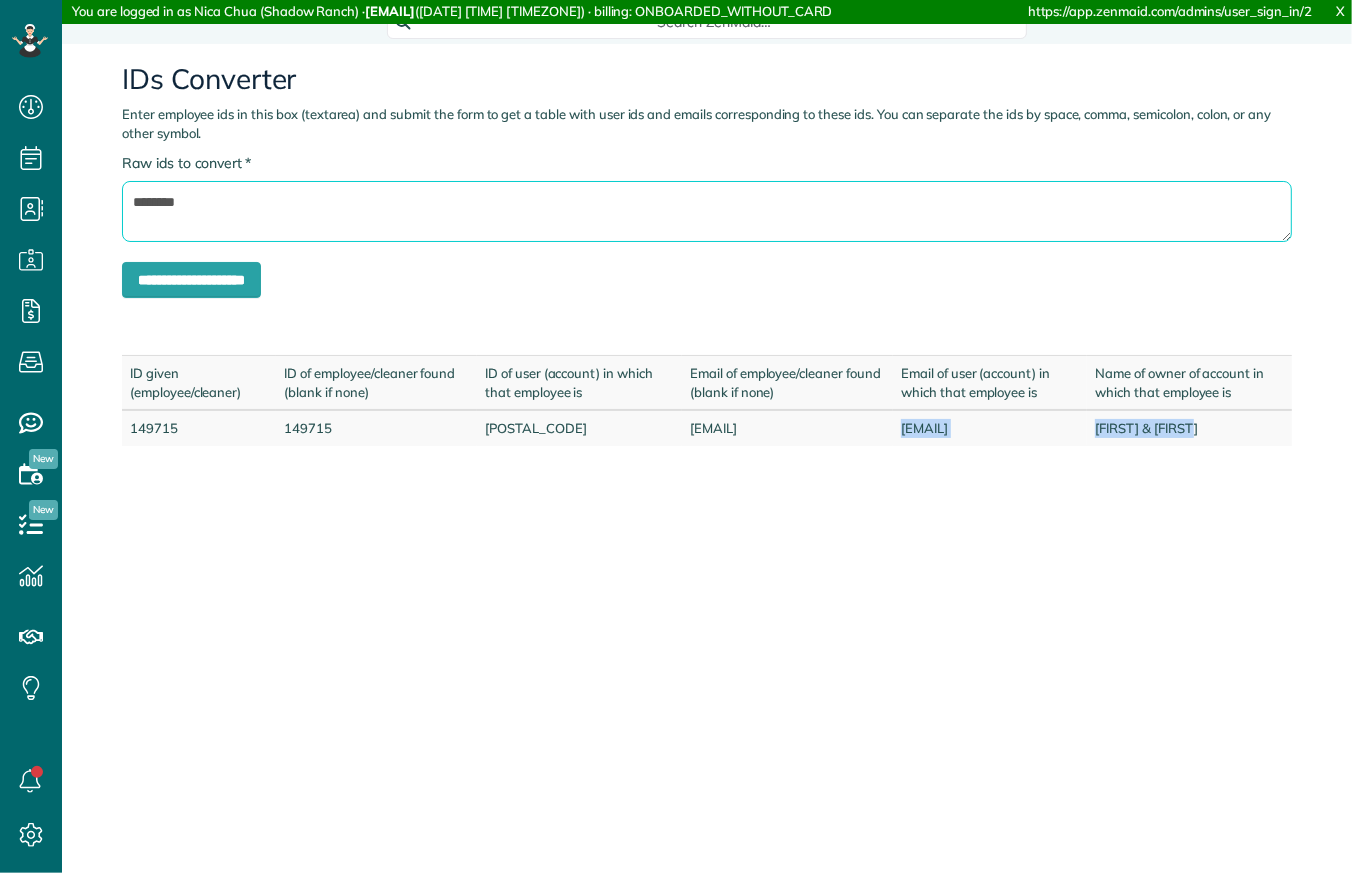 click on "********" at bounding box center [707, 211] 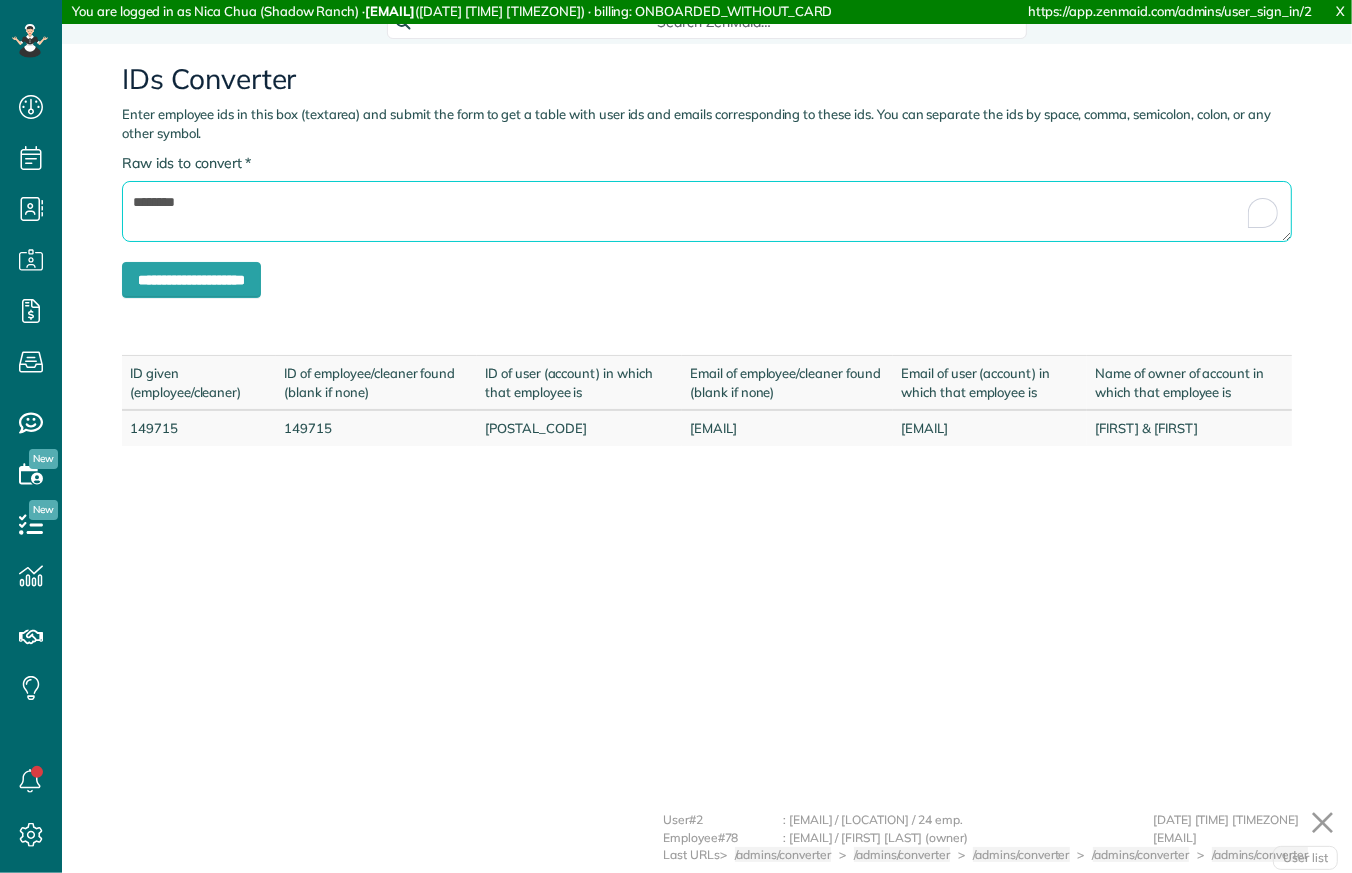 paste 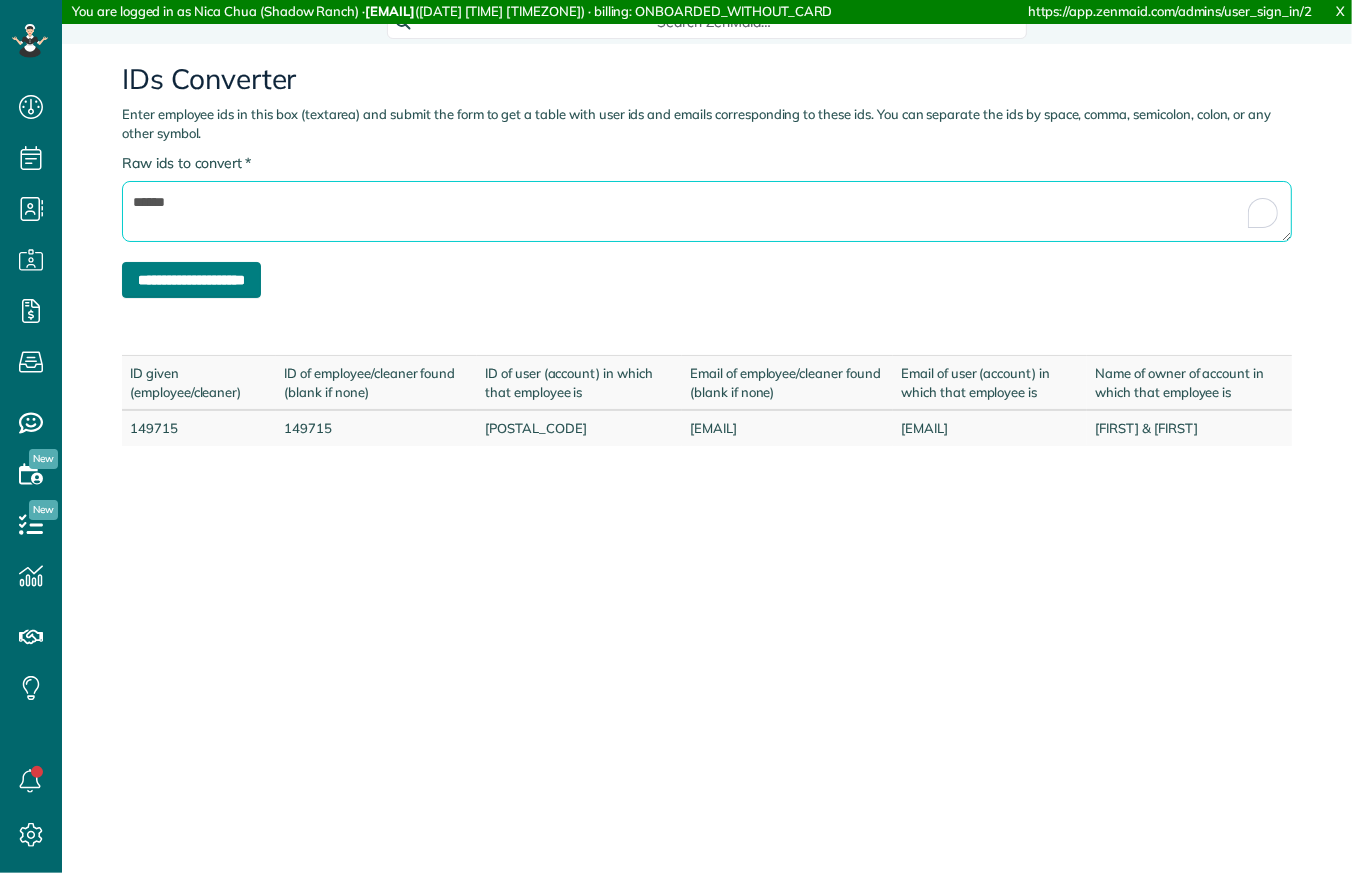 type on "******" 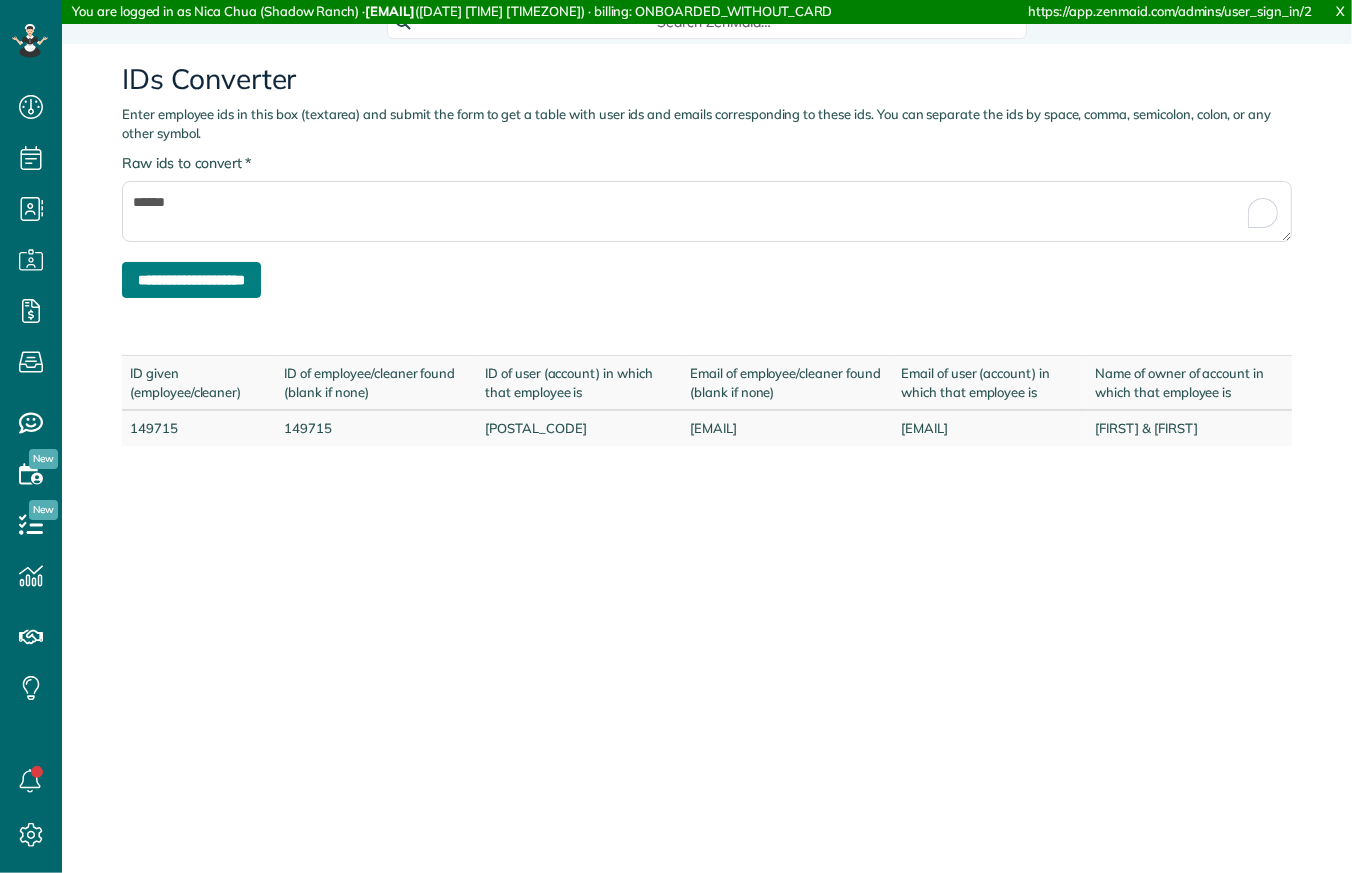 click on "**********" at bounding box center [191, 280] 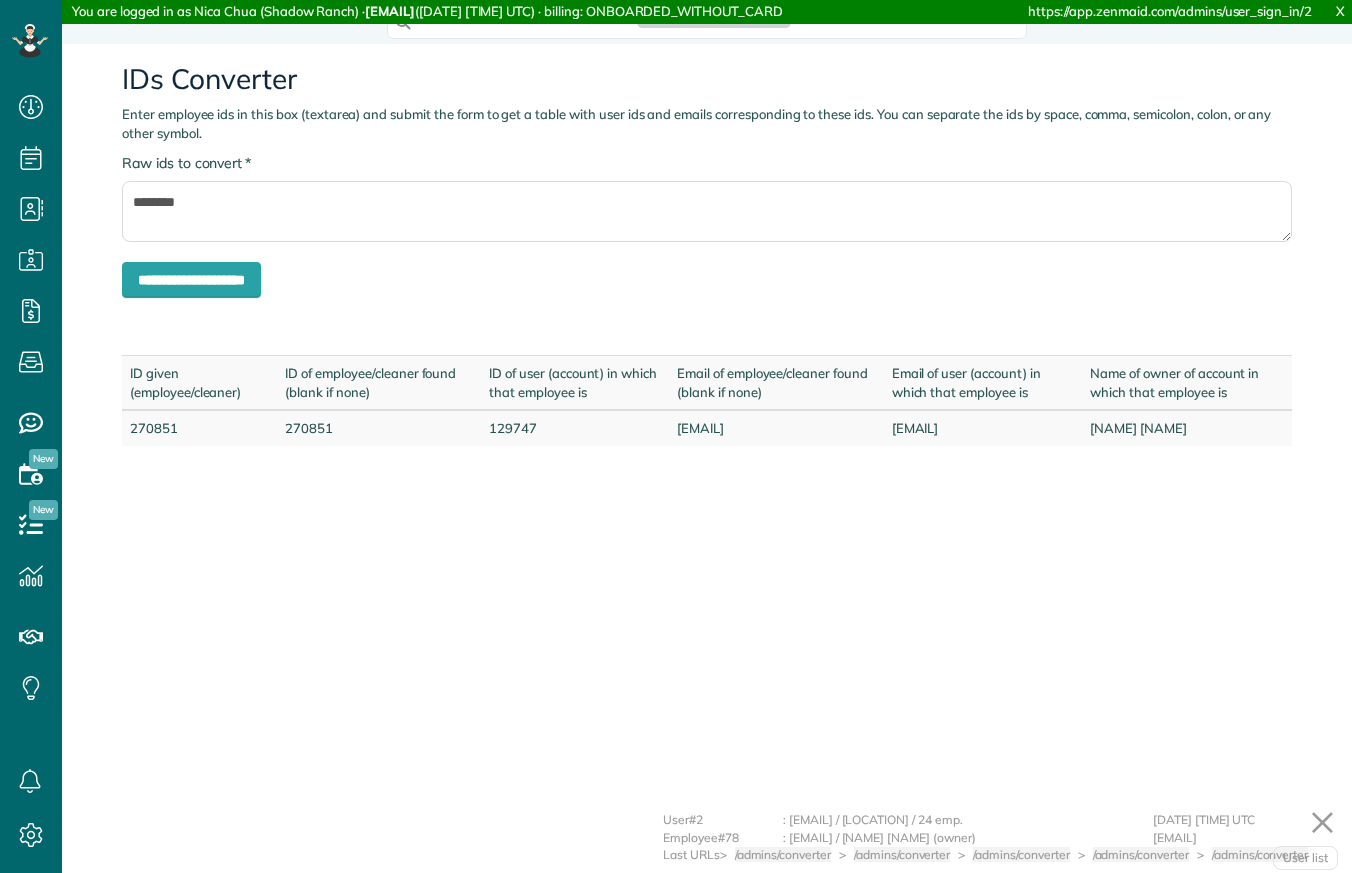 scroll, scrollTop: 0, scrollLeft: 0, axis: both 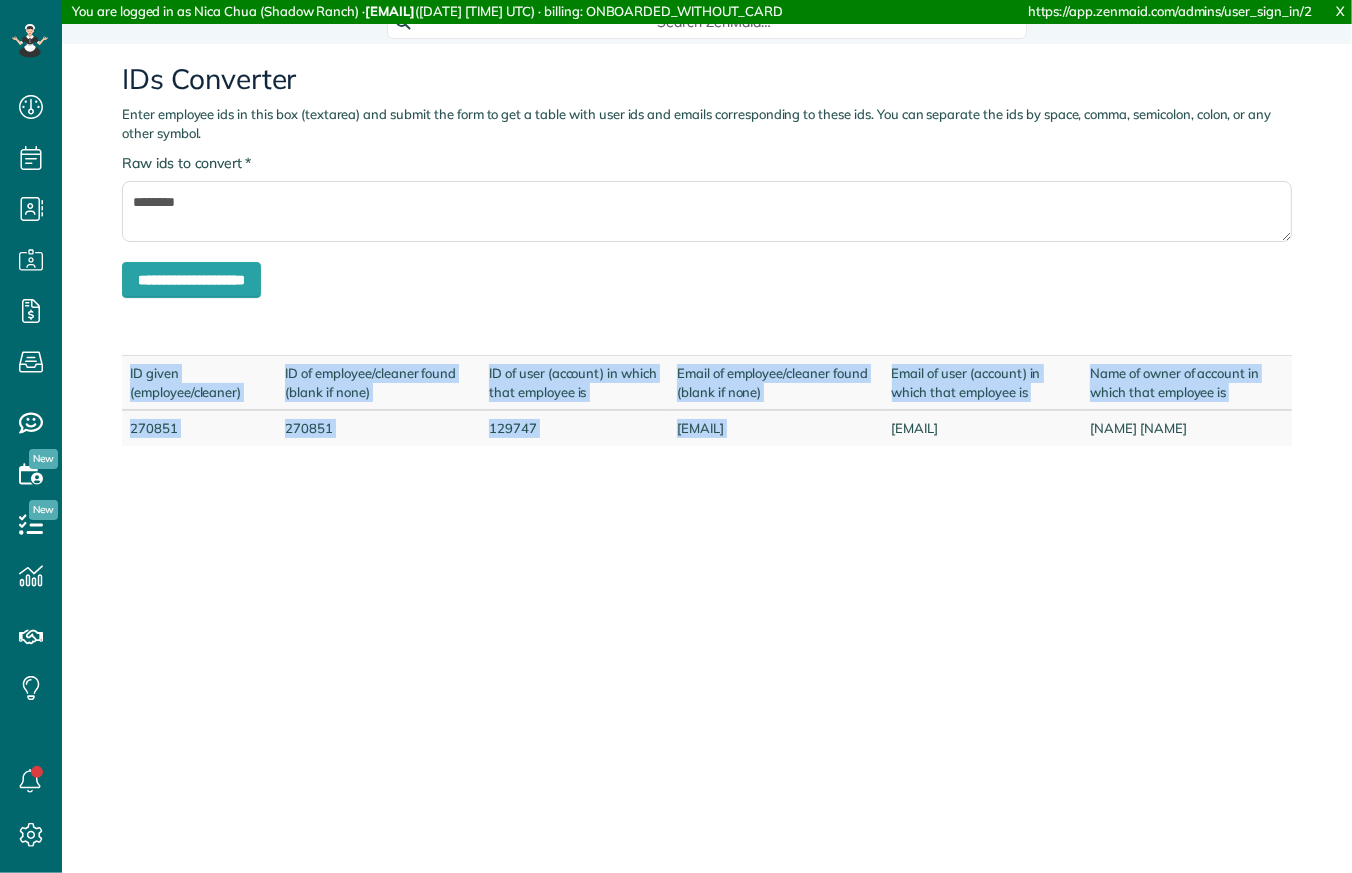 drag, startPoint x: 879, startPoint y: 430, endPoint x: 1360, endPoint y: 423, distance: 481.05093 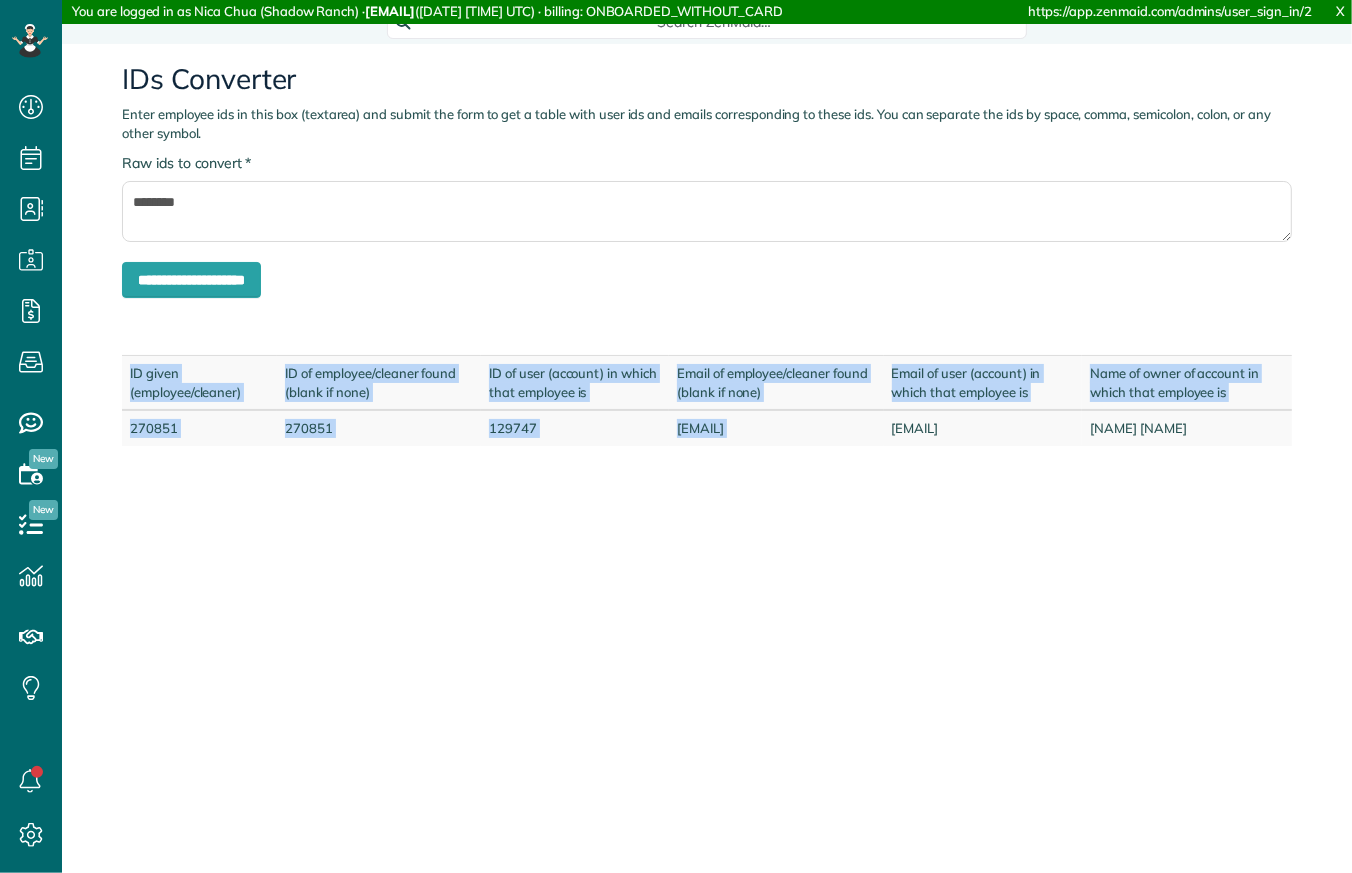click on "Dashboard
Scheduling
Calendar View
List View
Dispatch View - Weekly scheduling (Beta)" at bounding box center [676, 436] 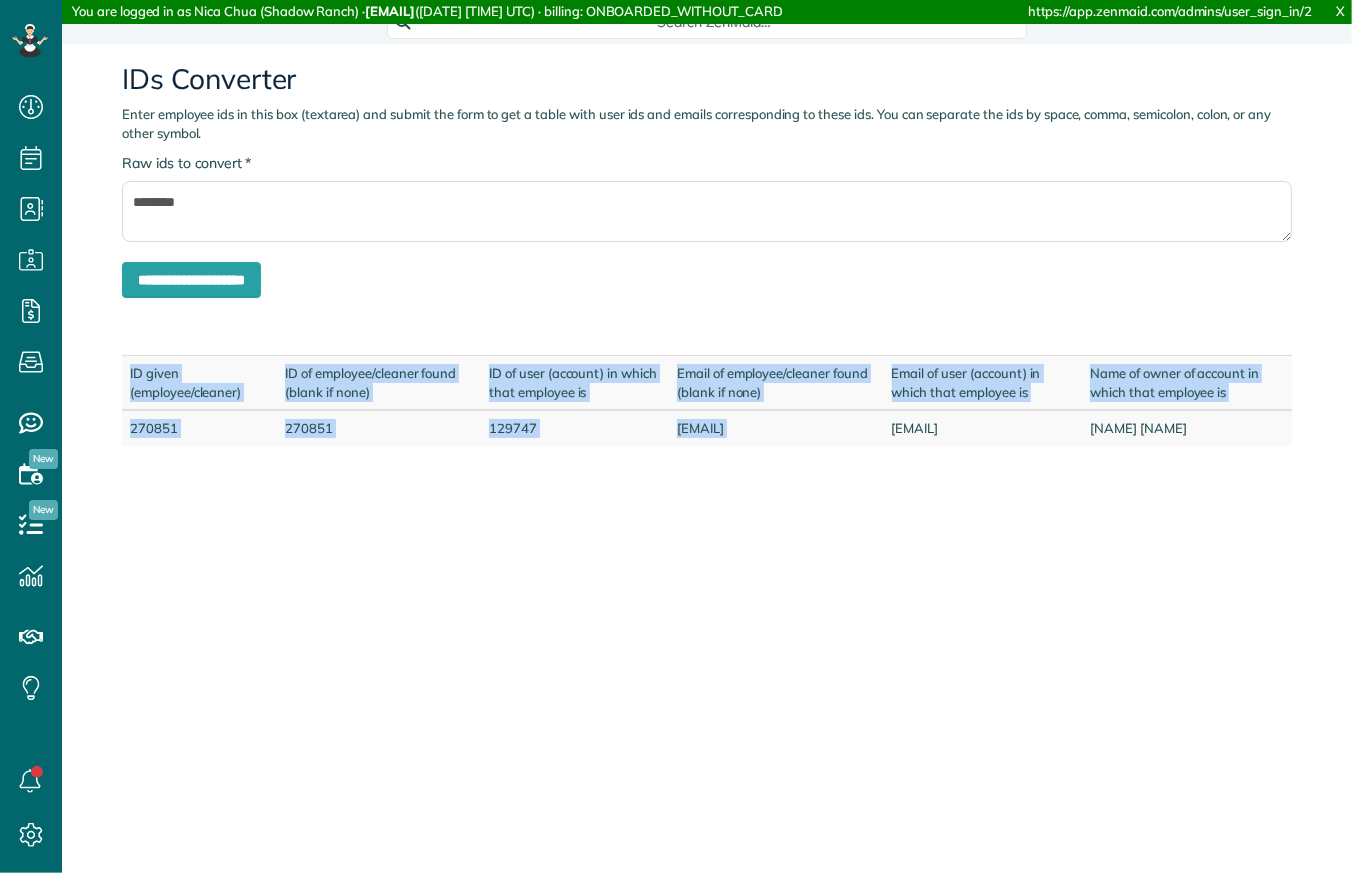 copy on "ID given (employee/cleaner)
ID of employee/cleaner found (blank if none)
ID of user (account) in which that employee is
Email of employee/cleaner found (blank if none)
Email of user (account) in which that employee is
Name of owner of account in which that employee is
270851
270851
129747
e.trexler87@gmail.com" 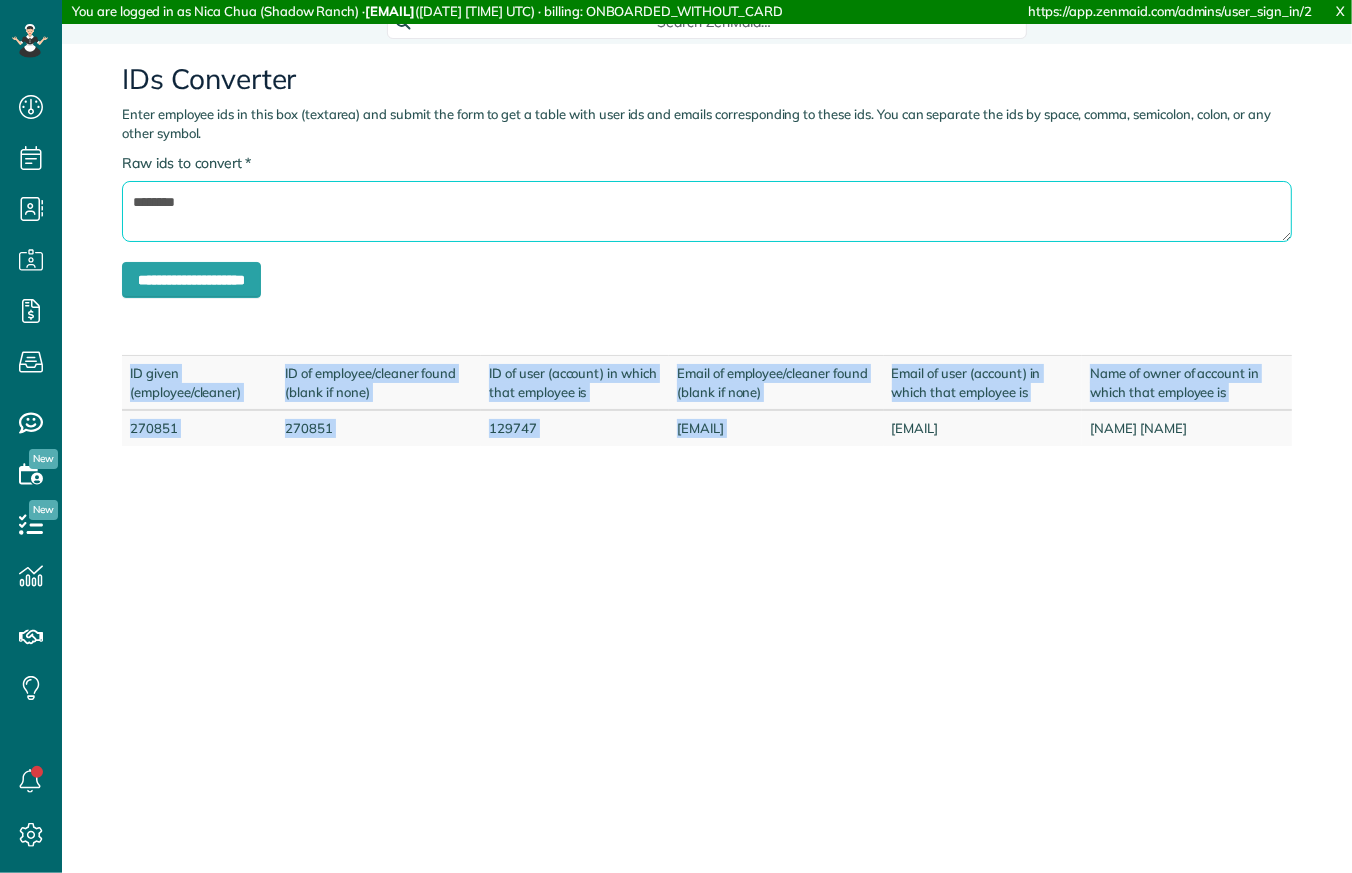 click on "********" at bounding box center (707, 211) 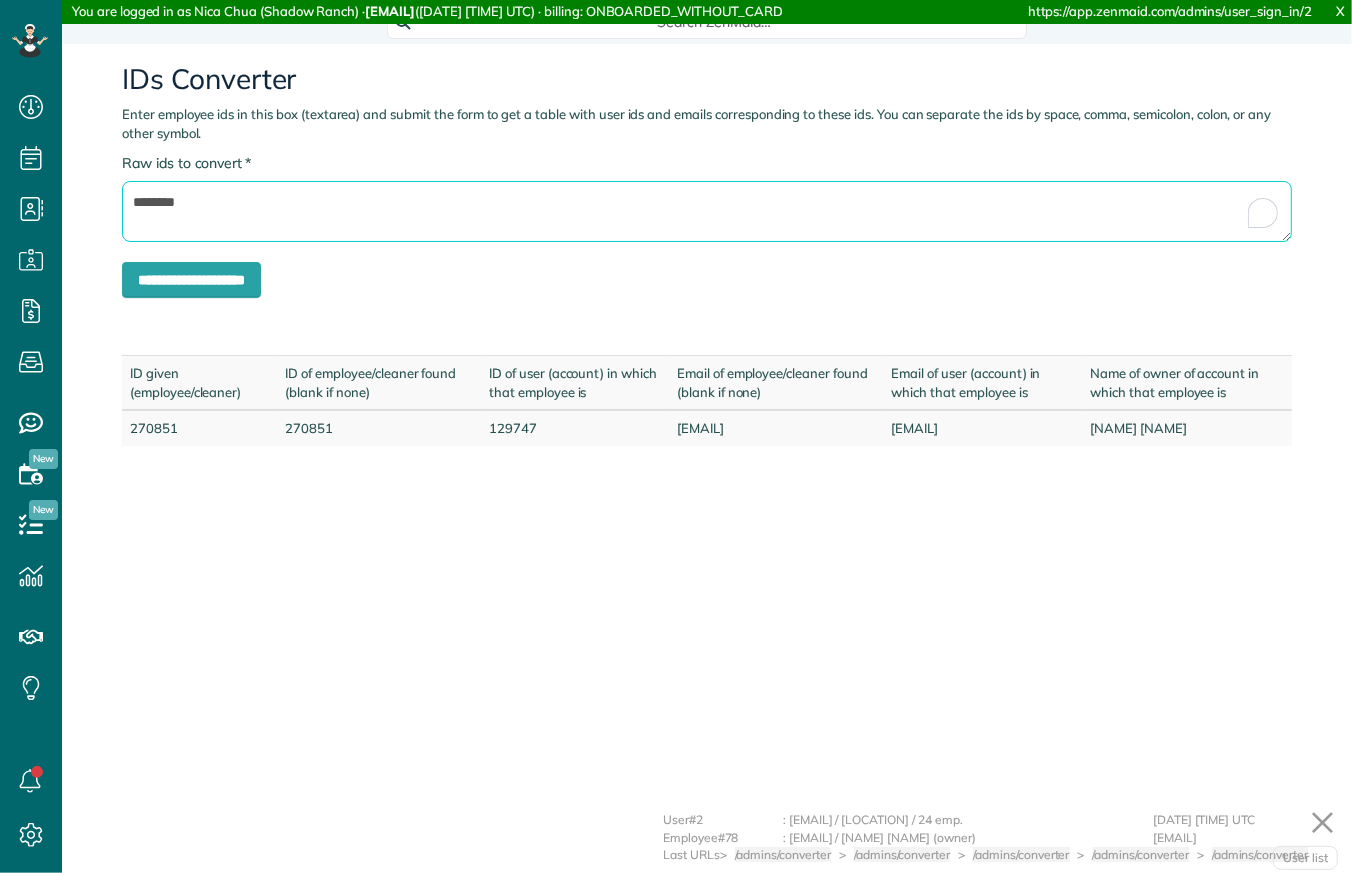 paste 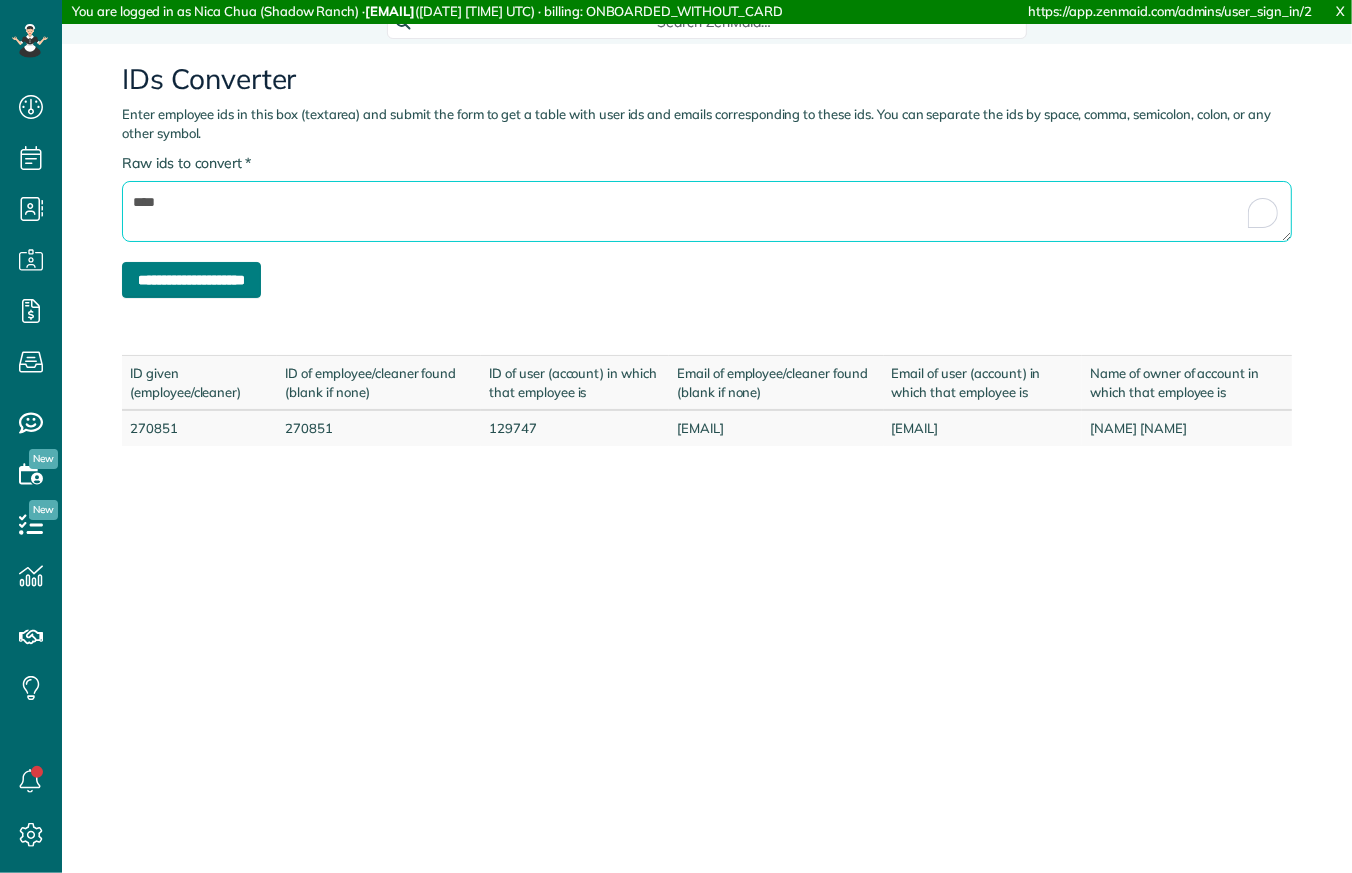 type on "****" 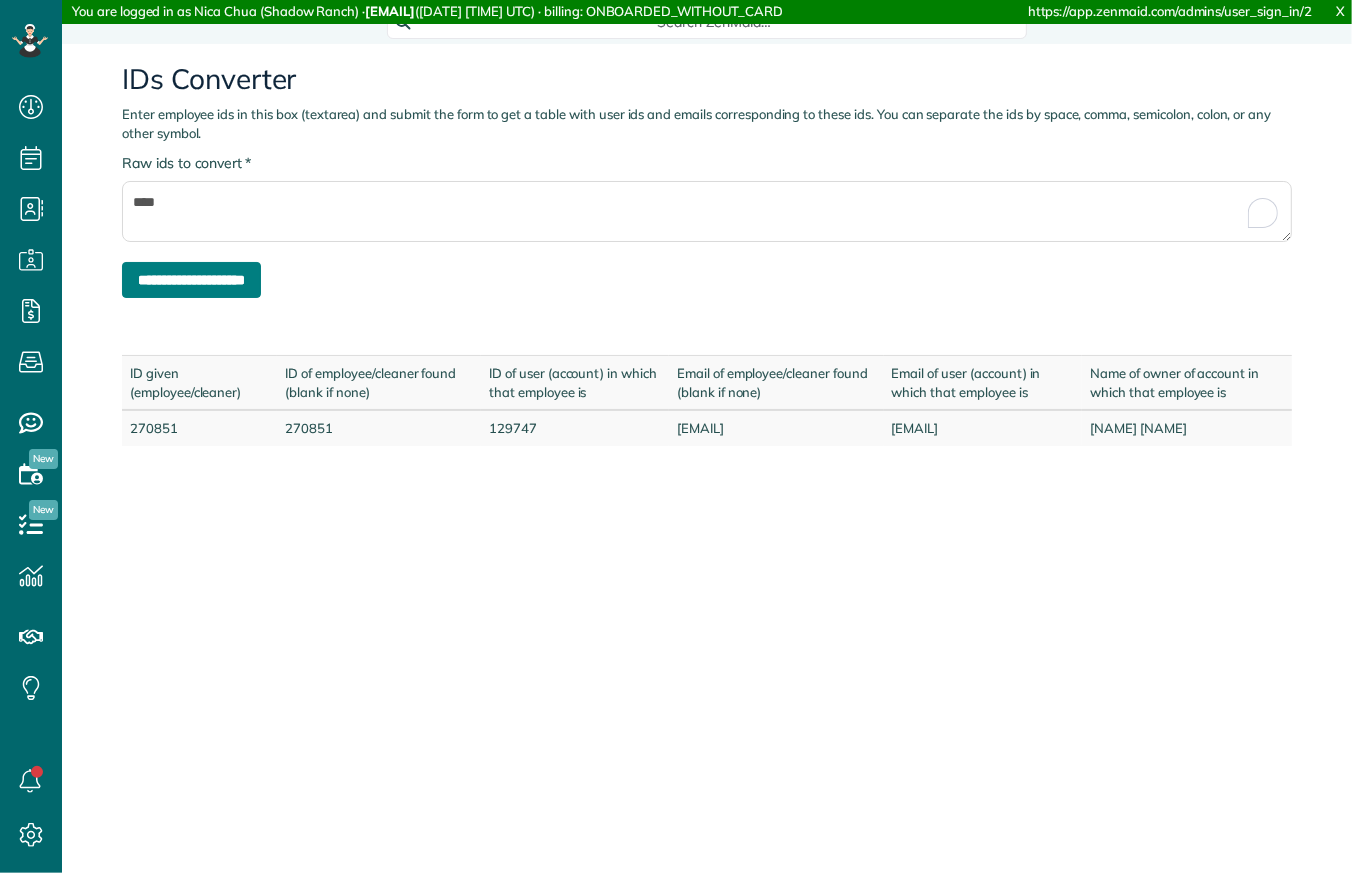 click on "**********" at bounding box center [191, 280] 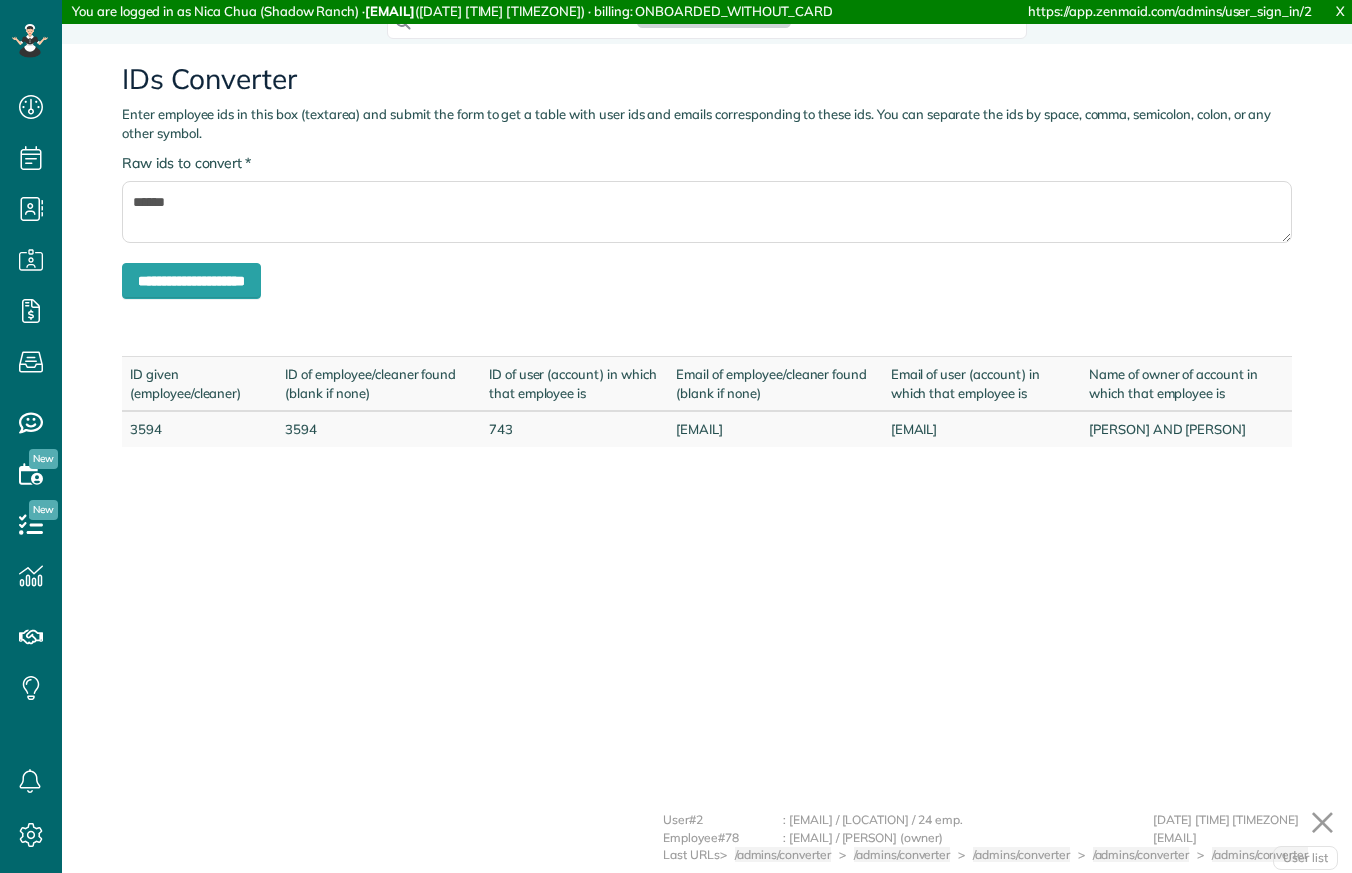 scroll, scrollTop: 0, scrollLeft: 0, axis: both 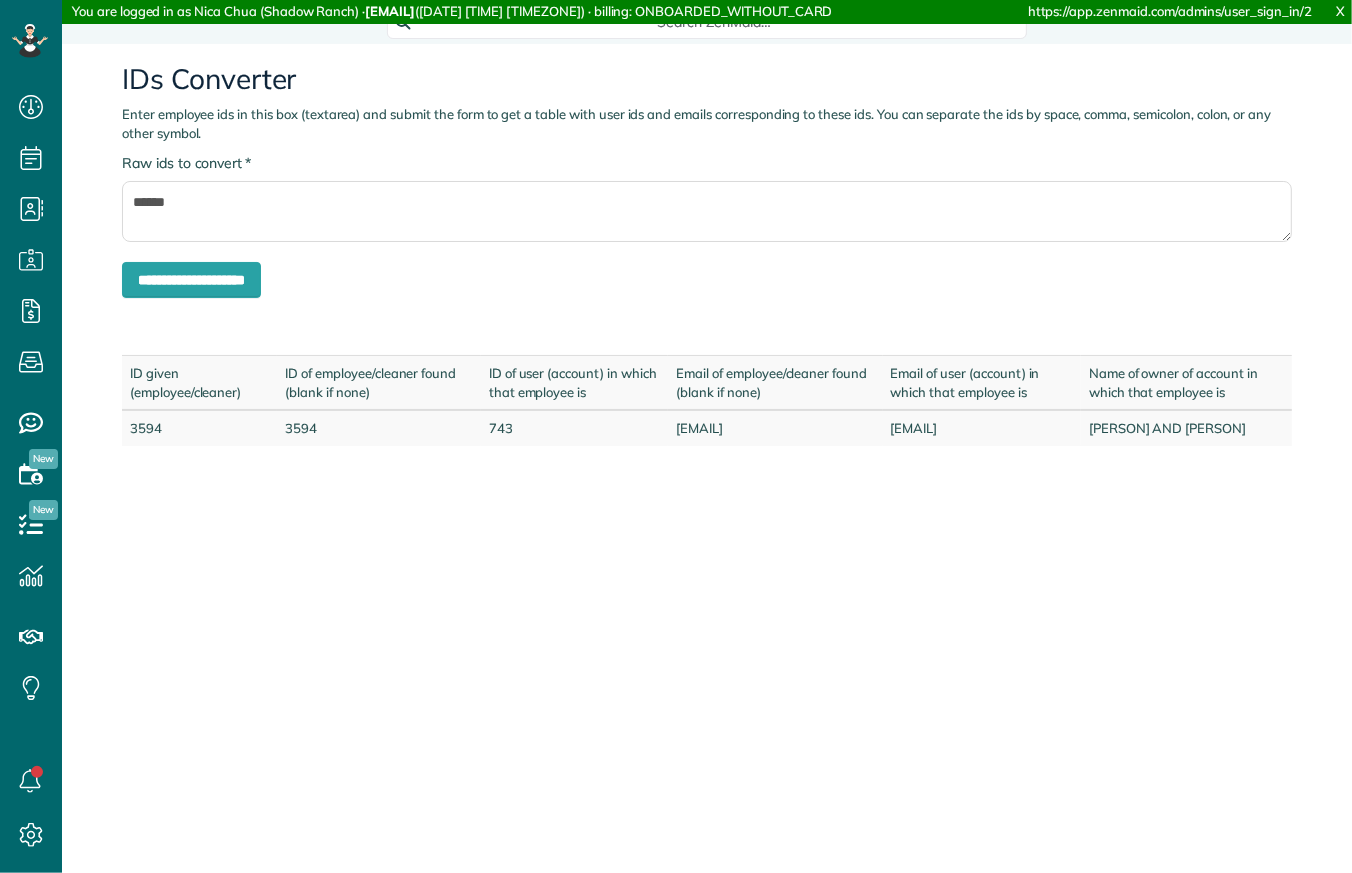 click on "[EMAIL]" at bounding box center (982, 428) 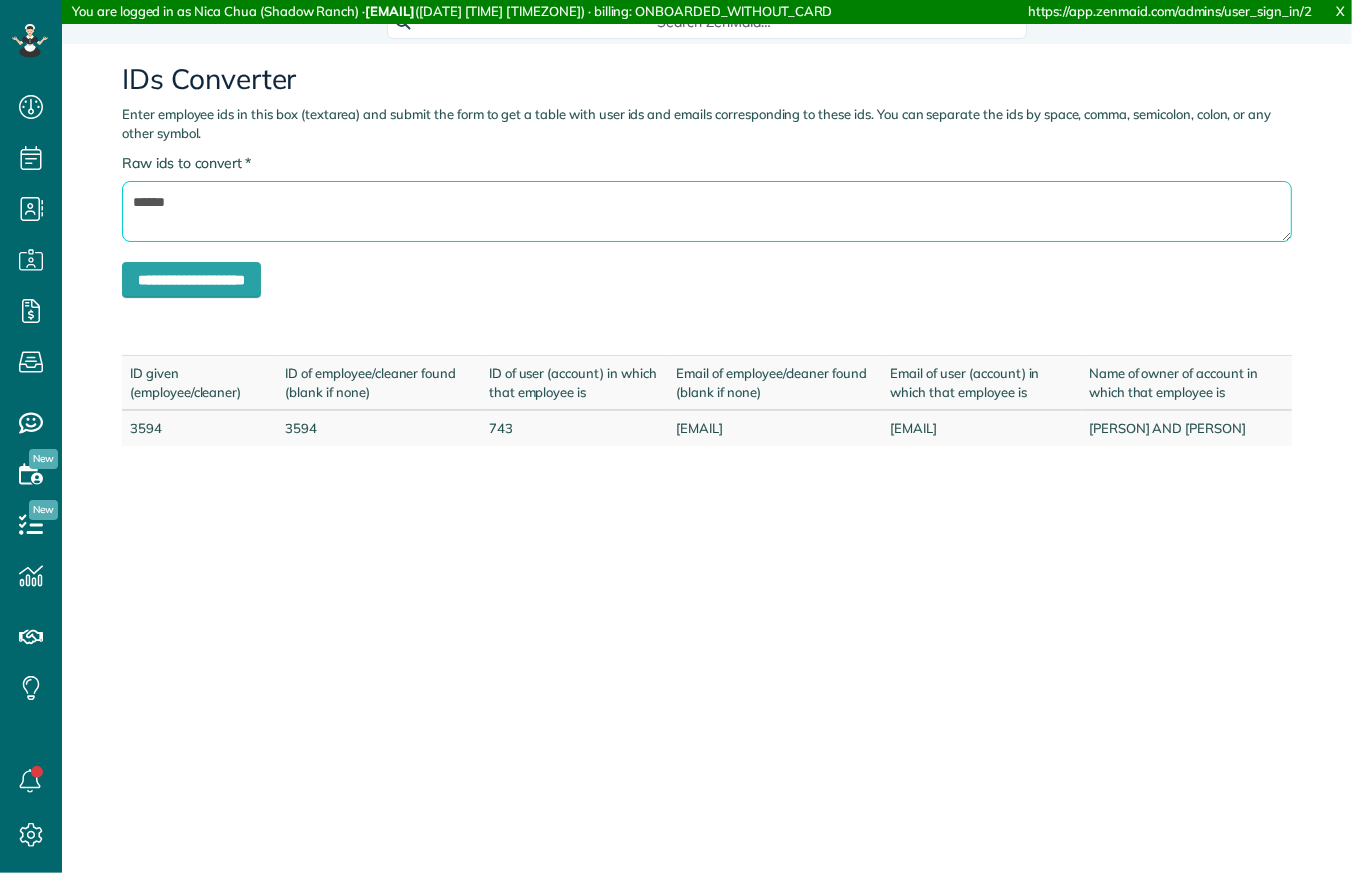 click on "******" at bounding box center [707, 211] 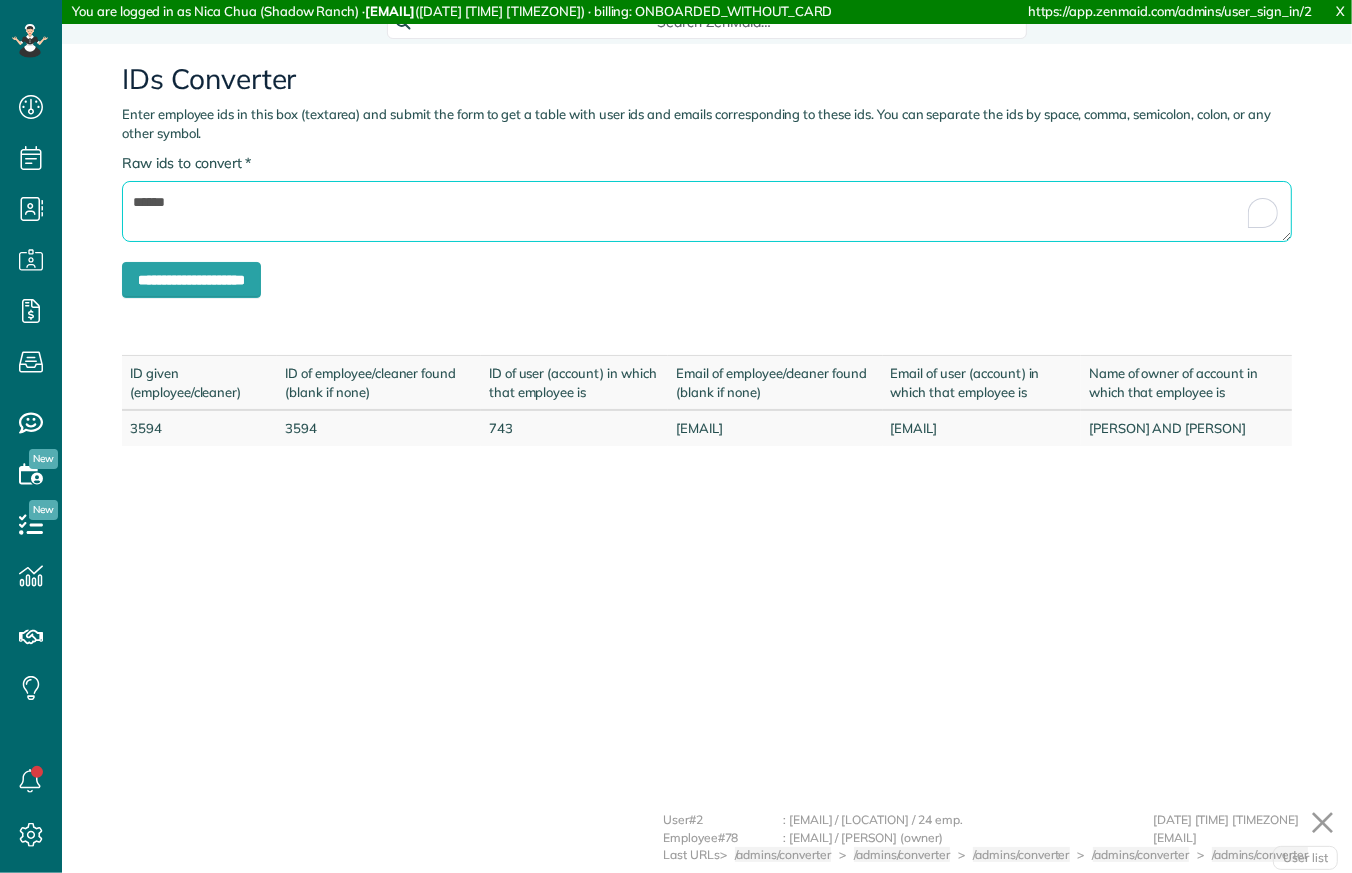 paste 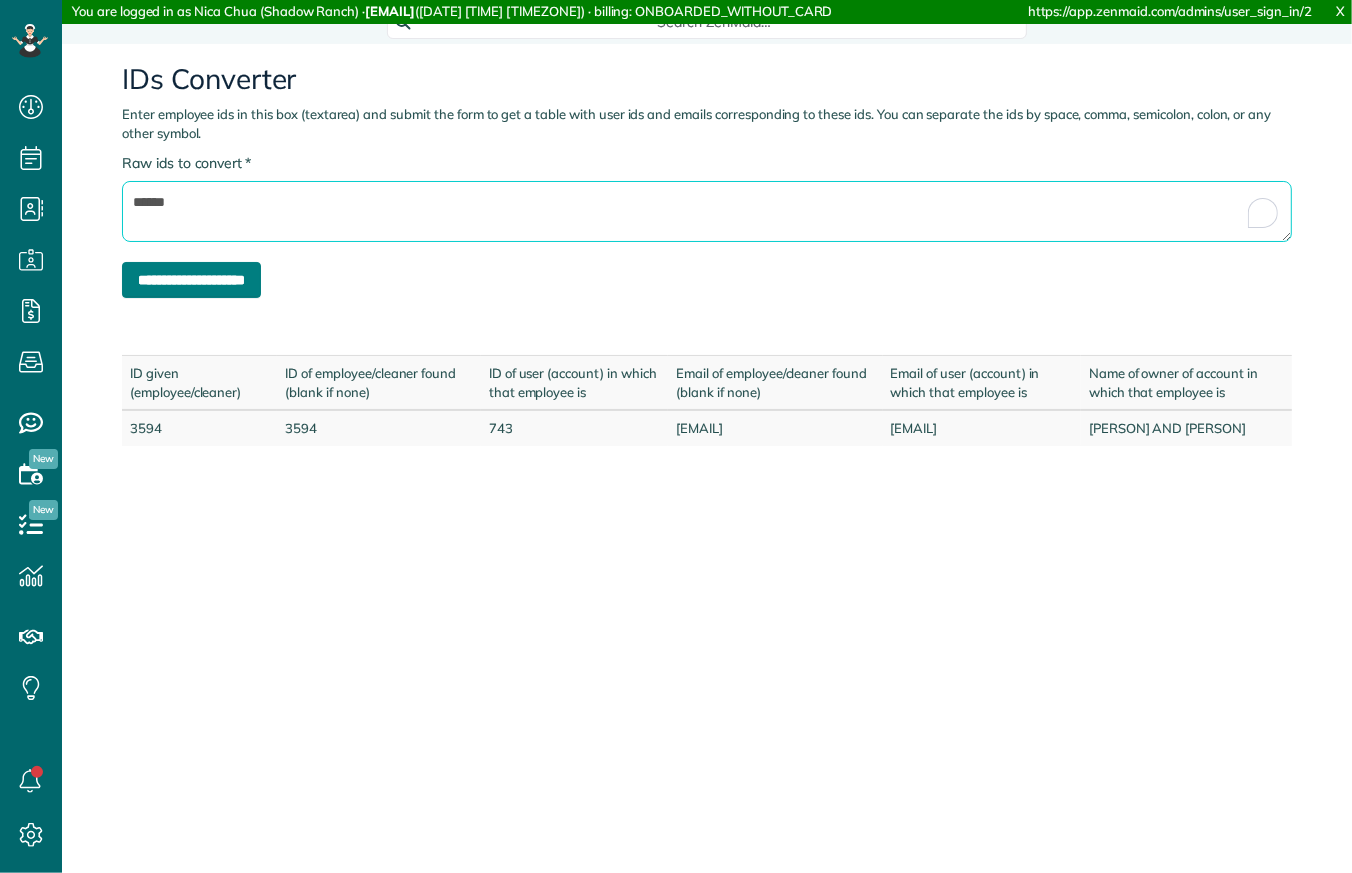 type on "******" 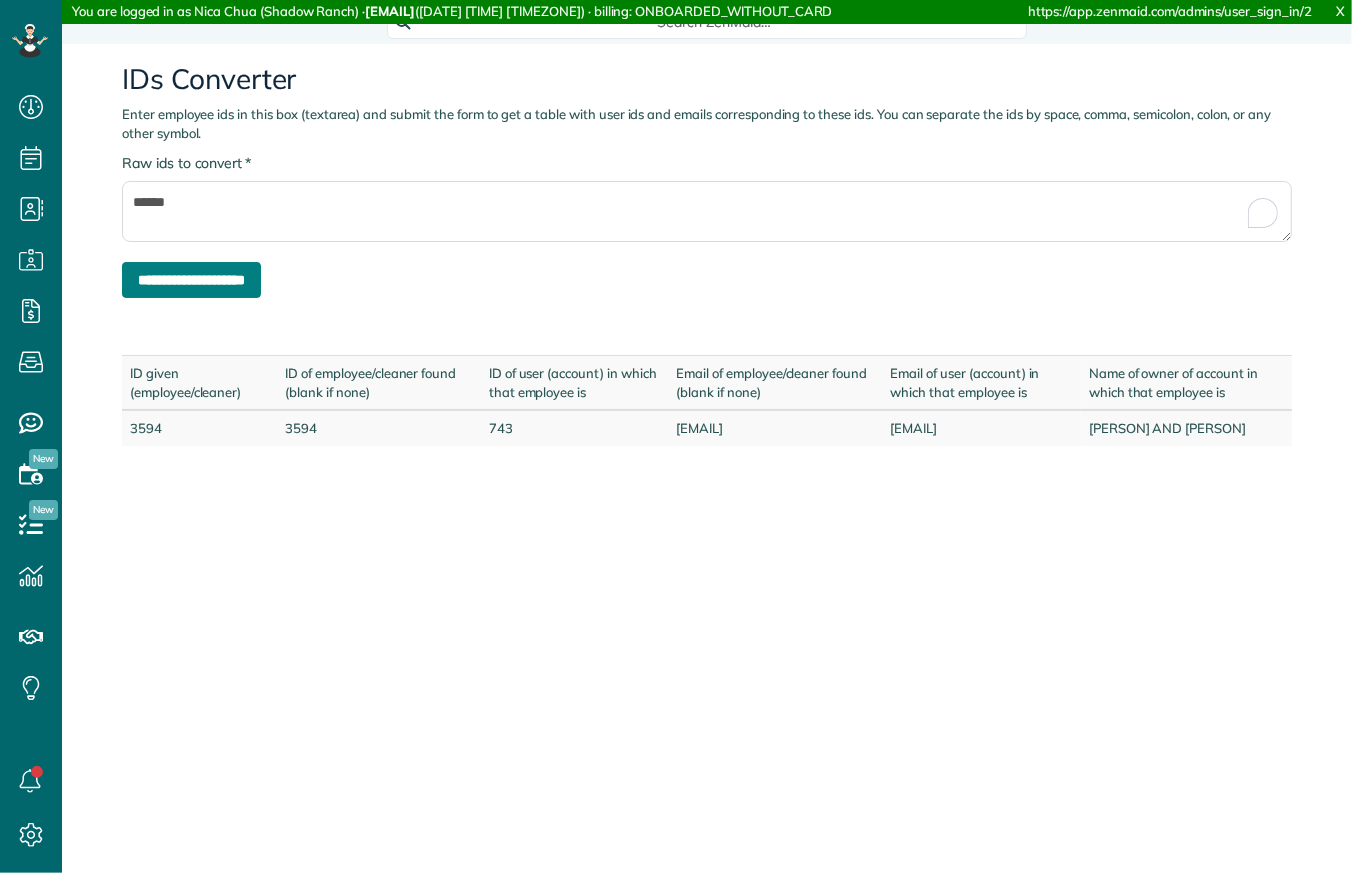 click on "**********" at bounding box center [191, 280] 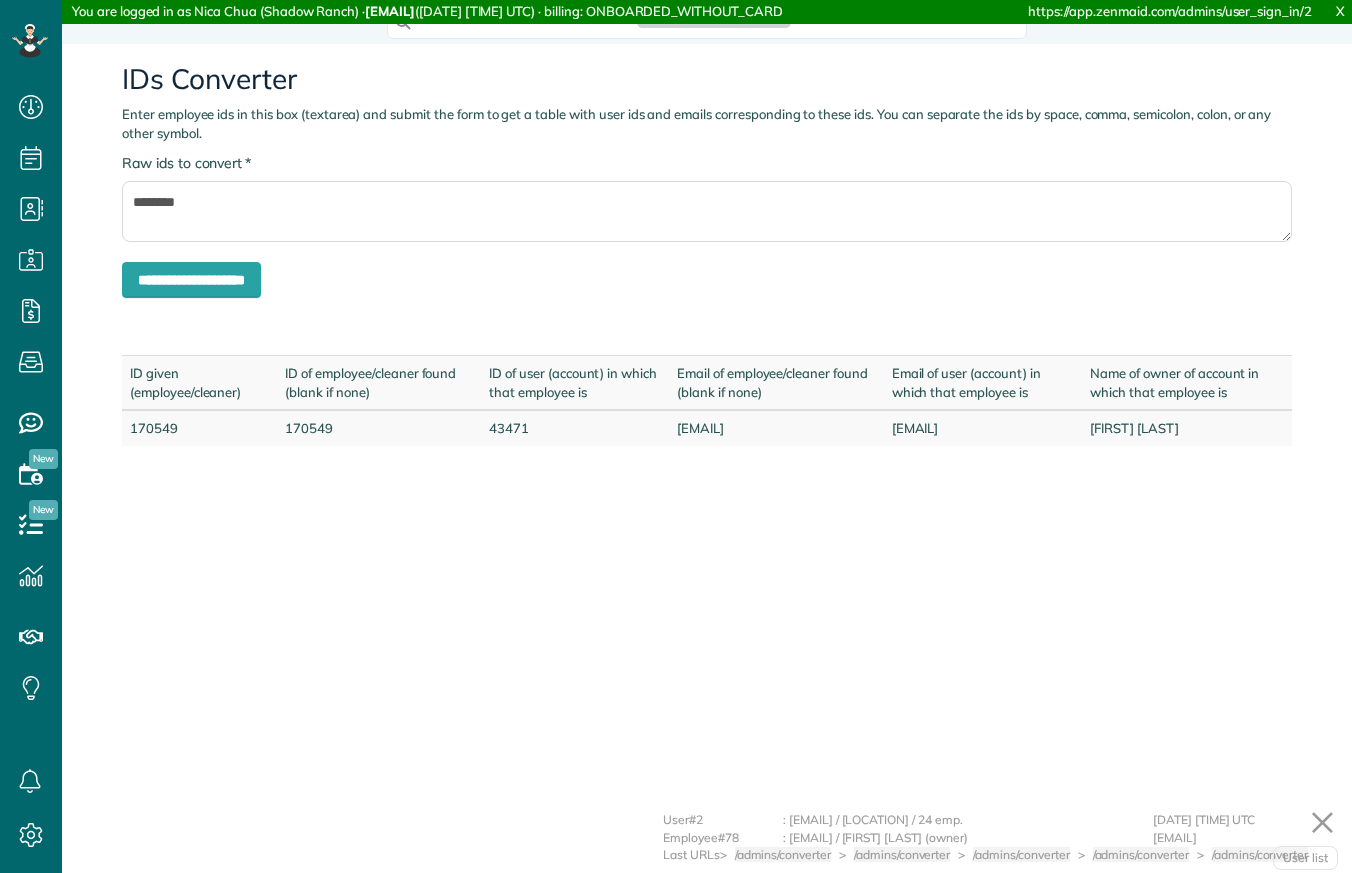 scroll, scrollTop: 0, scrollLeft: 0, axis: both 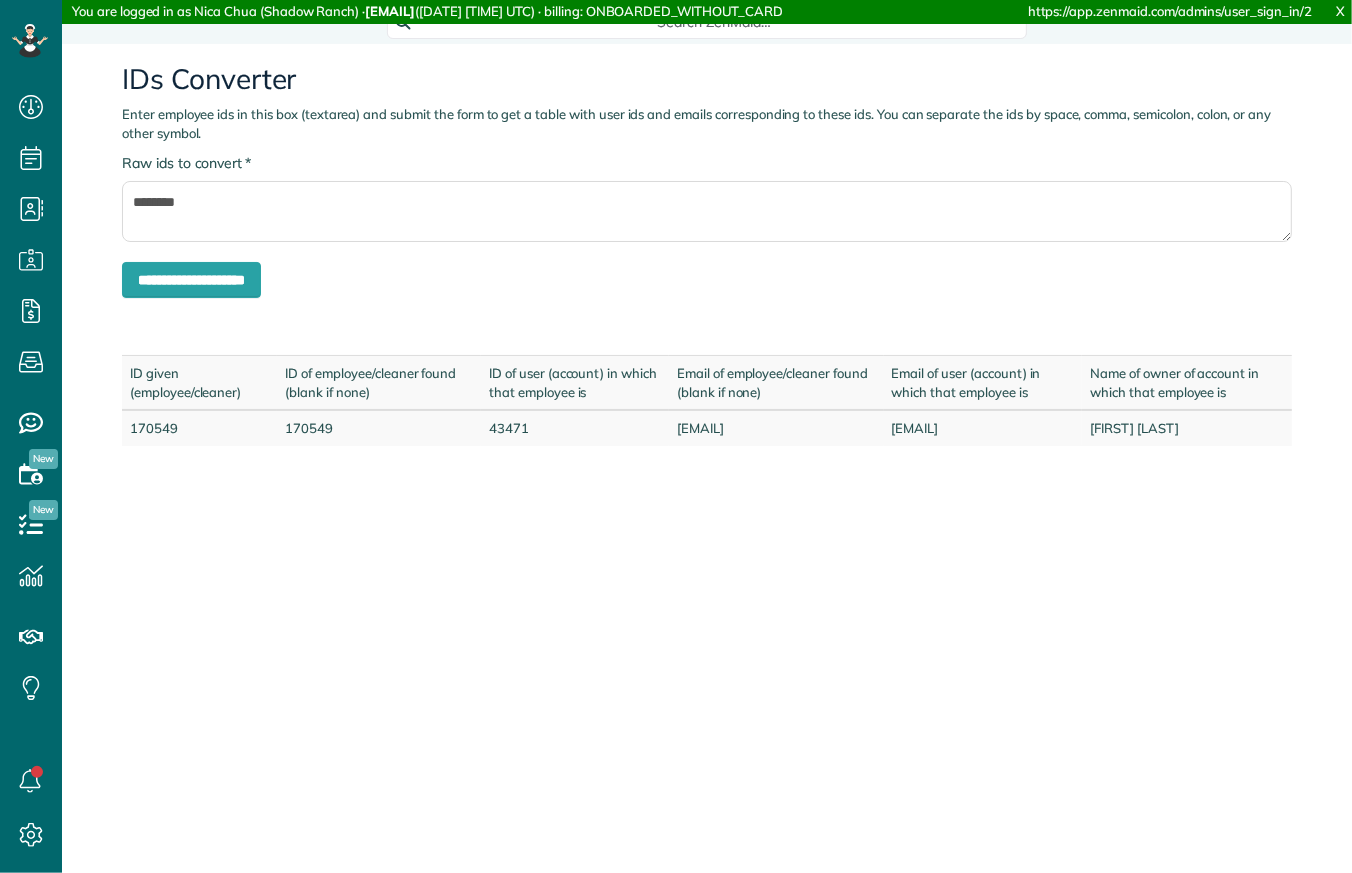 drag, startPoint x: 879, startPoint y: 431, endPoint x: 1217, endPoint y: 431, distance: 338 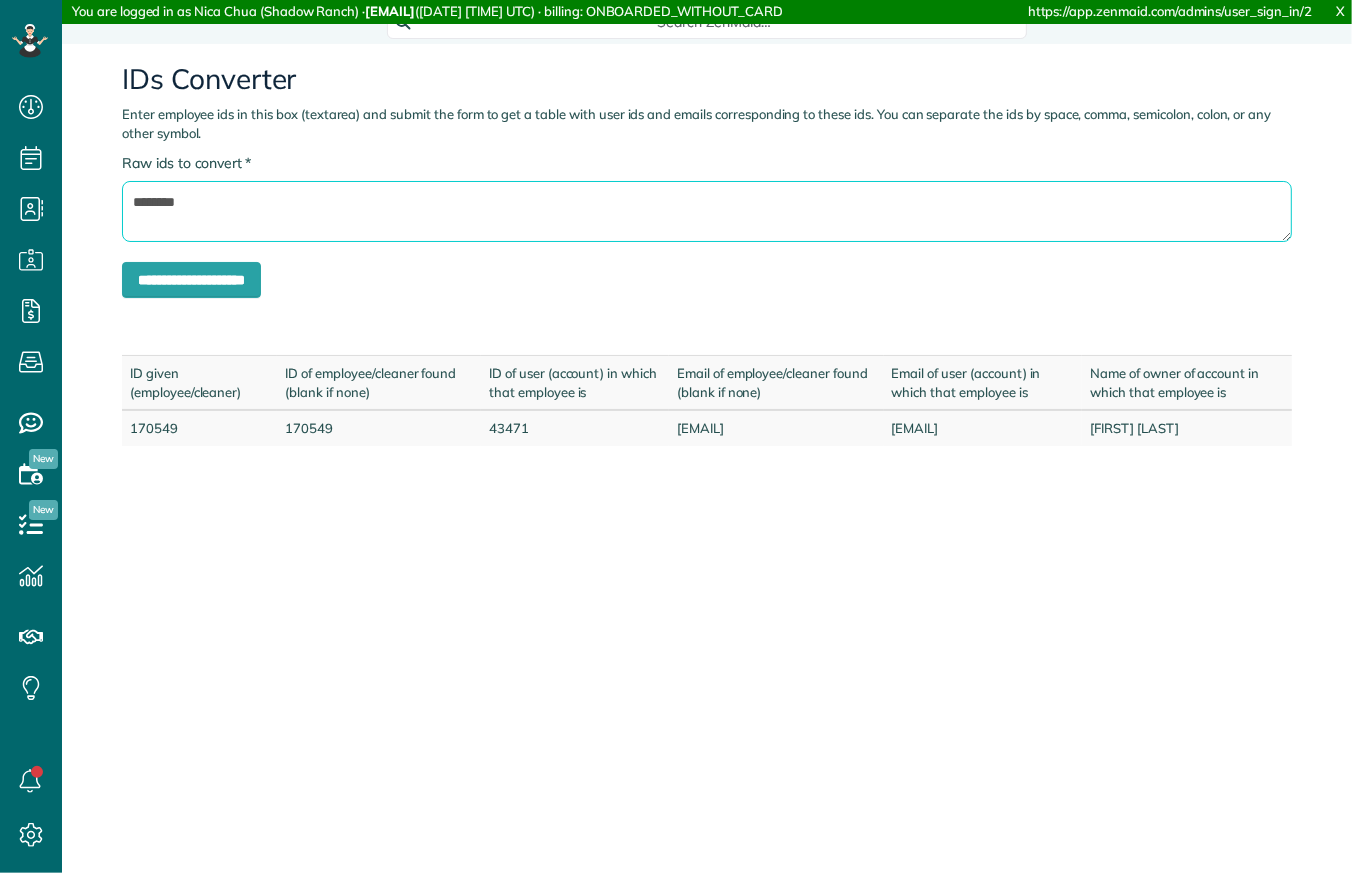 click on "********" at bounding box center [707, 211] 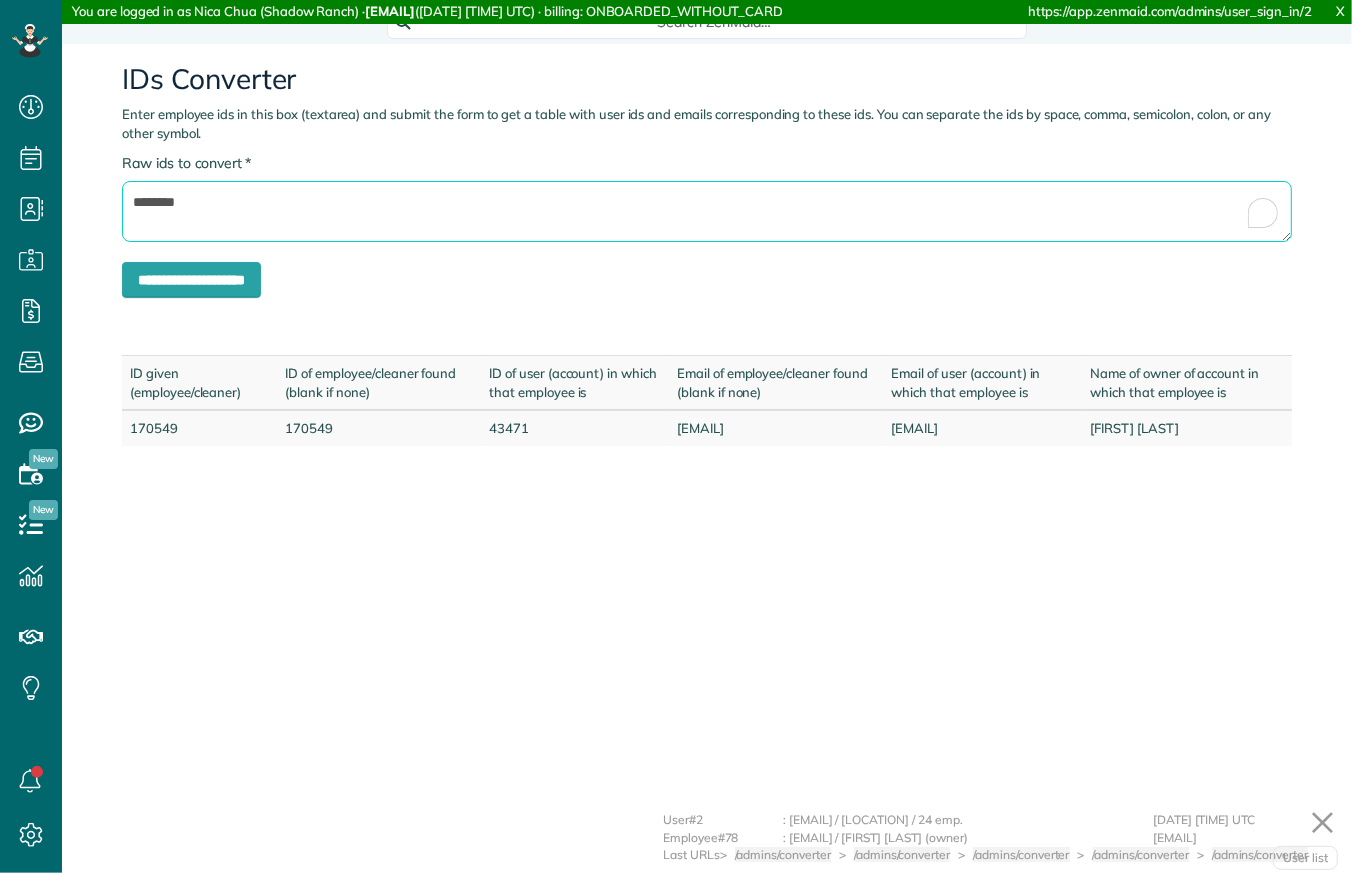 paste 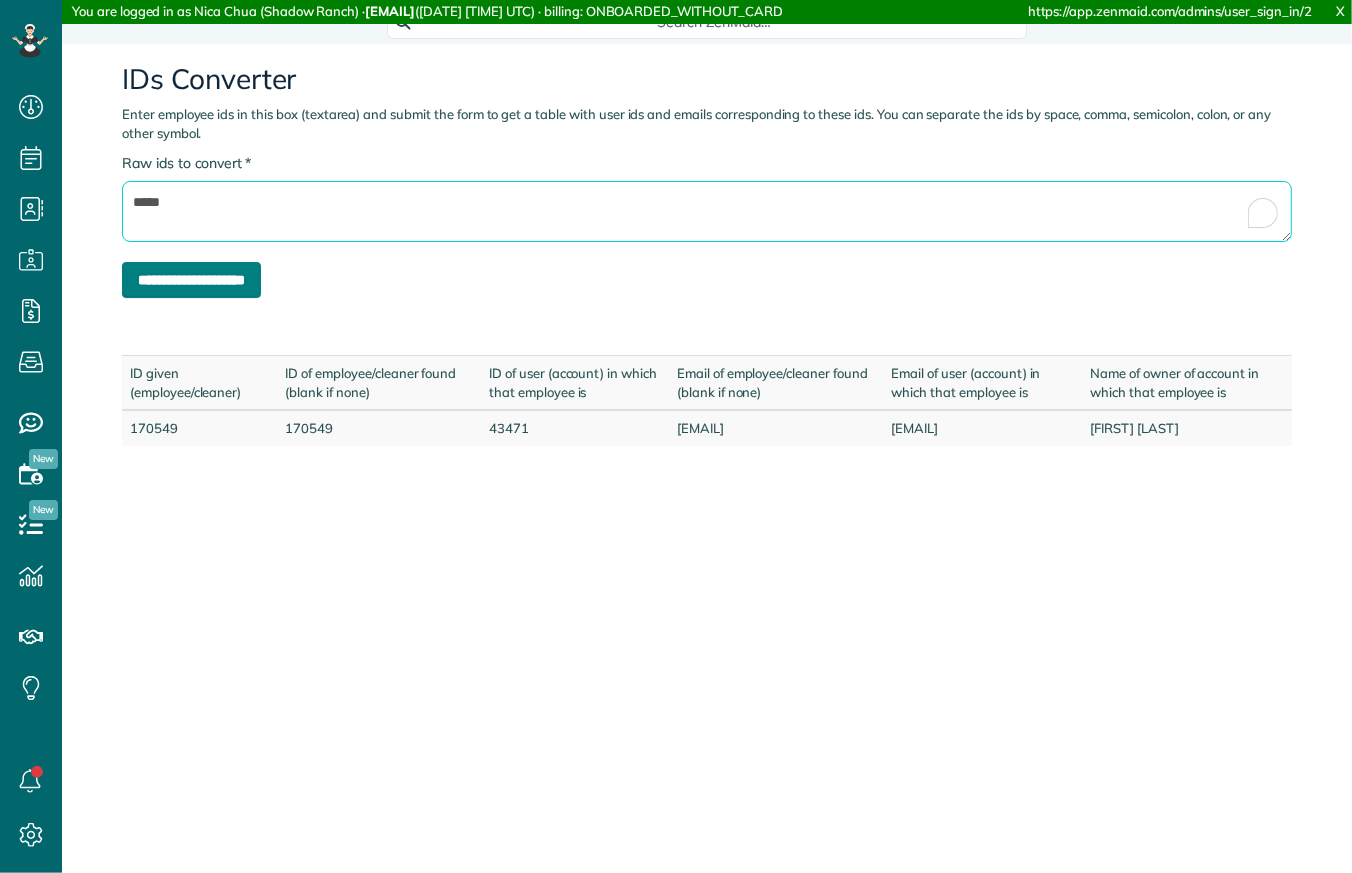 type on "*****" 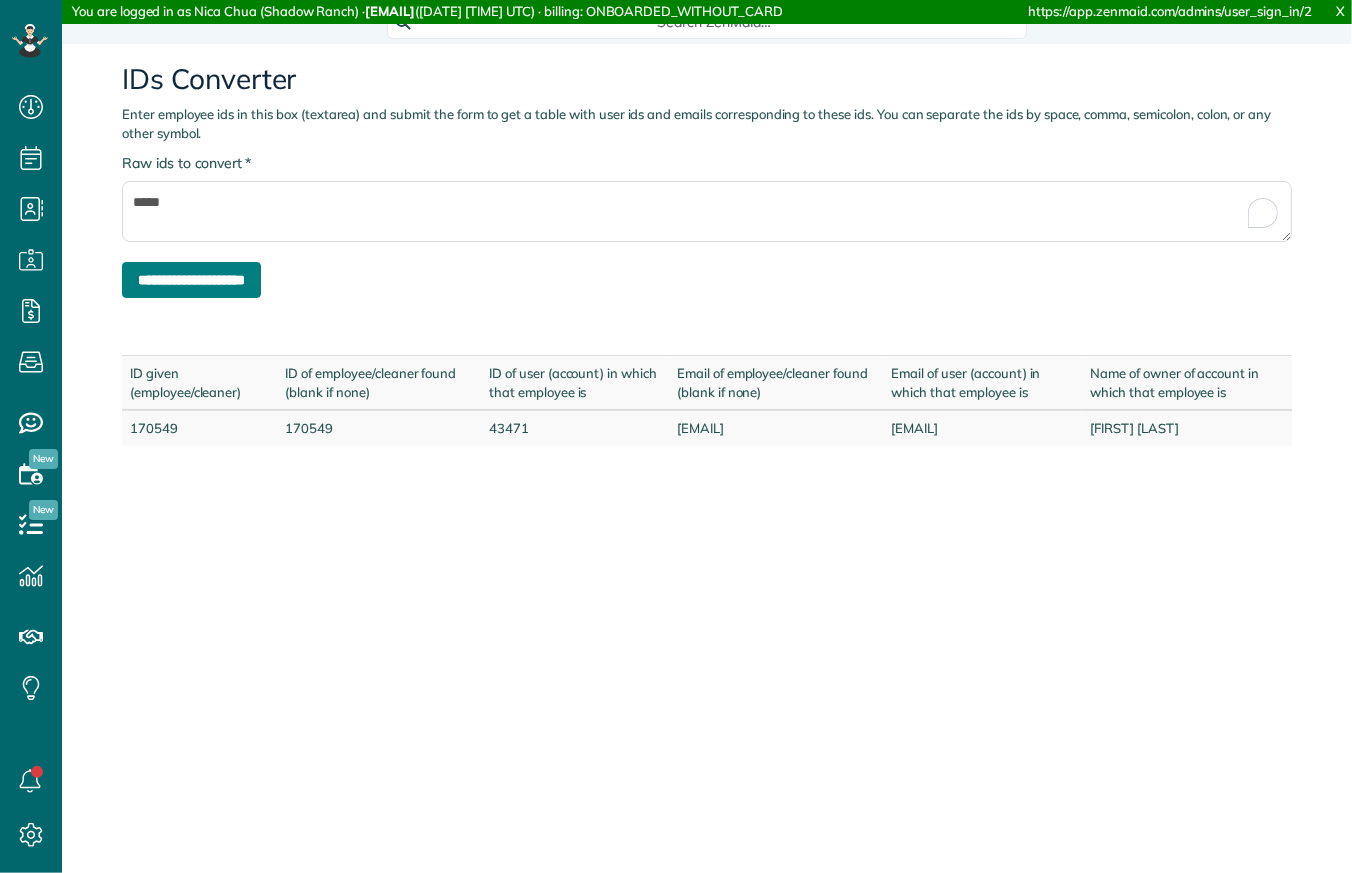 click on "**********" at bounding box center (191, 280) 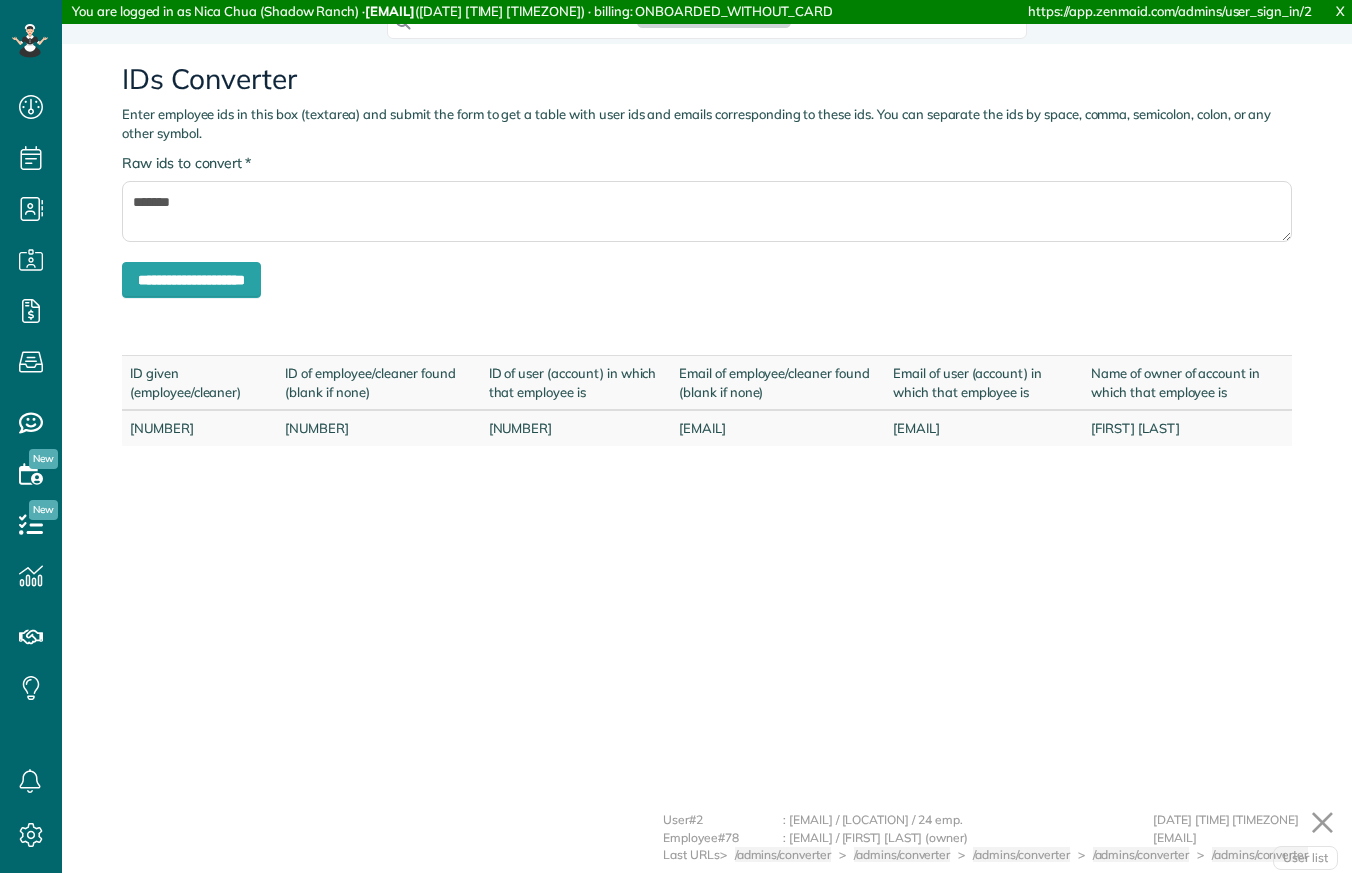 scroll, scrollTop: 0, scrollLeft: 0, axis: both 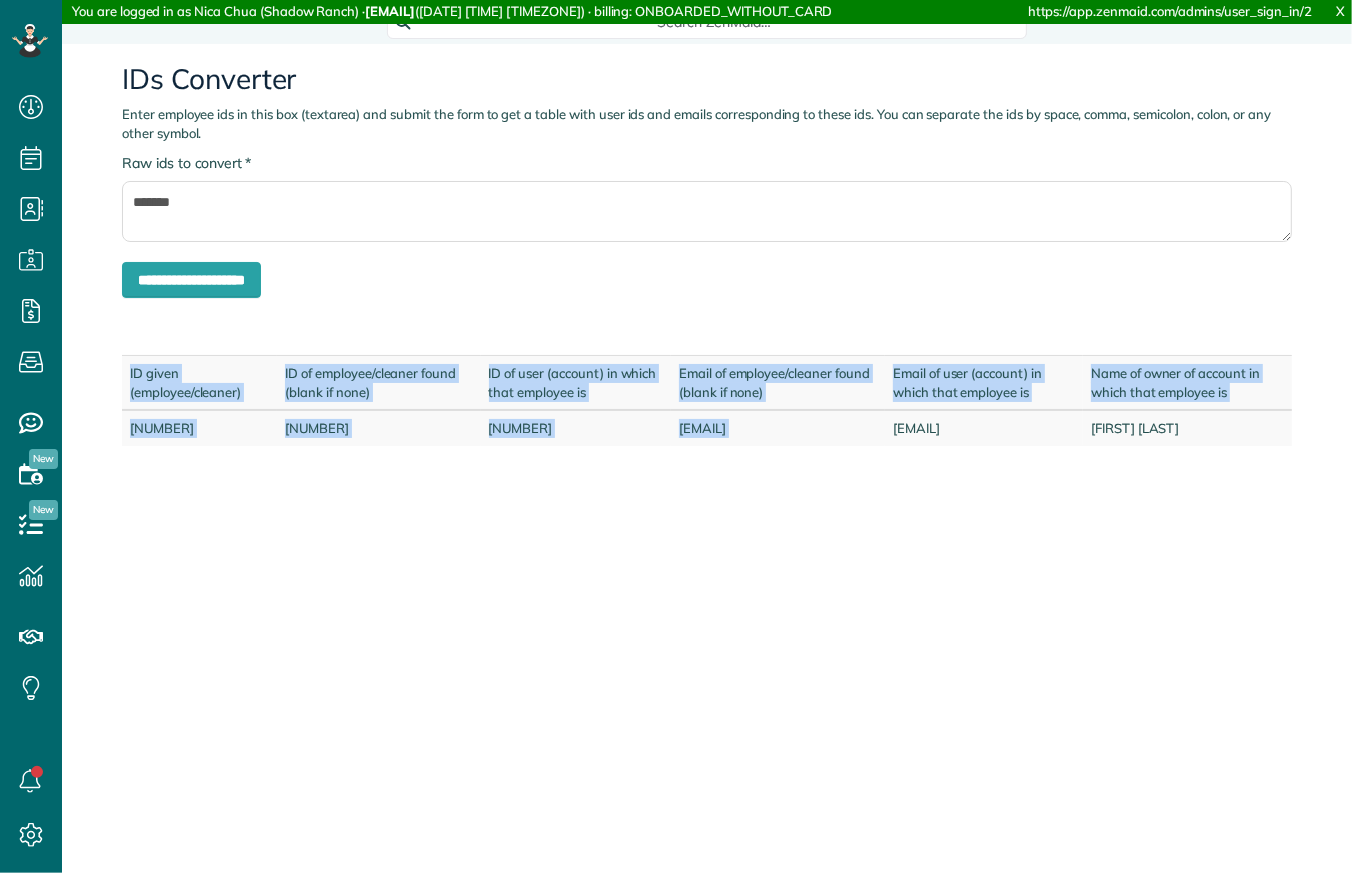 drag, startPoint x: 873, startPoint y: 420, endPoint x: 1314, endPoint y: 448, distance: 441.888 